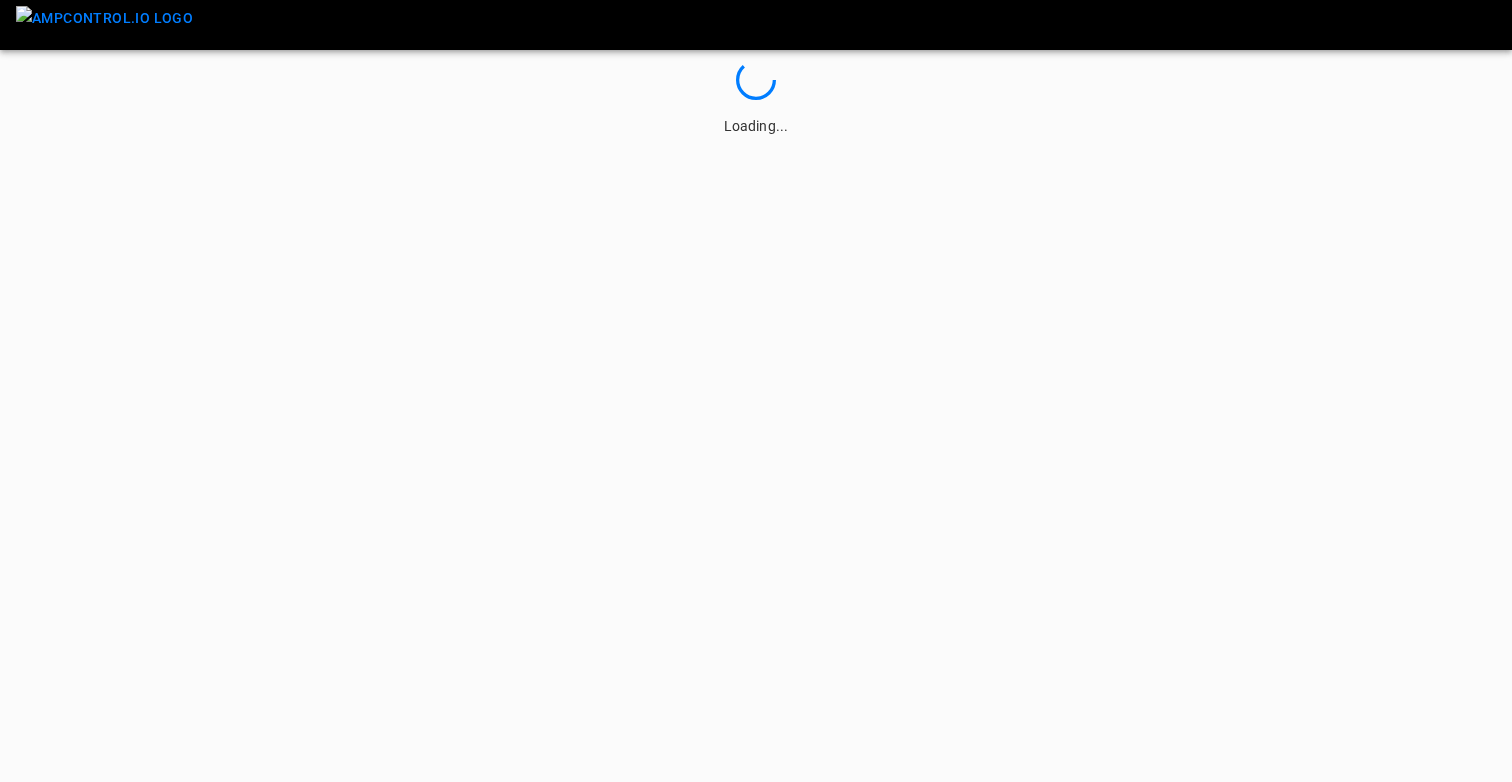 scroll, scrollTop: 0, scrollLeft: 0, axis: both 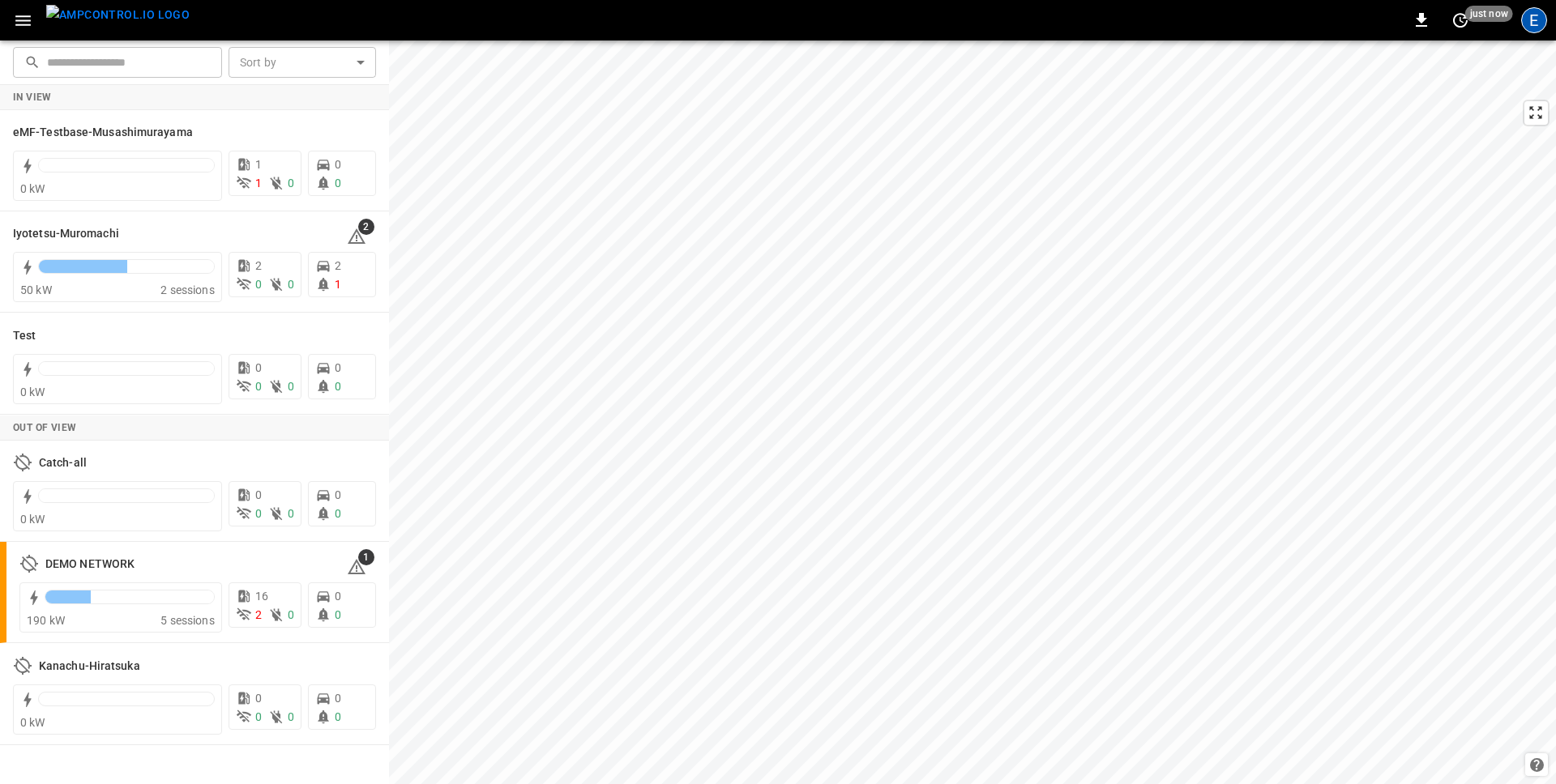 click on "E" at bounding box center [1534, 20] 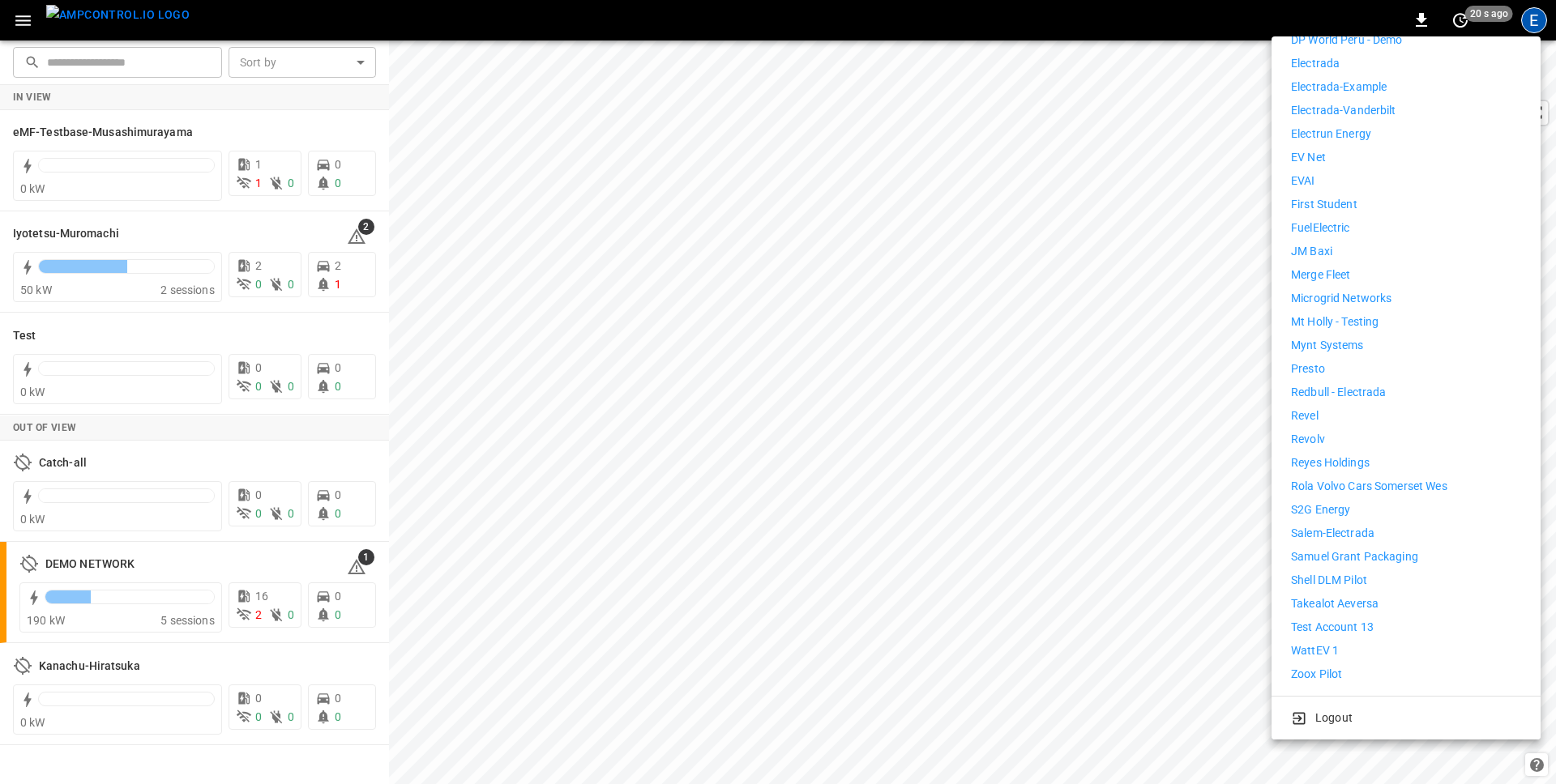 scroll, scrollTop: 0, scrollLeft: 0, axis: both 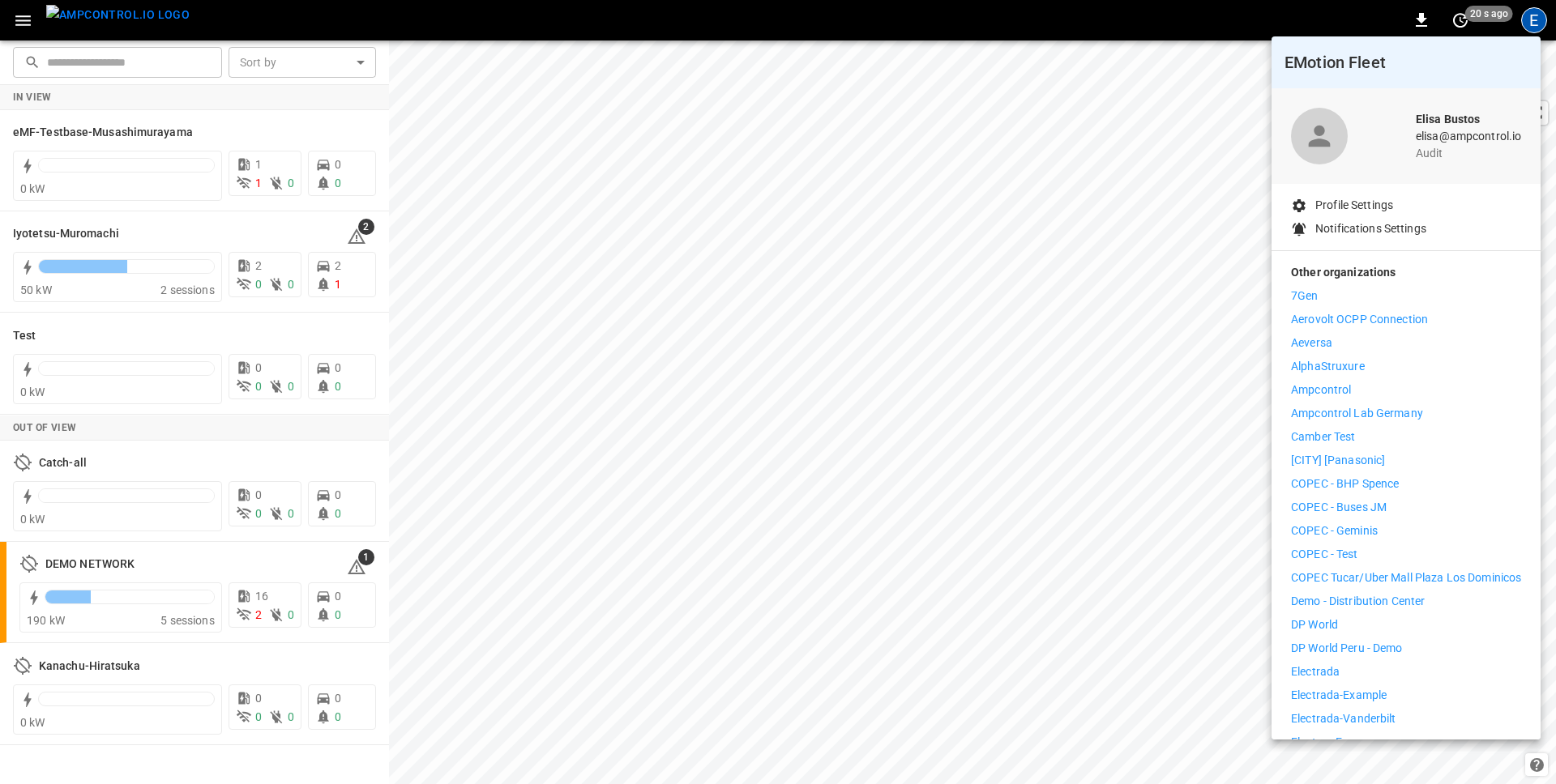 click on "Demo - Distribution Center" at bounding box center (1357, 601) 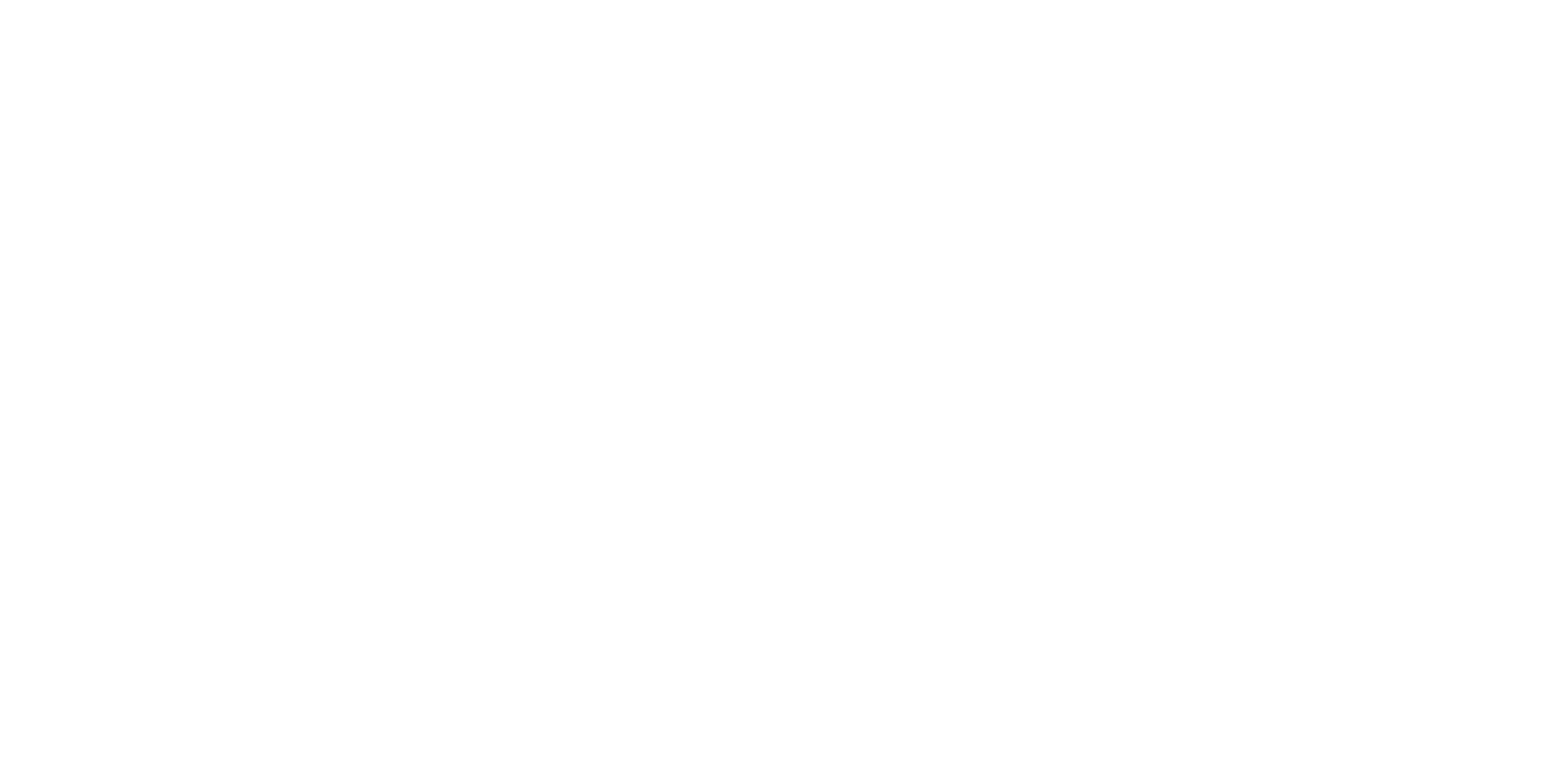 scroll, scrollTop: 0, scrollLeft: 0, axis: both 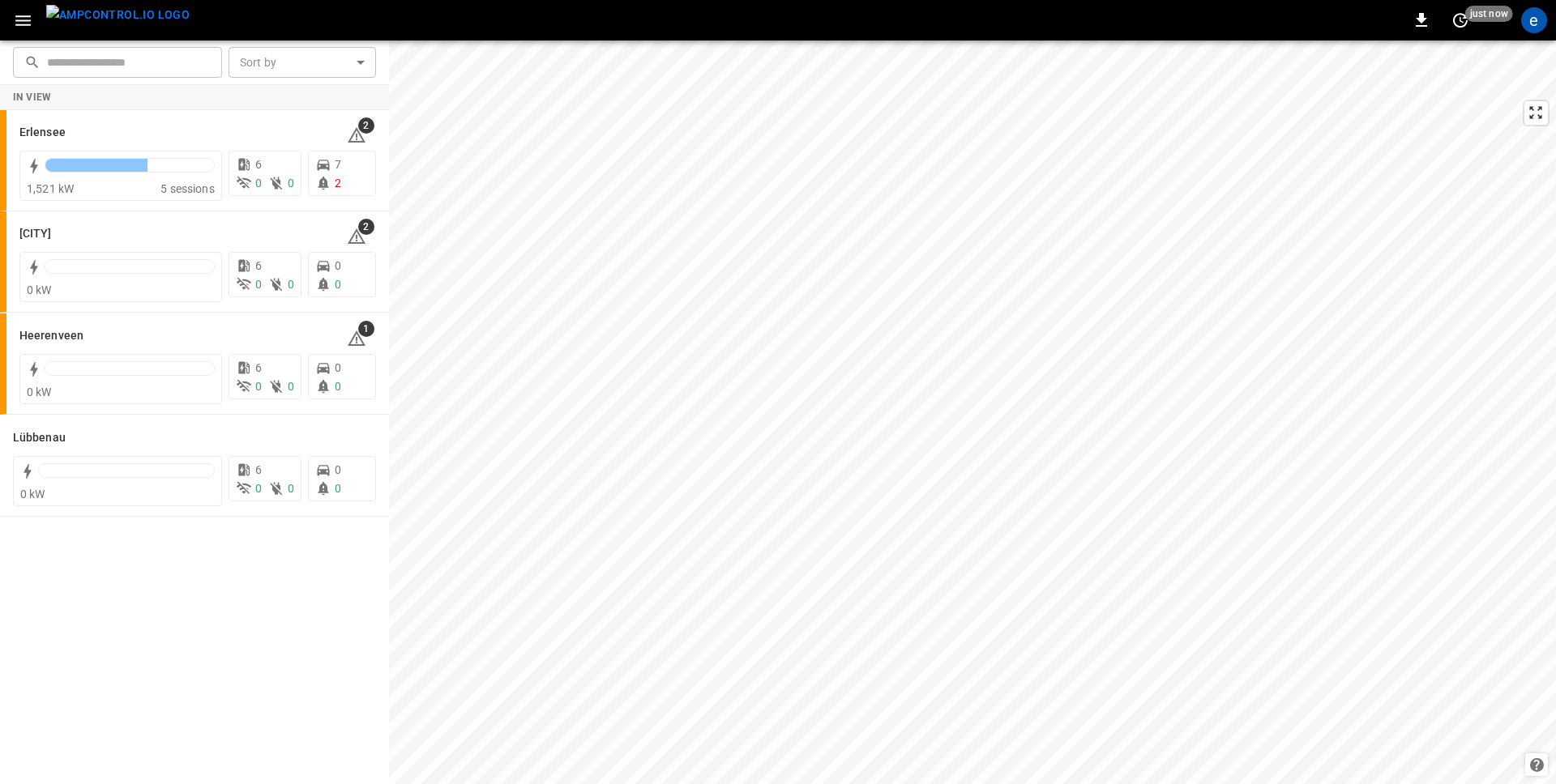 click 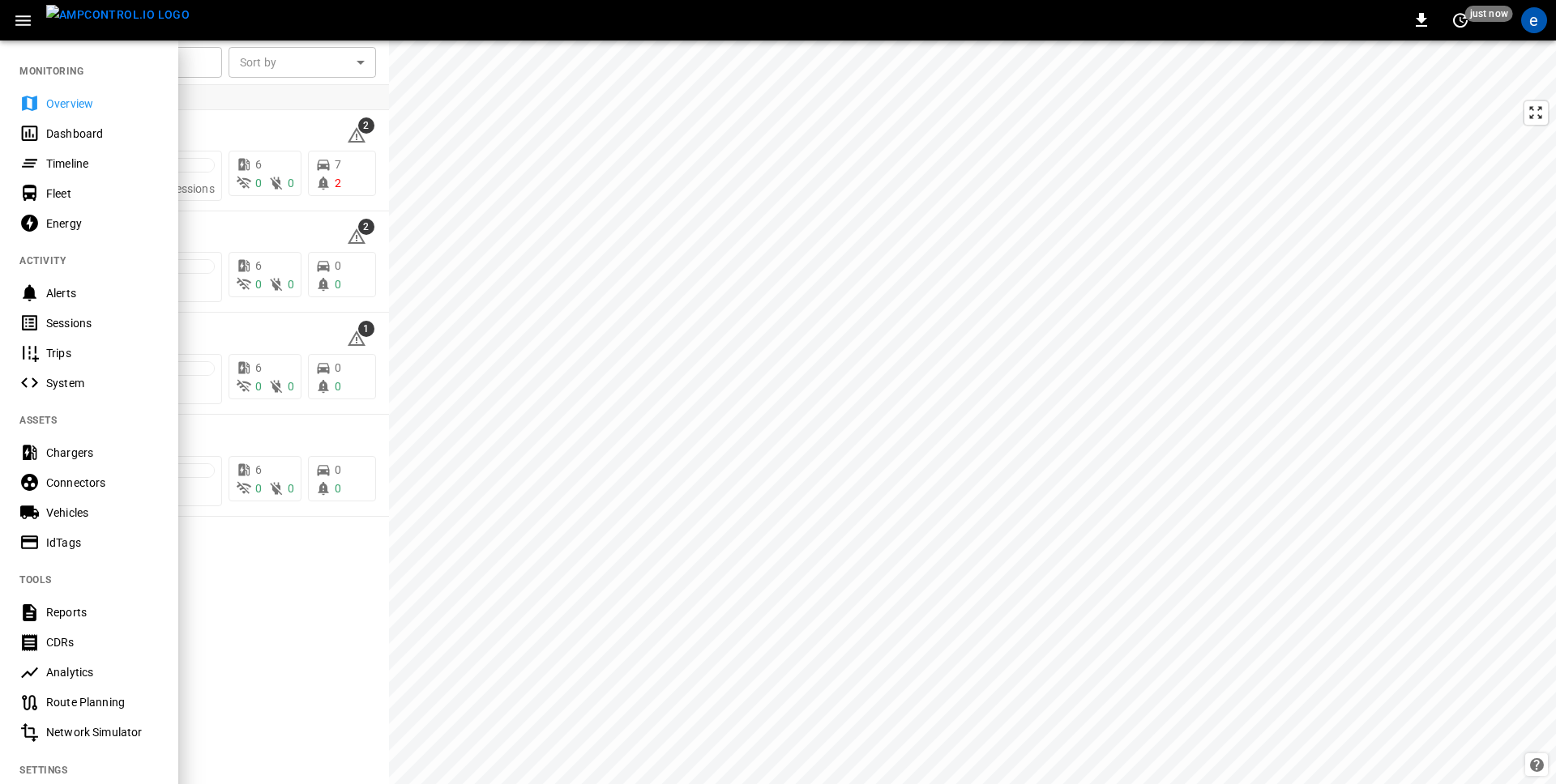 scroll, scrollTop: 159, scrollLeft: 0, axis: vertical 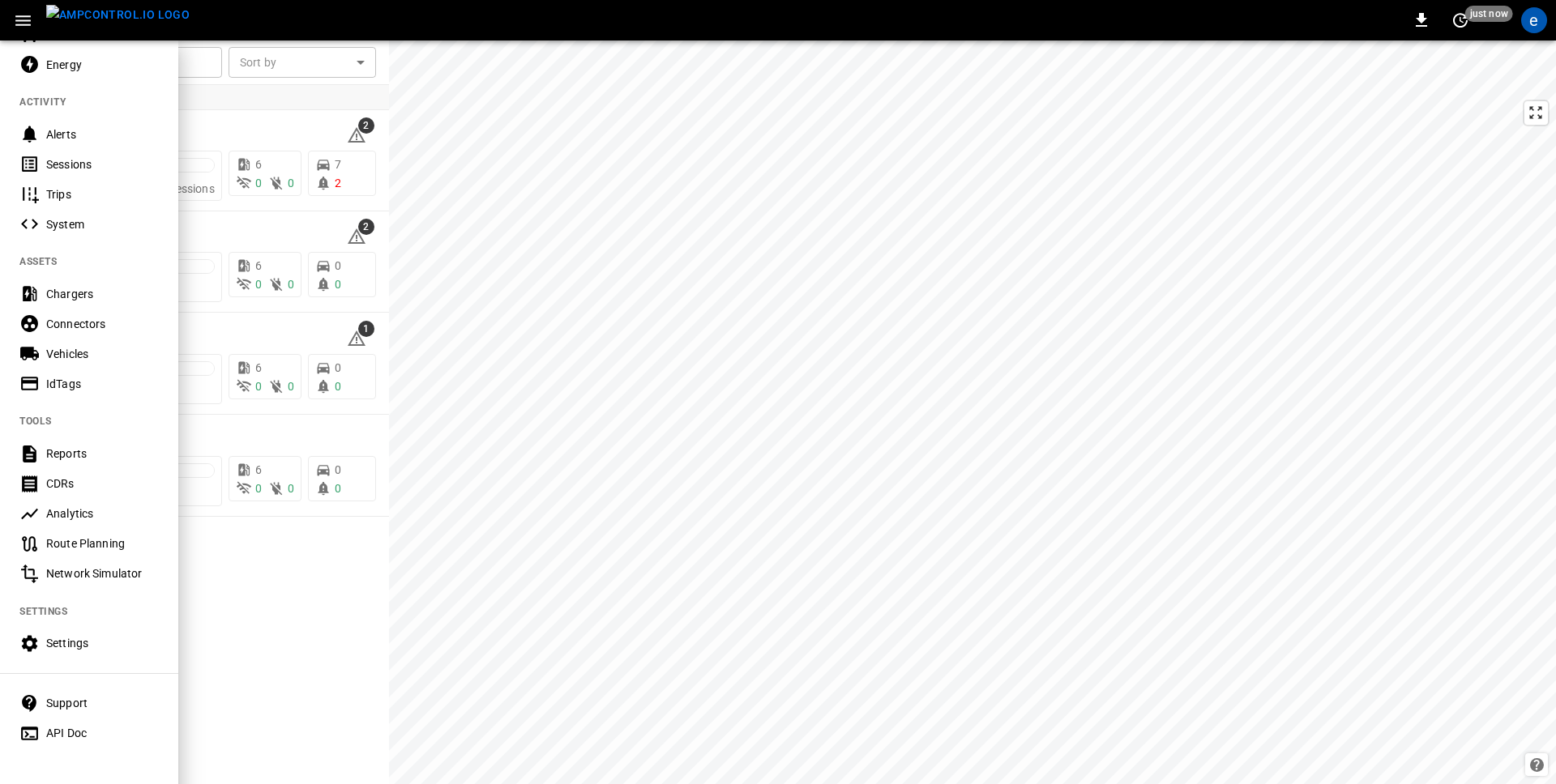click on "Settings" at bounding box center [102, 643] 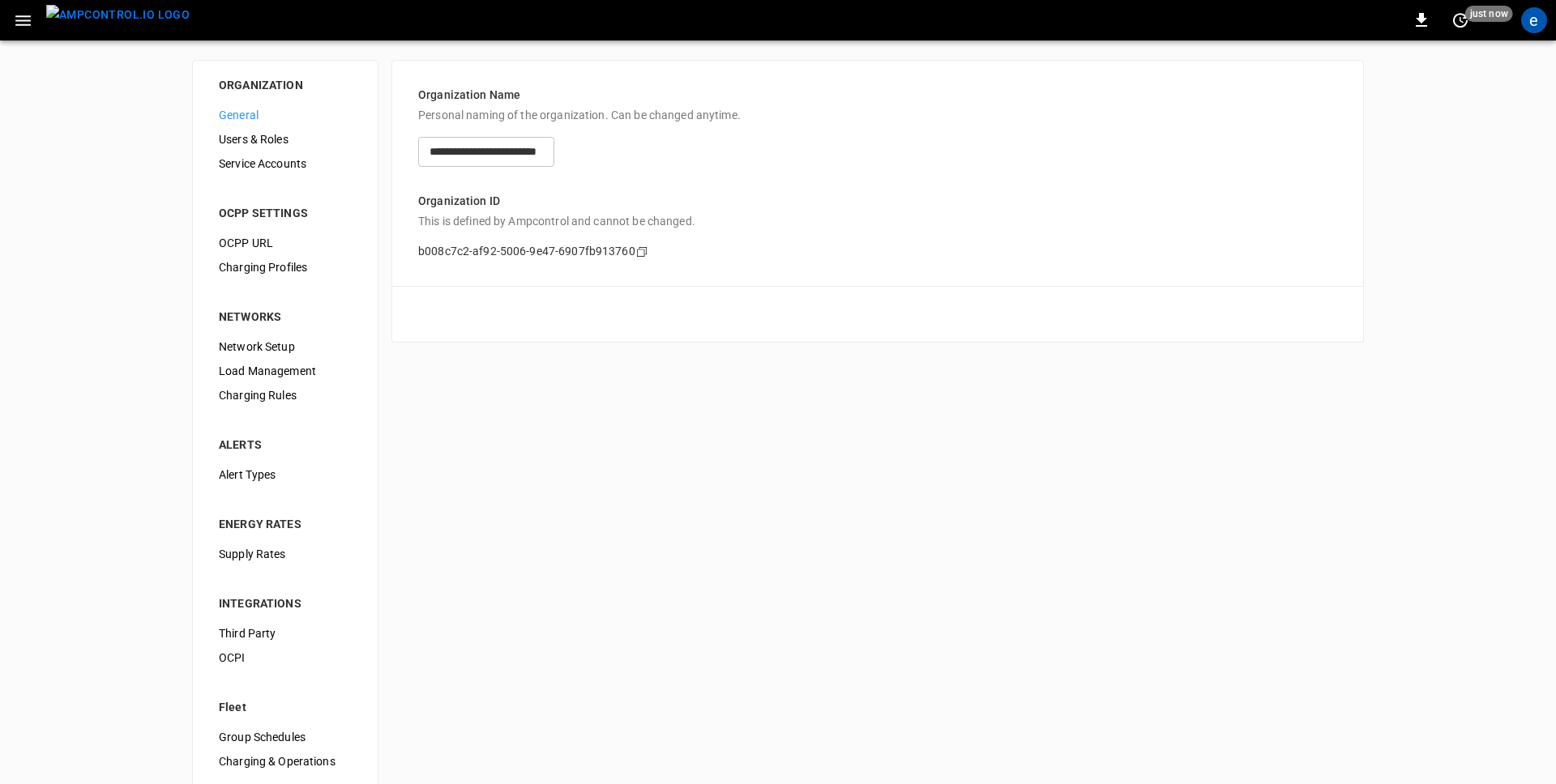 scroll, scrollTop: 23, scrollLeft: 0, axis: vertical 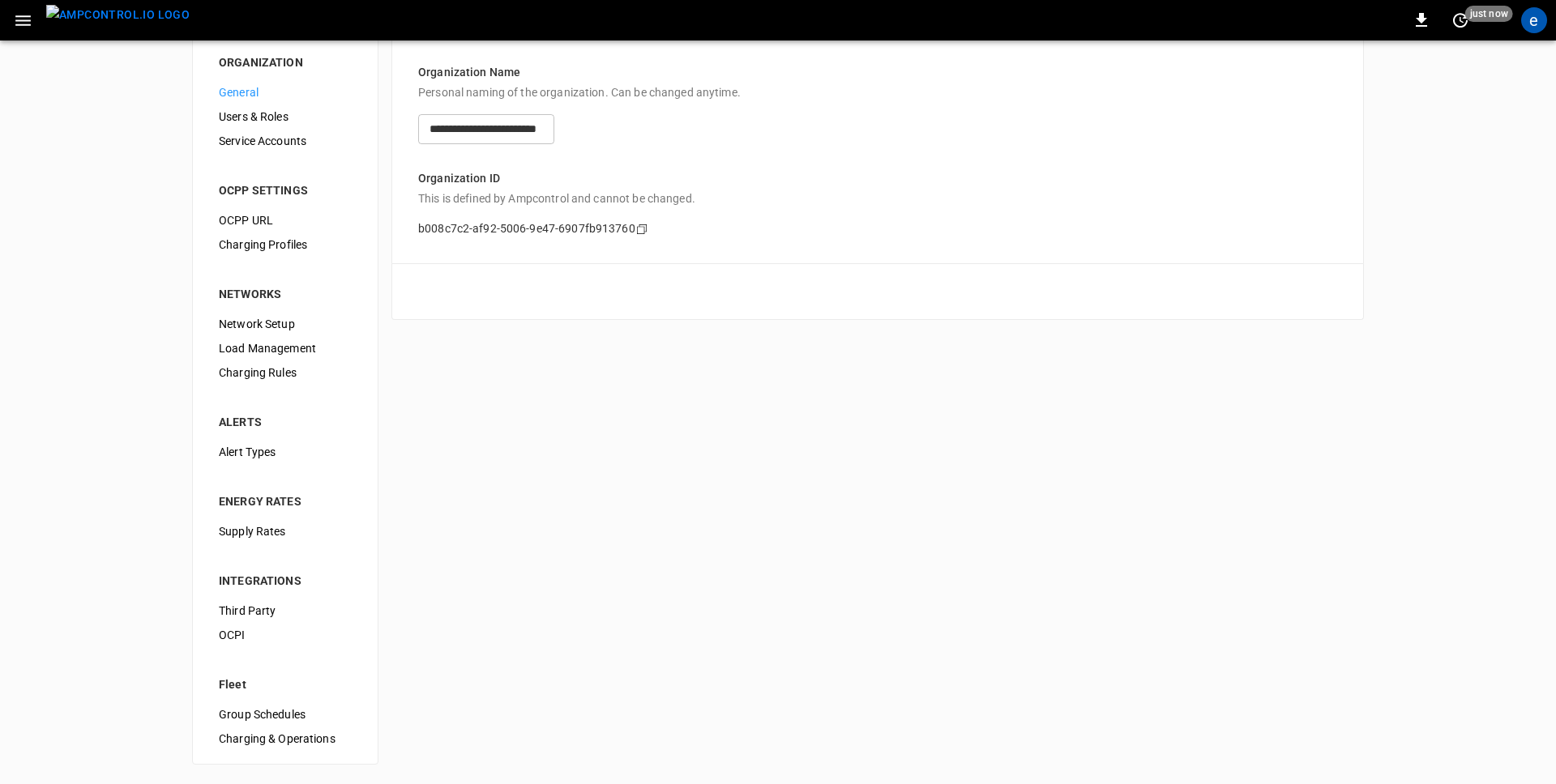 click on "Charging & Operations" at bounding box center (285, 739) 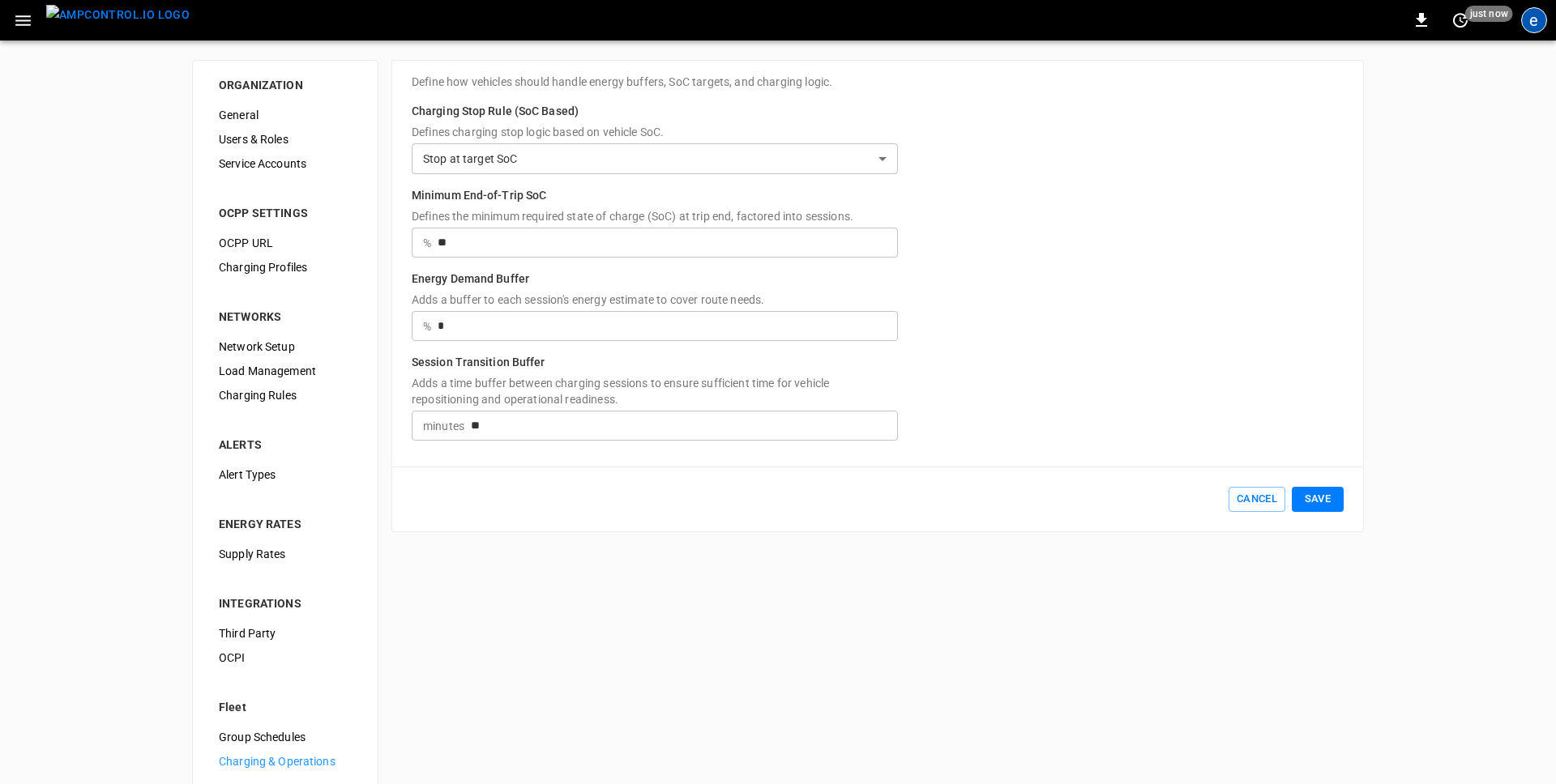 click on "e" at bounding box center (1534, 20) 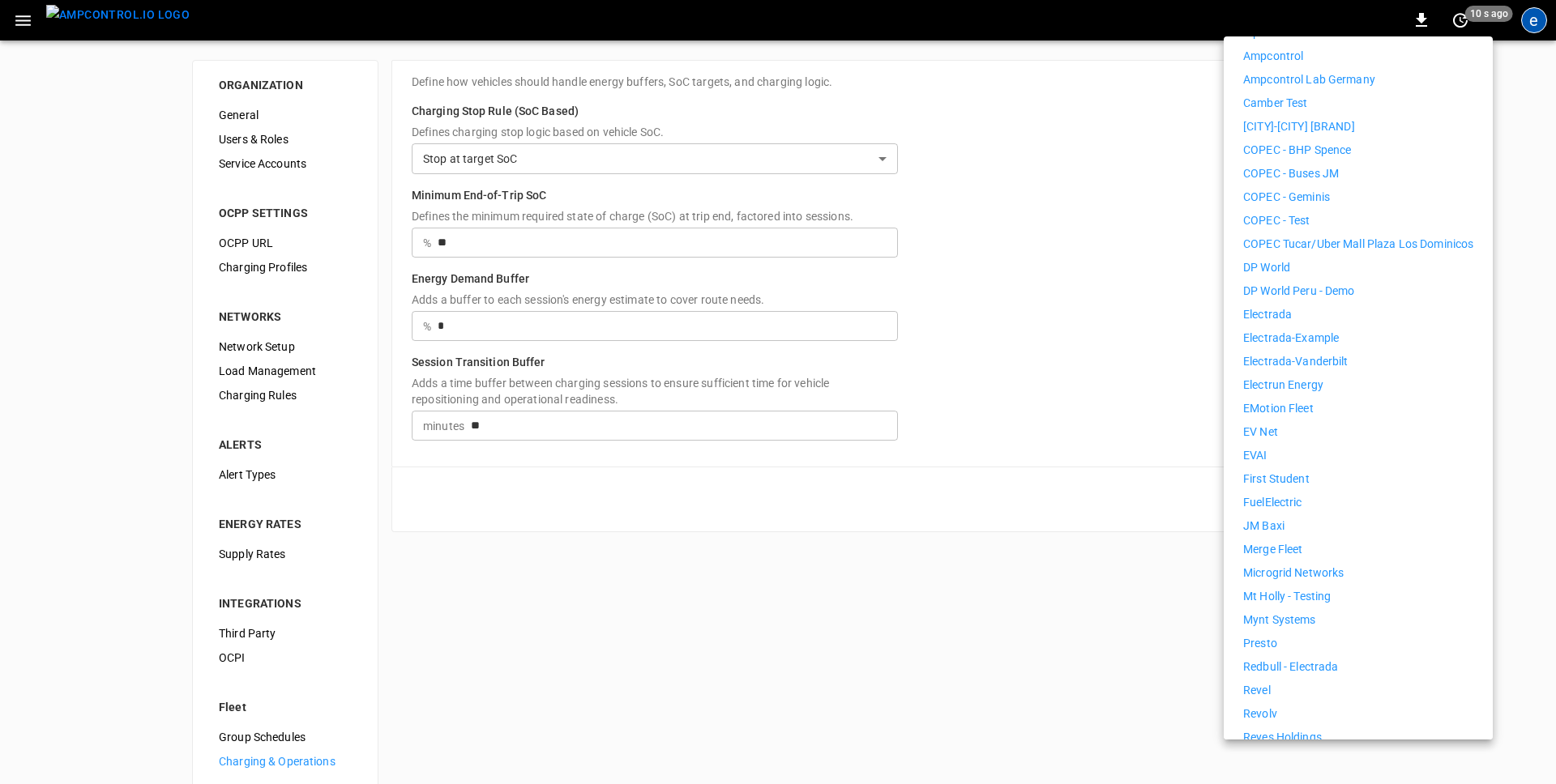 scroll, scrollTop: 330, scrollLeft: 0, axis: vertical 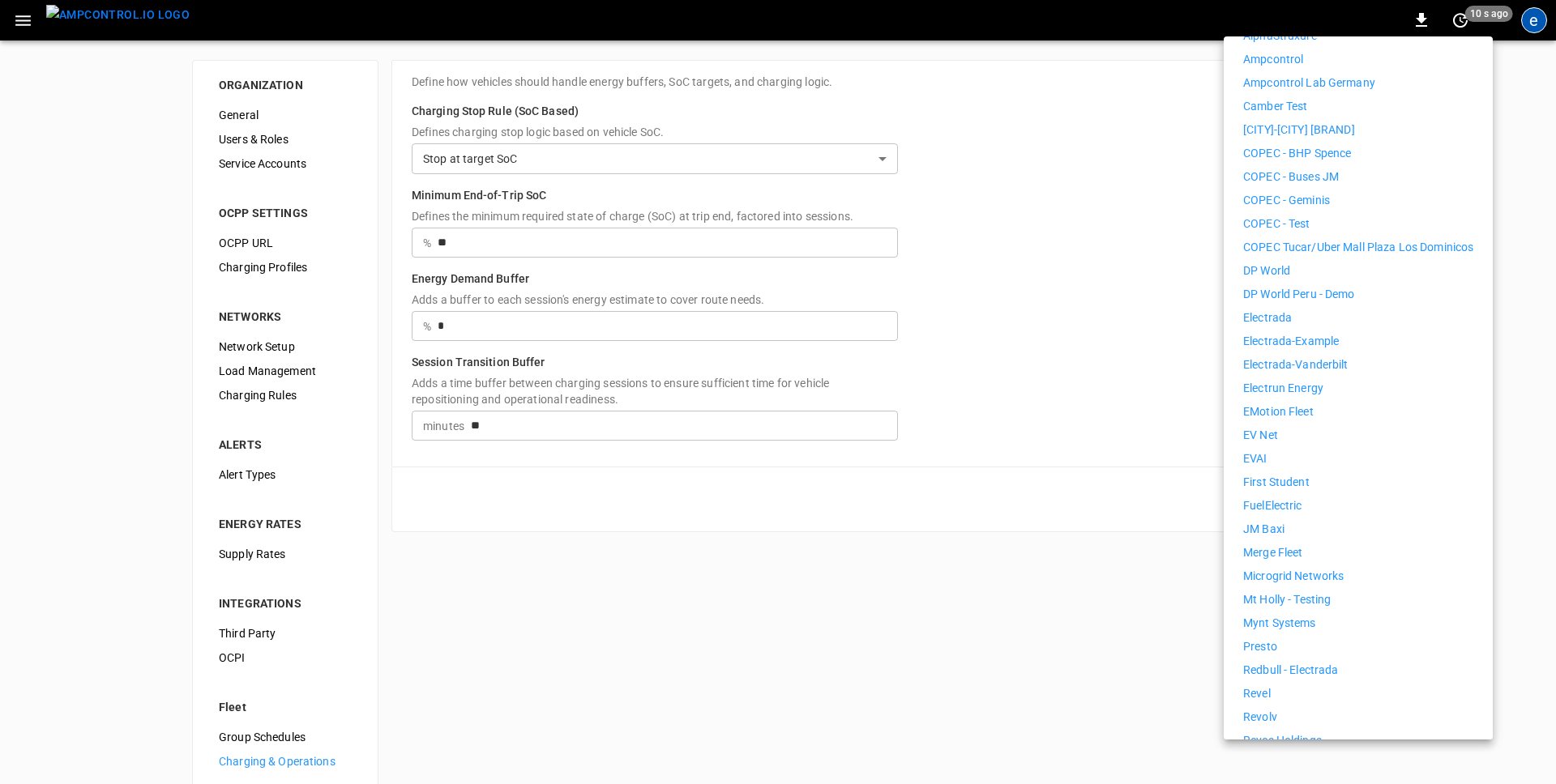 click on "First Student" at bounding box center (1276, 482) 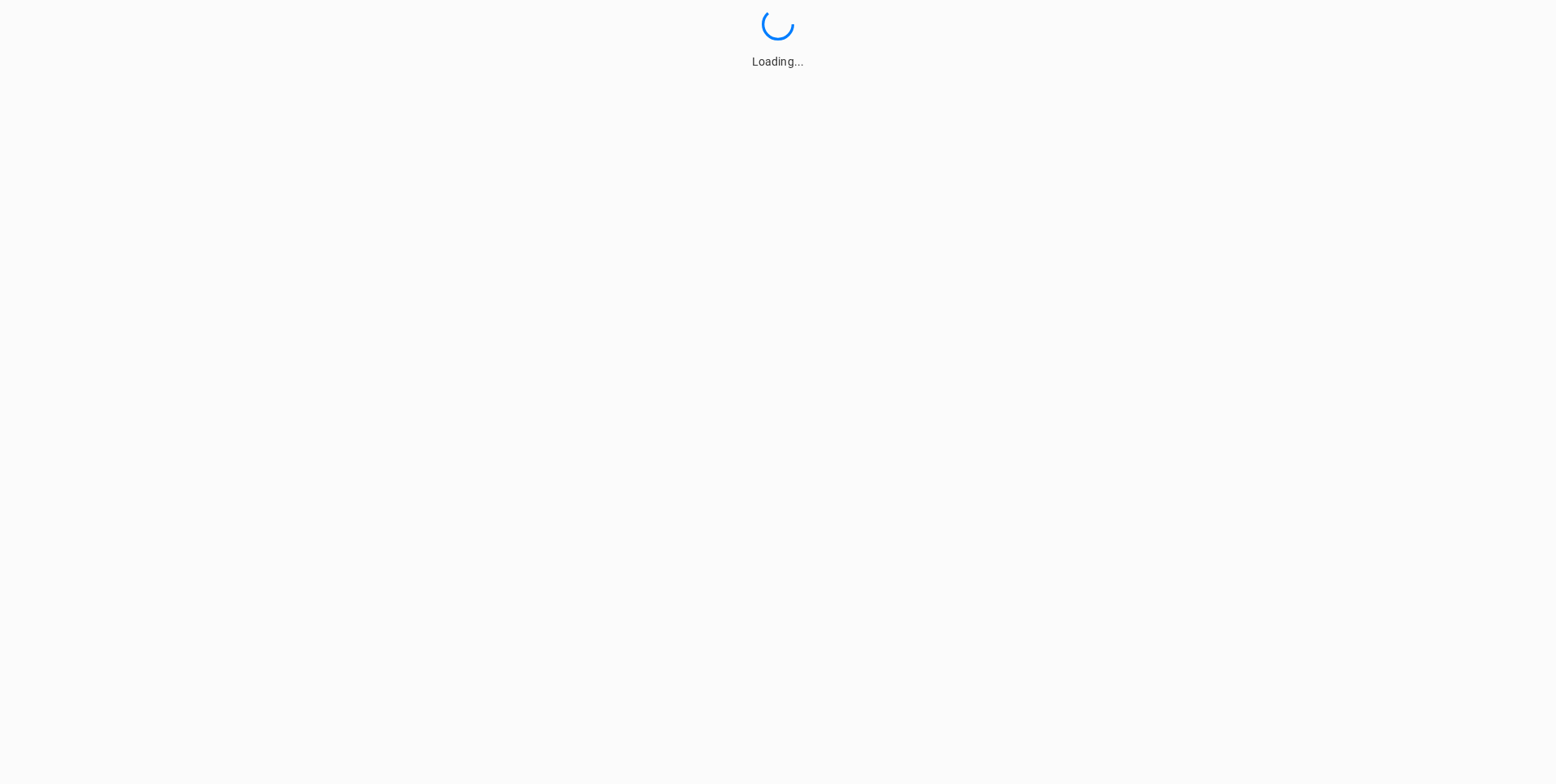scroll, scrollTop: 0, scrollLeft: 0, axis: both 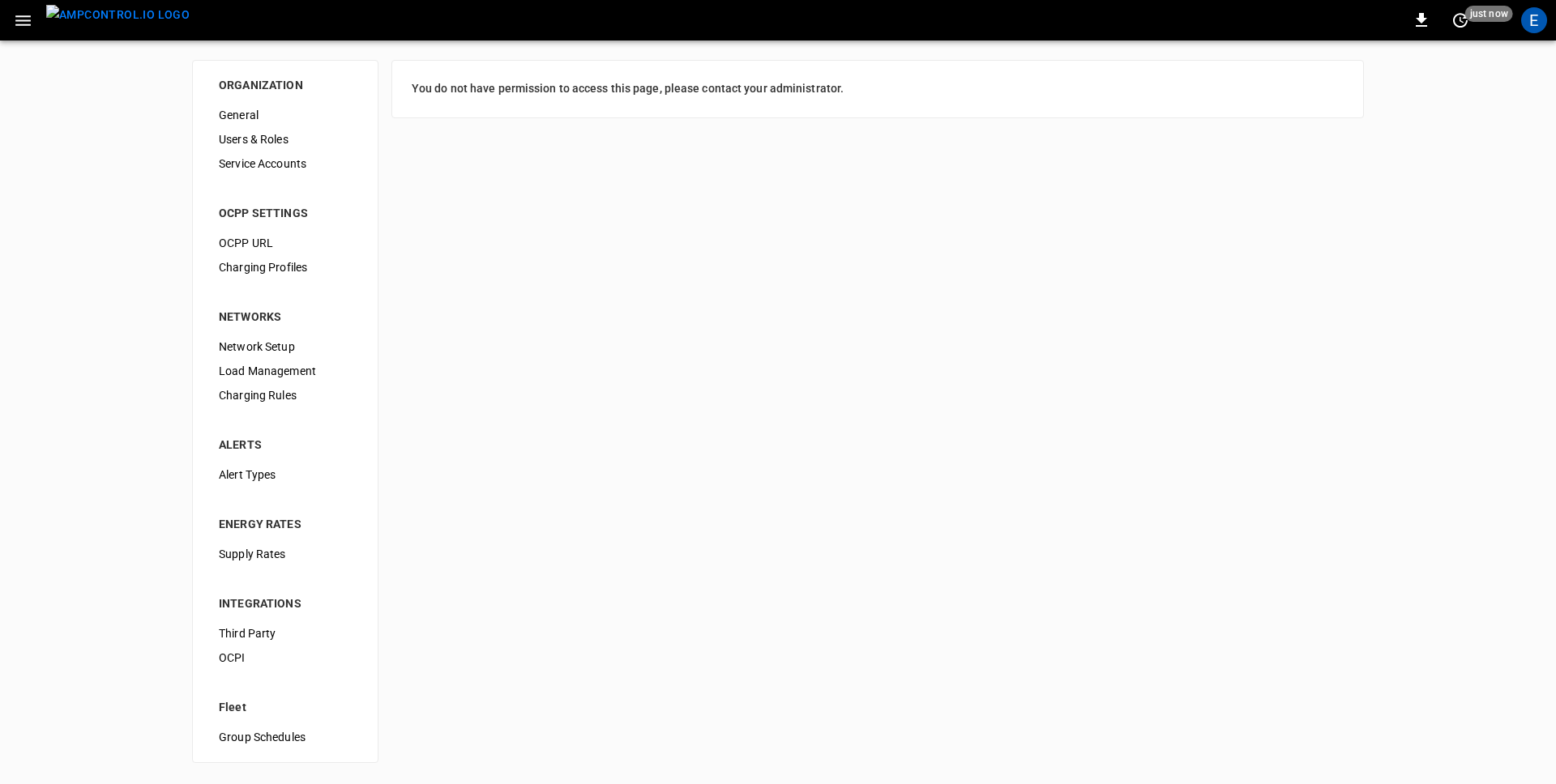 click on "Charging Rules" at bounding box center (285, 395) 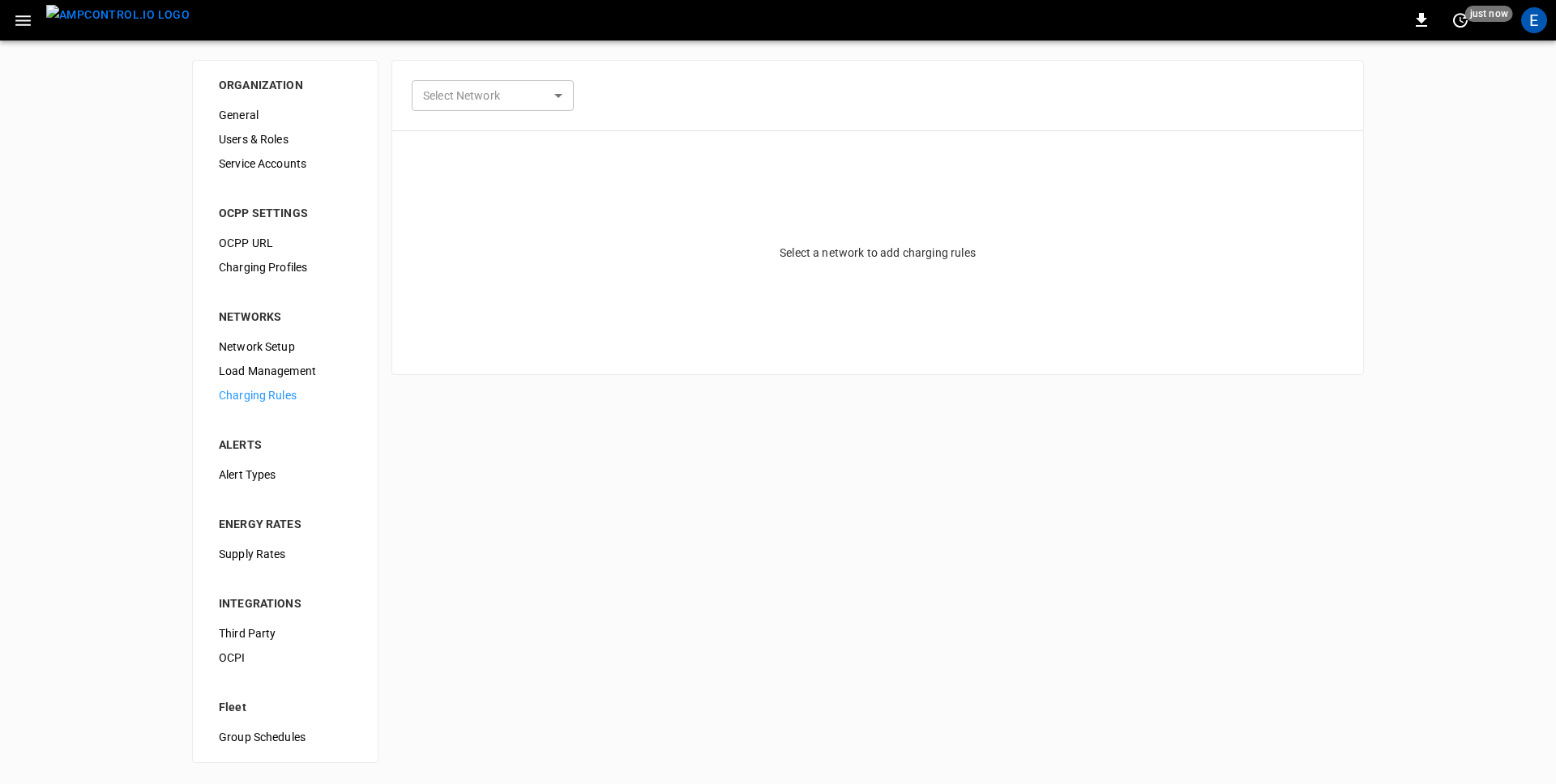 click on "0 just now E ORGANIZATION General Users & Roles Service Accounts OCPP SETTINGS OCPP URL Charging Profiles NETWORKS Network Setup Load Management Charging Rules ALERTS Alert Types ENERGY RATES Supply Rates INTEGRATIONS Third Party OCPI Fleet Group Schedules Select Network ​ Select Network Select a network to add charging rules Refresh now Update every 5 sec Update every 30 sec Off First Student [FIRST] [LAST] [EMAIL] audit Profile Settings Notifications Settings Other organizations 7Gen Aerovolt OCPP Connection Aeversa AlphaStruxure Ampcontrol Ampcontrol Lab Germany Camber Test City-Fortcollins [Panasonic] COPEC - BHP Spence COPEC - Buses JM COPEC - Geminis COPEC - Test COPEC Tucar/Uber Mall Plaza Los Dominicos Demo - Distribution Center DP World DP World Peru - Demo Electrada Electrada-Example Electrada-Vanderbilt Electrun Energy eMotion Fleet EV Net EVAI FuelElectric JM Baxi Merge Fleet Microgrid Networks Mt Holly - Testing Mynt Systems Presto Redbull - Electrada Revel Revolv Reyes Holdings" at bounding box center (778, 391) 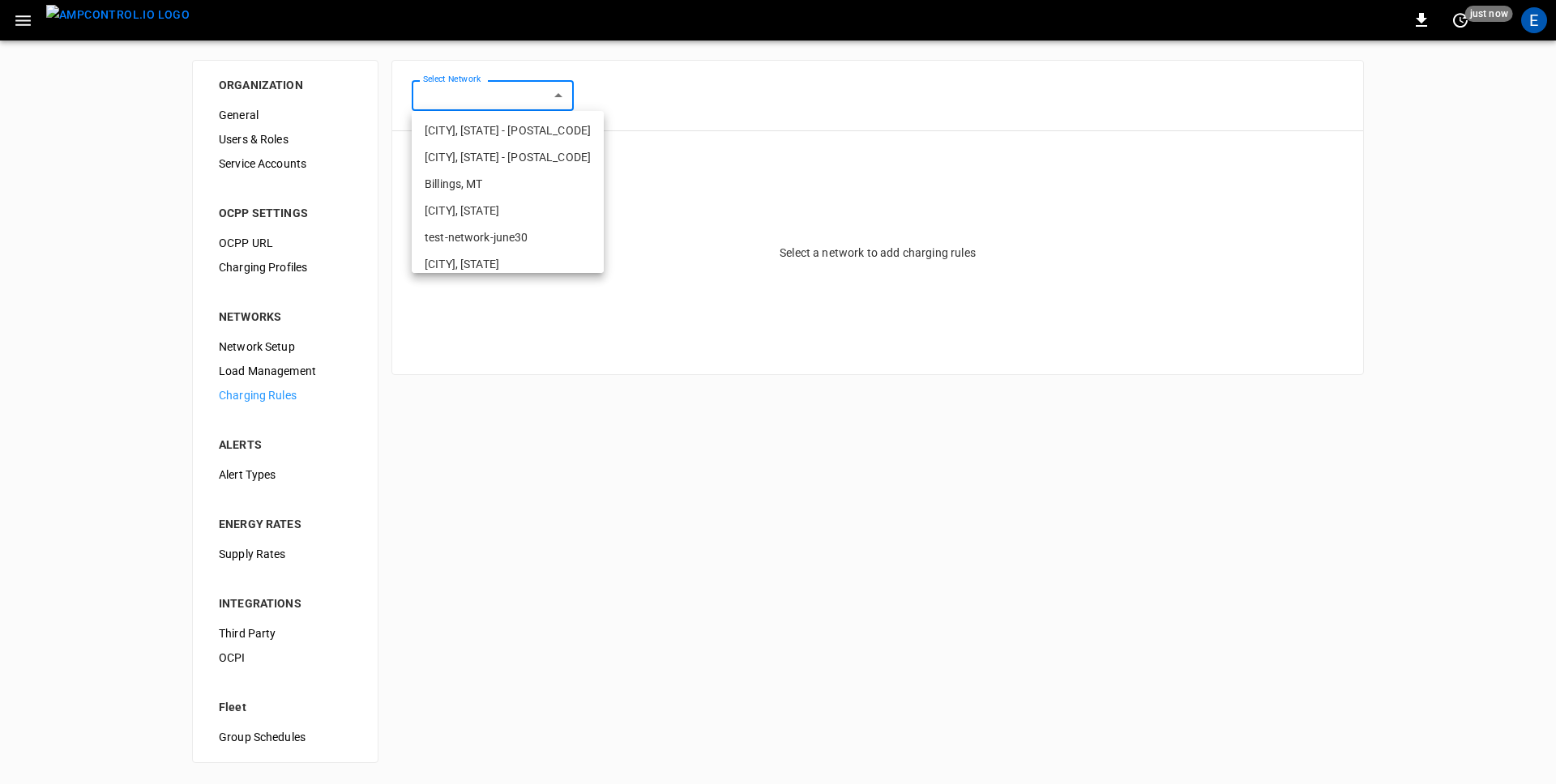 click on "[CITY], [STATE] - [POSTAL_CODE]" at bounding box center (507, 130) 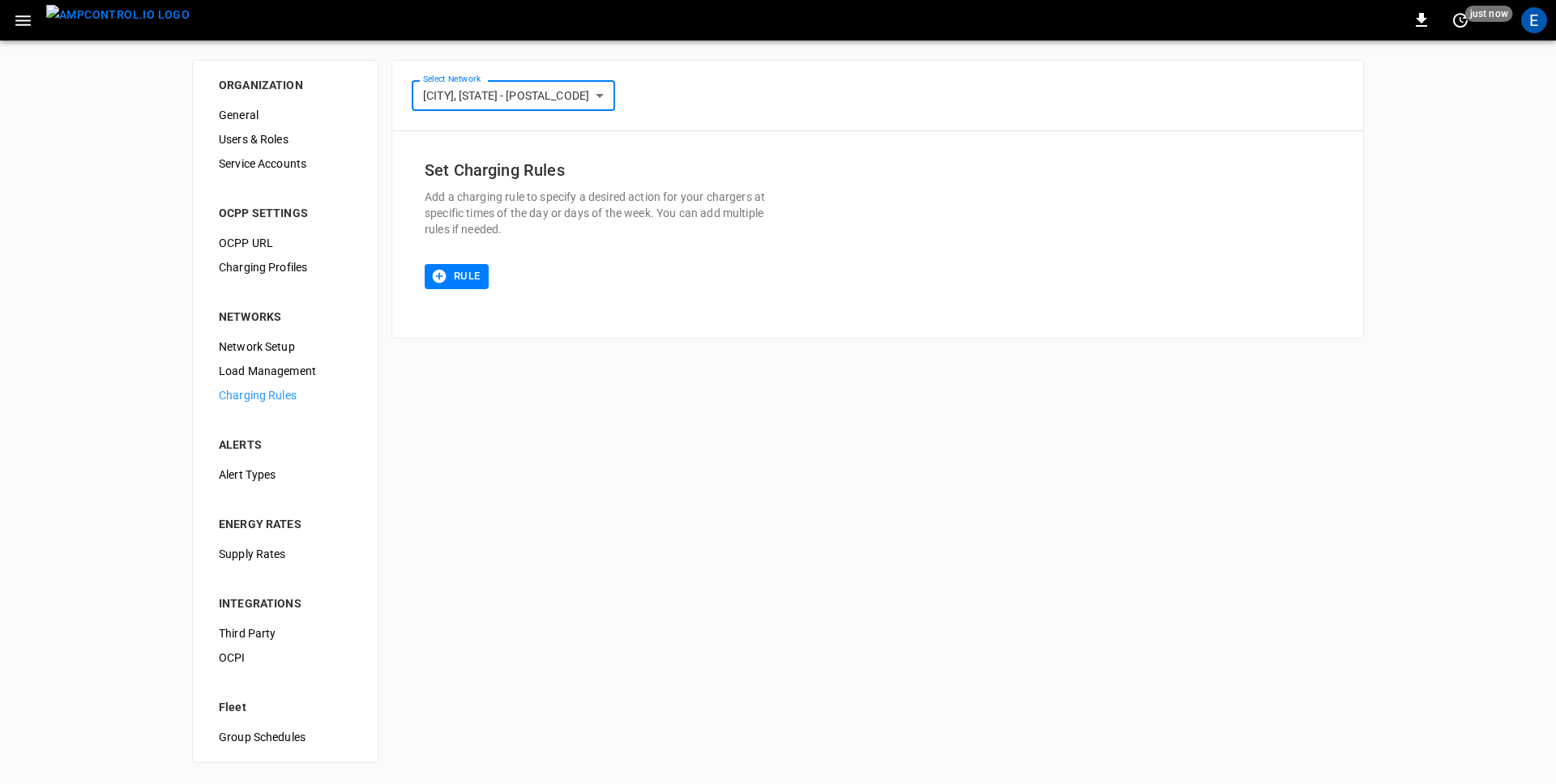 click on "**********" at bounding box center (778, 391) 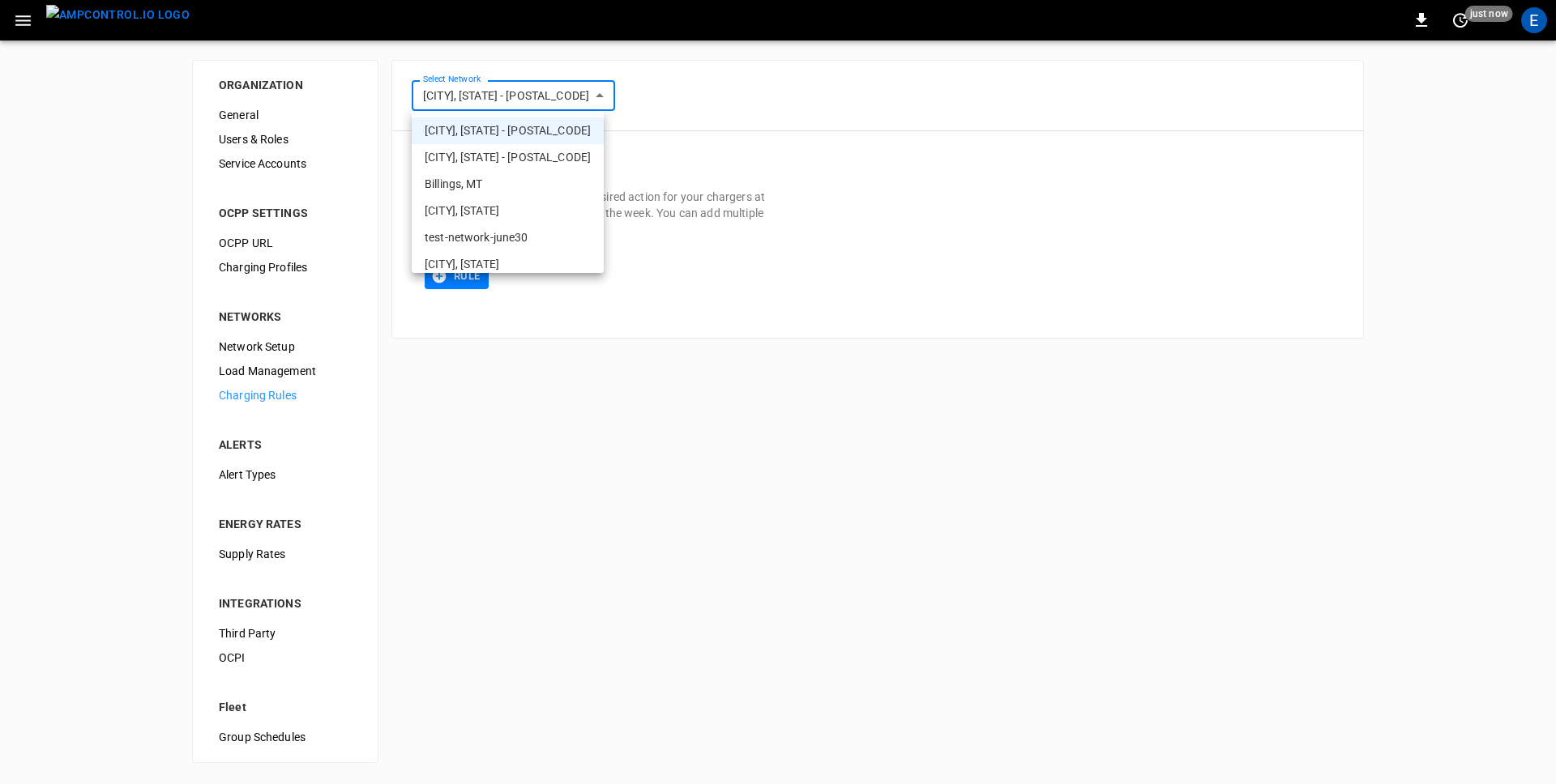 click on "[CITY], [STATE] - [POSTAL_CODE]" at bounding box center (507, 157) 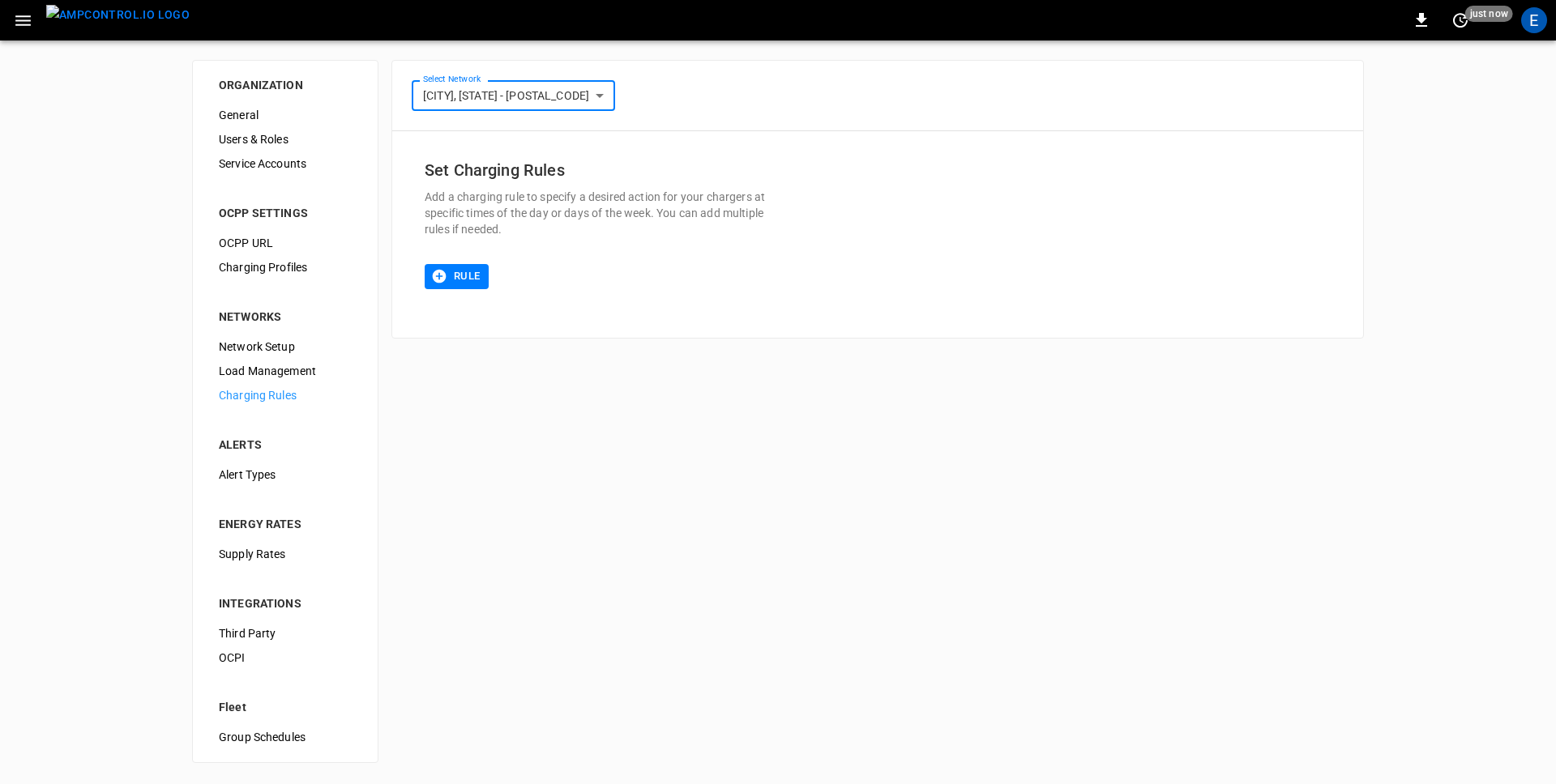 click on "**********" at bounding box center (778, 391) 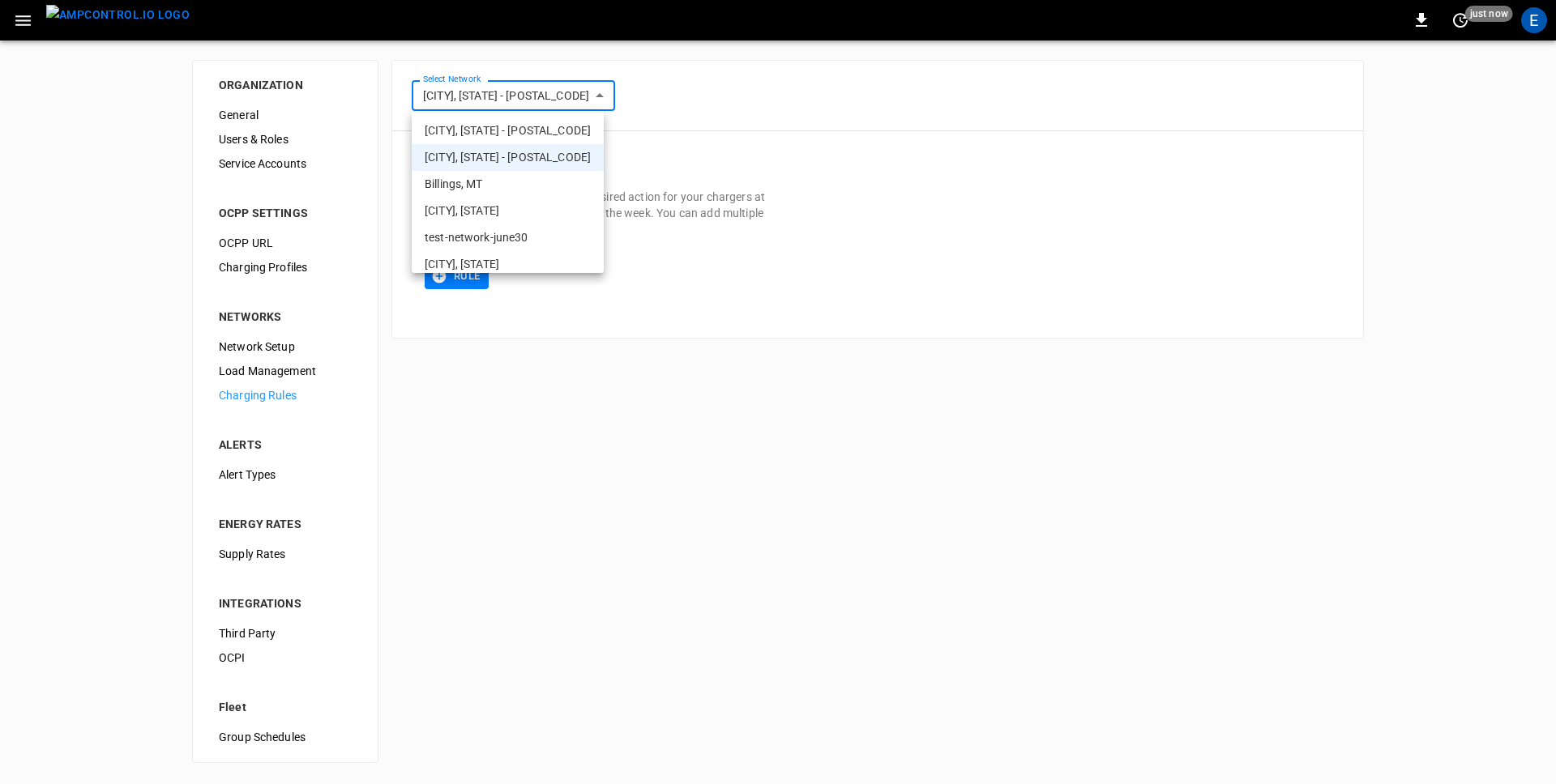 click on "Billings, MT" at bounding box center (507, 184) 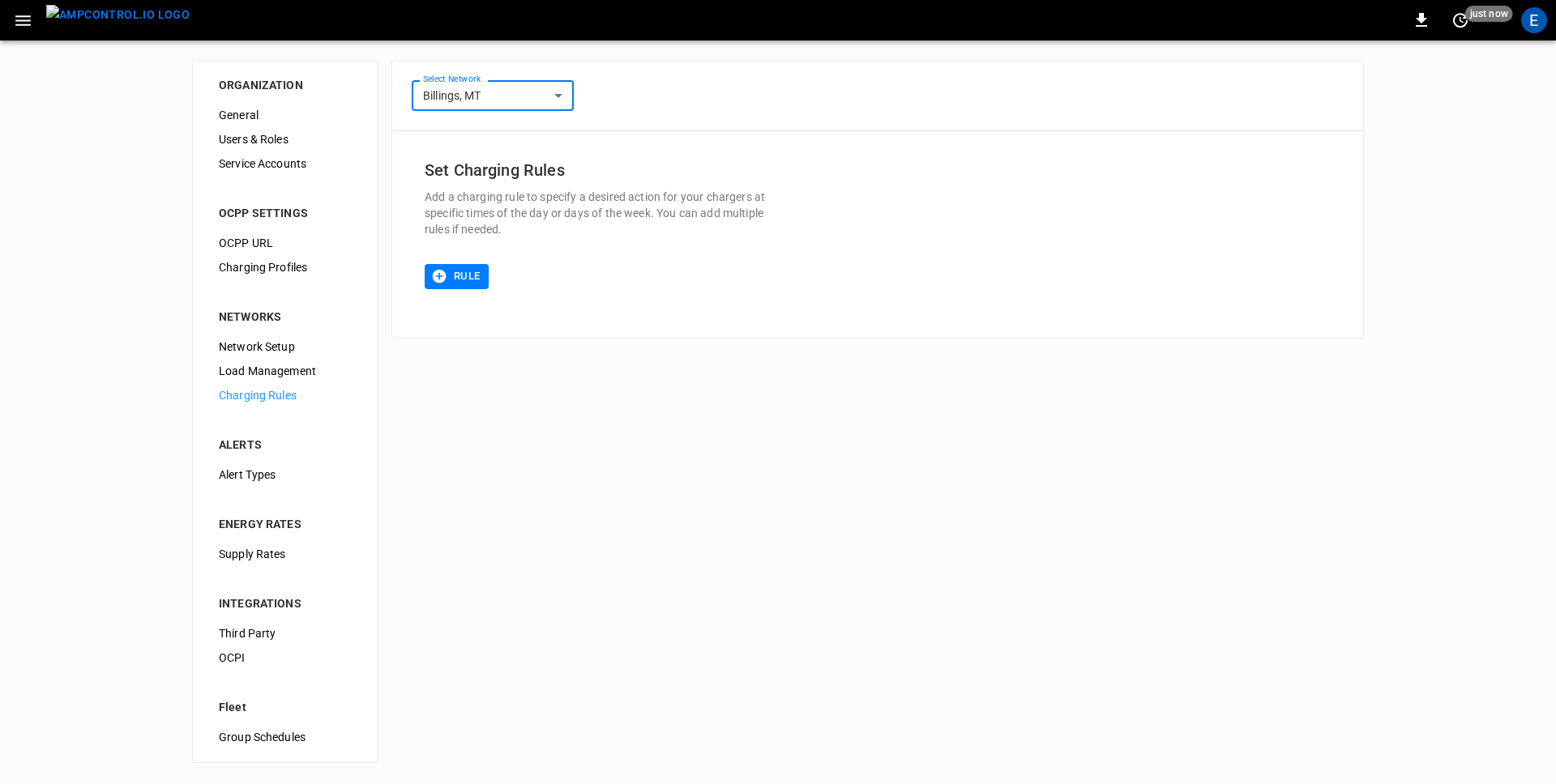 click on "**********" at bounding box center [778, 391] 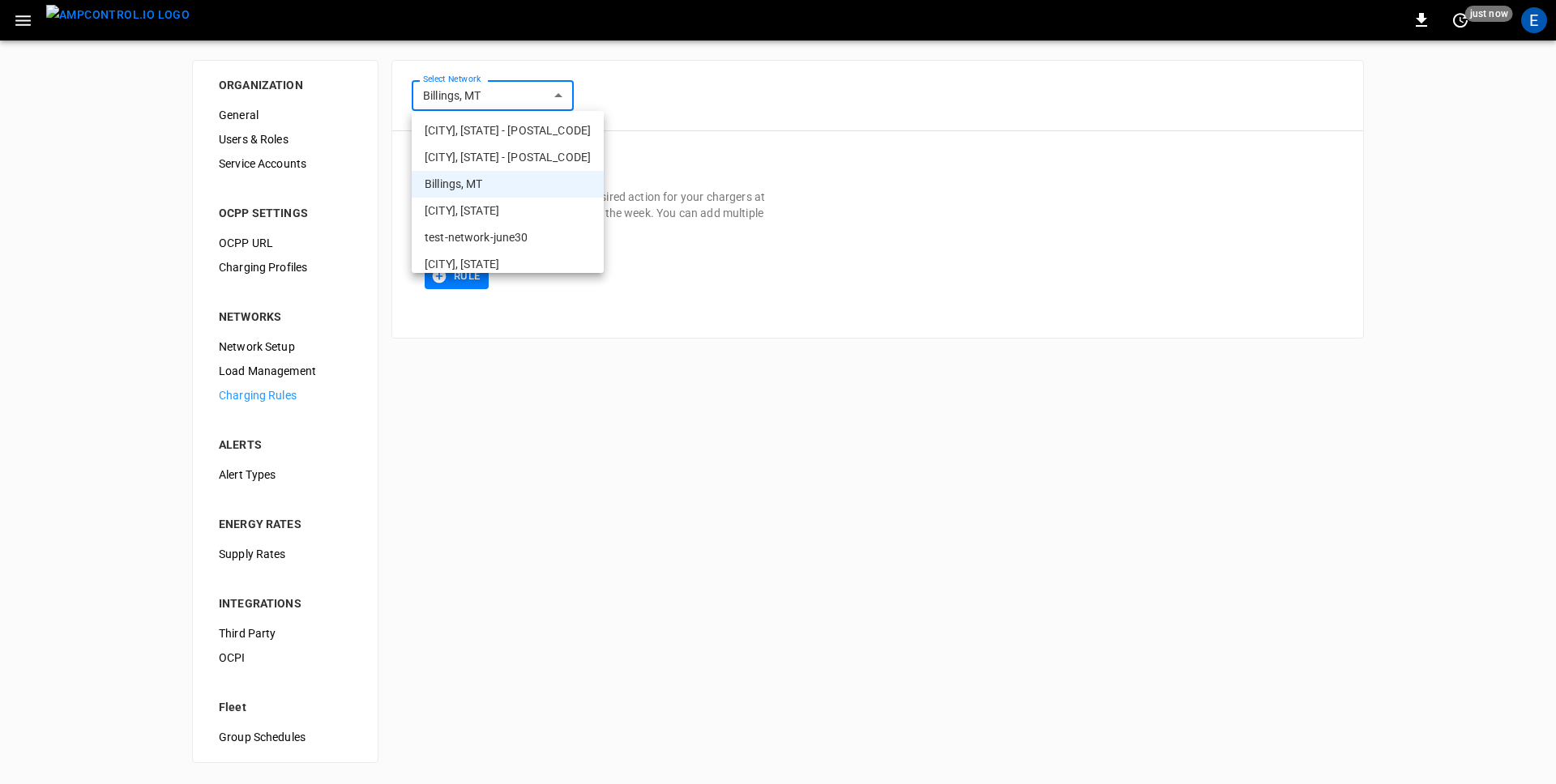 click on "[CITY], [STATE]" at bounding box center [507, 211] 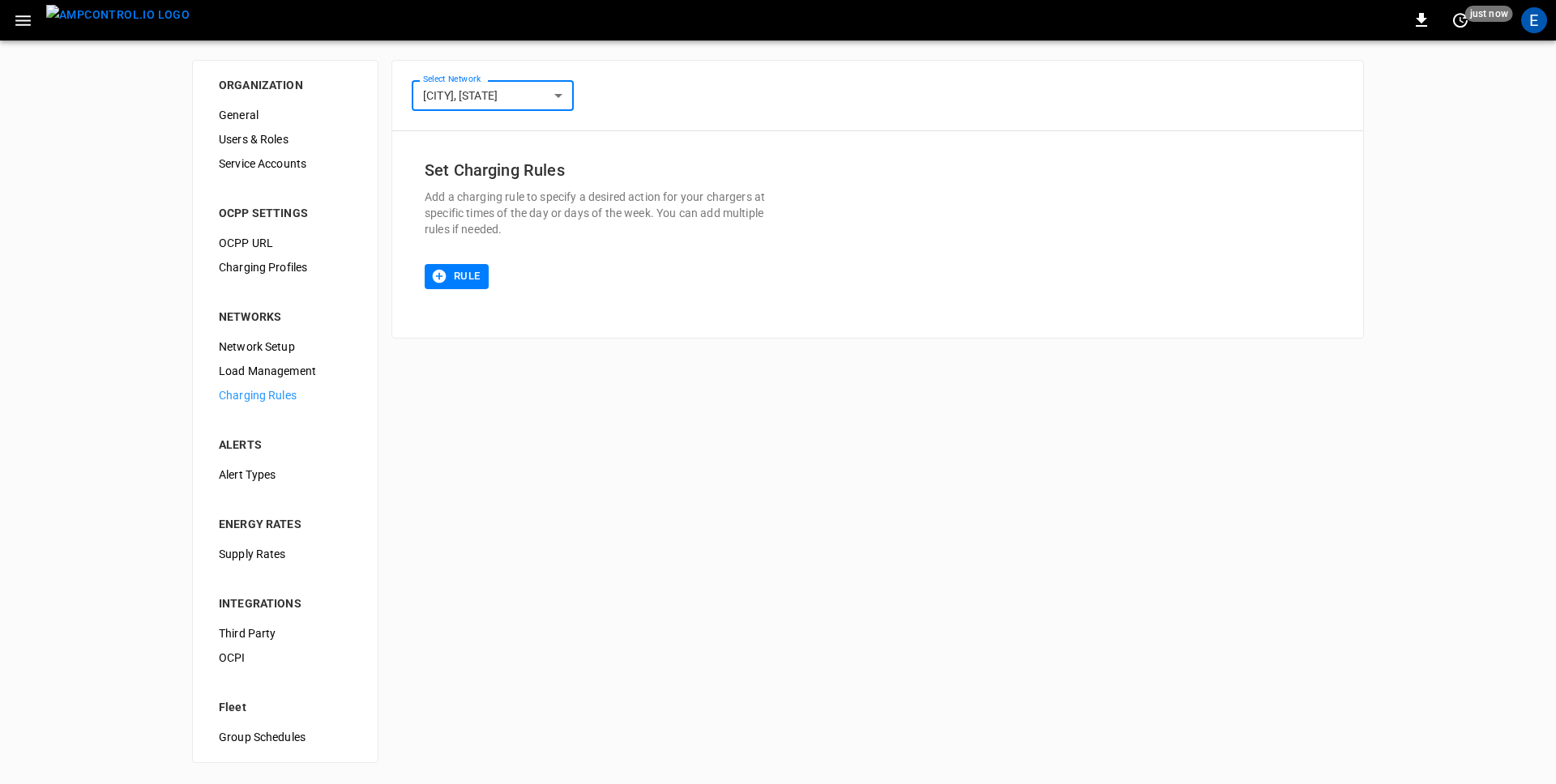click on "**********" at bounding box center [778, 391] 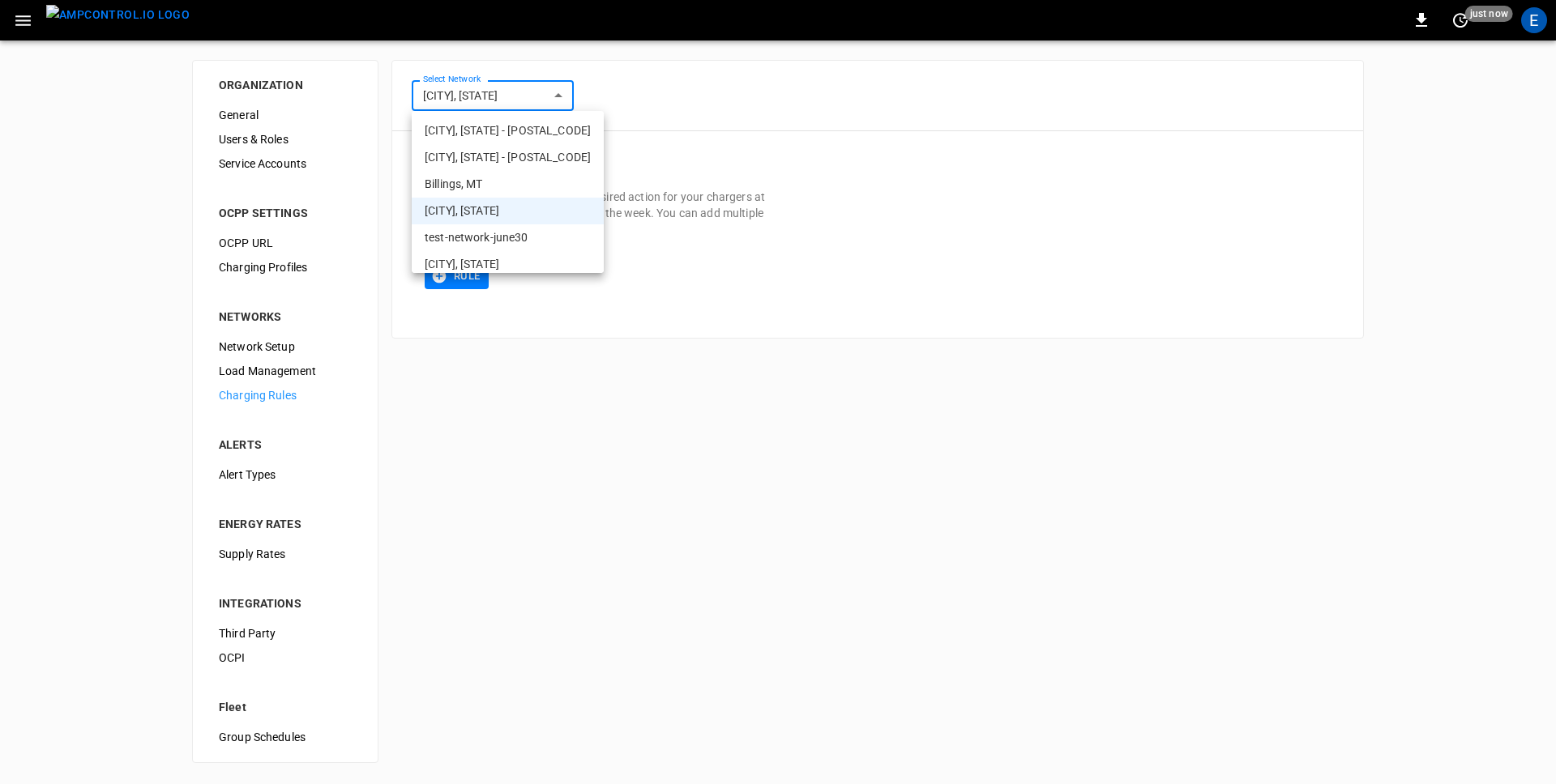click on "test-network-june30" at bounding box center [507, 237] 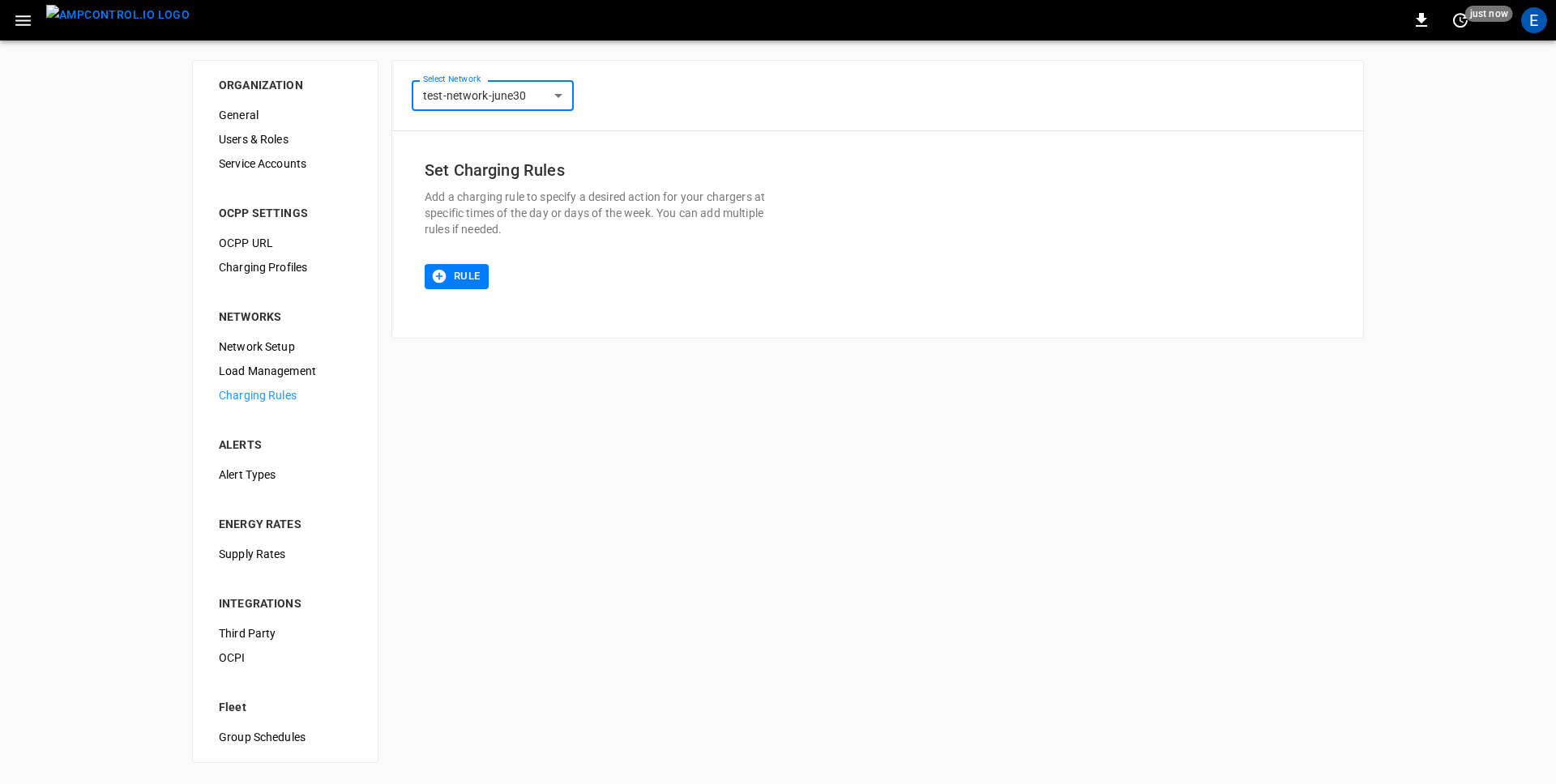 click on "**********" at bounding box center (778, 391) 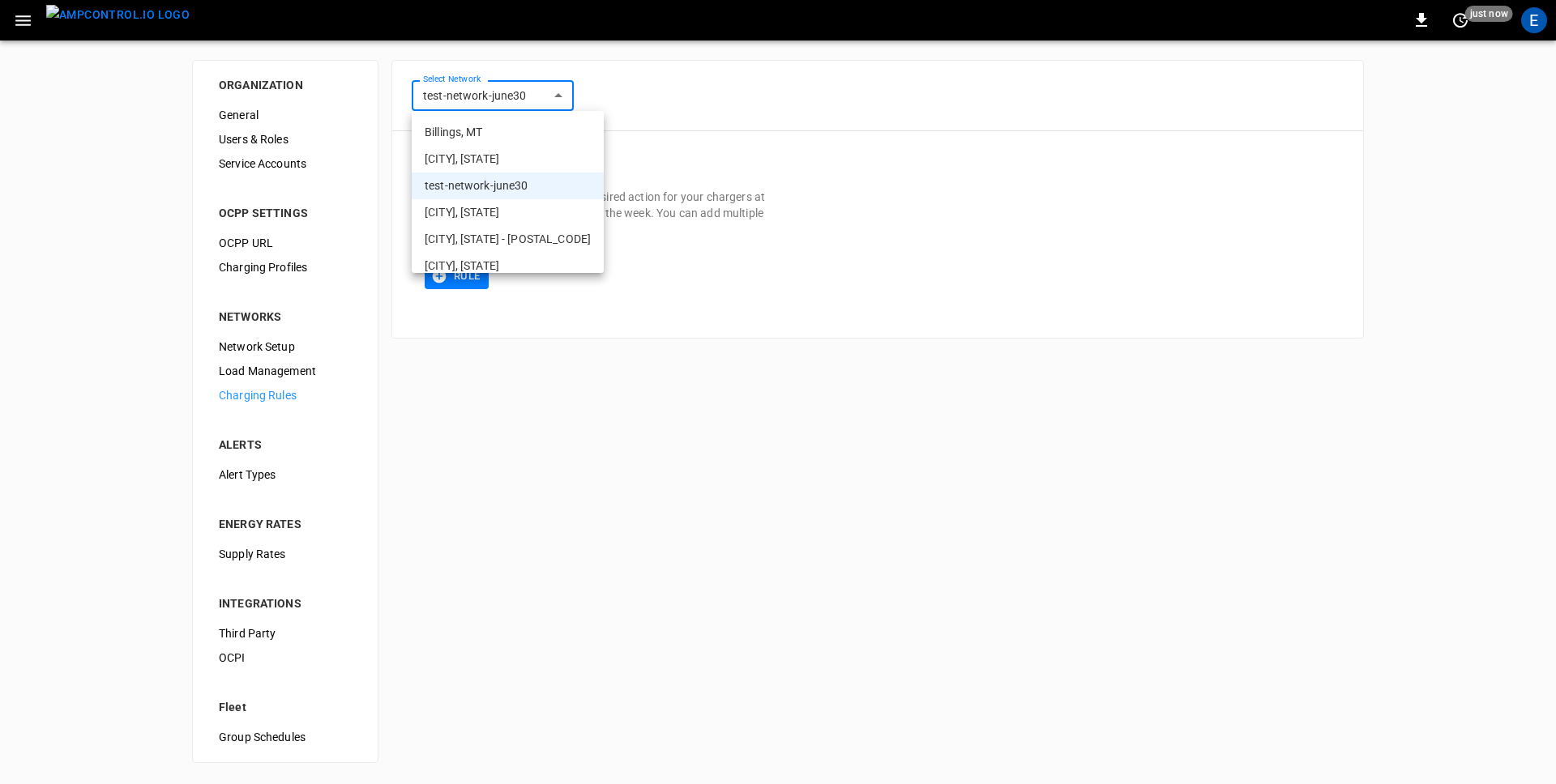 scroll, scrollTop: 58, scrollLeft: 0, axis: vertical 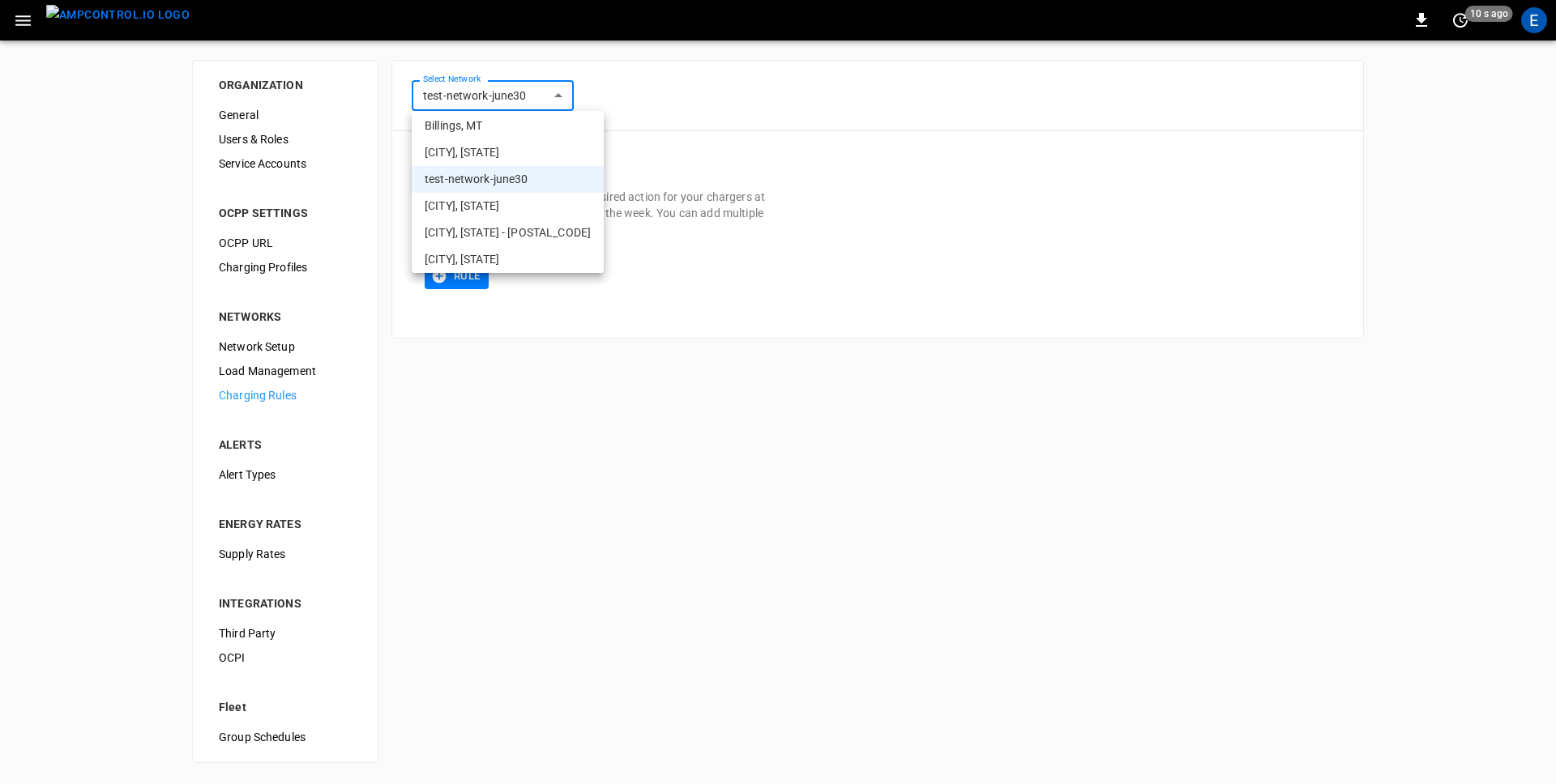 click on "[CITY], [STATE]" at bounding box center (507, 206) 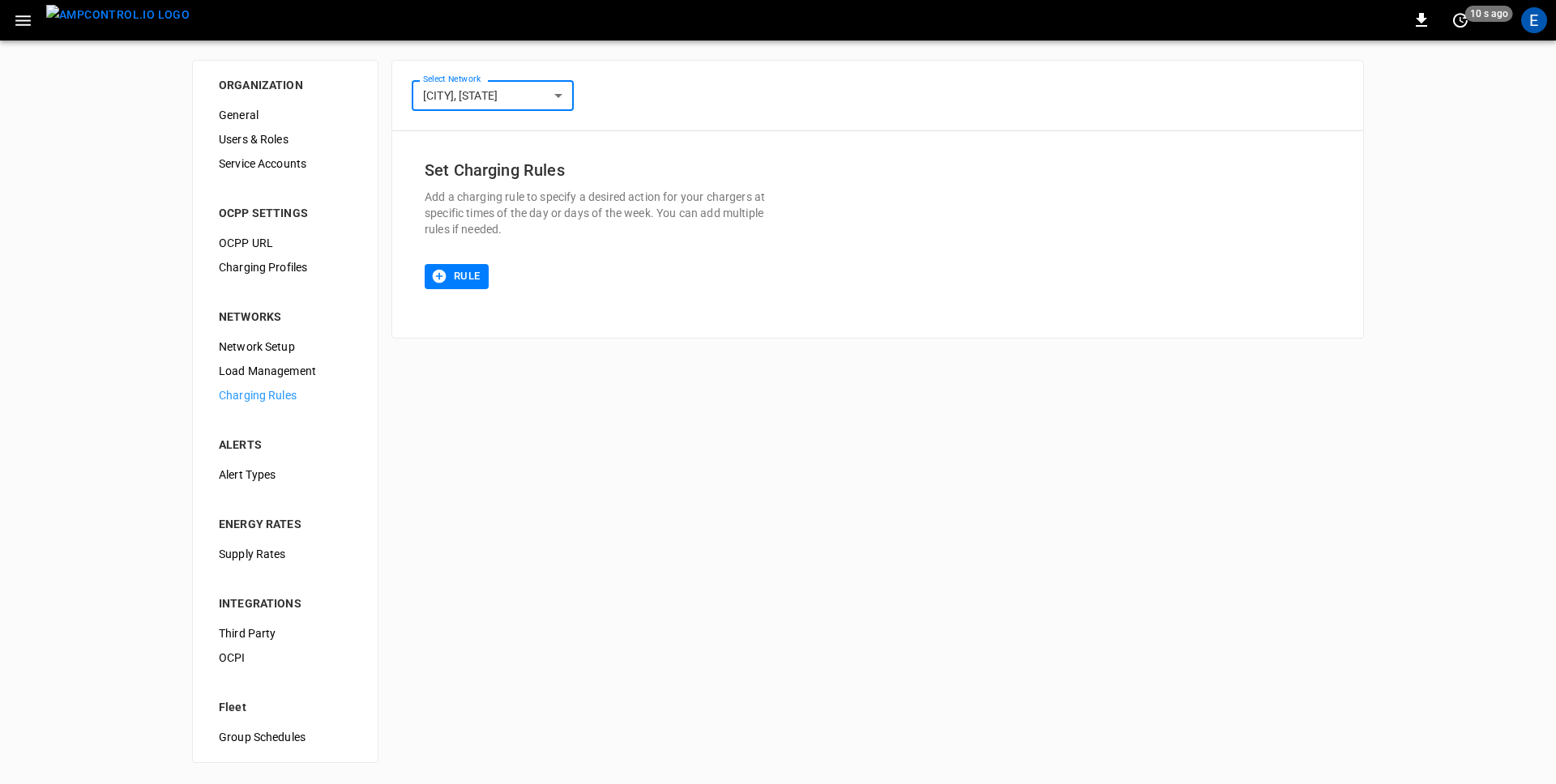 click on "**********" at bounding box center [778, 391] 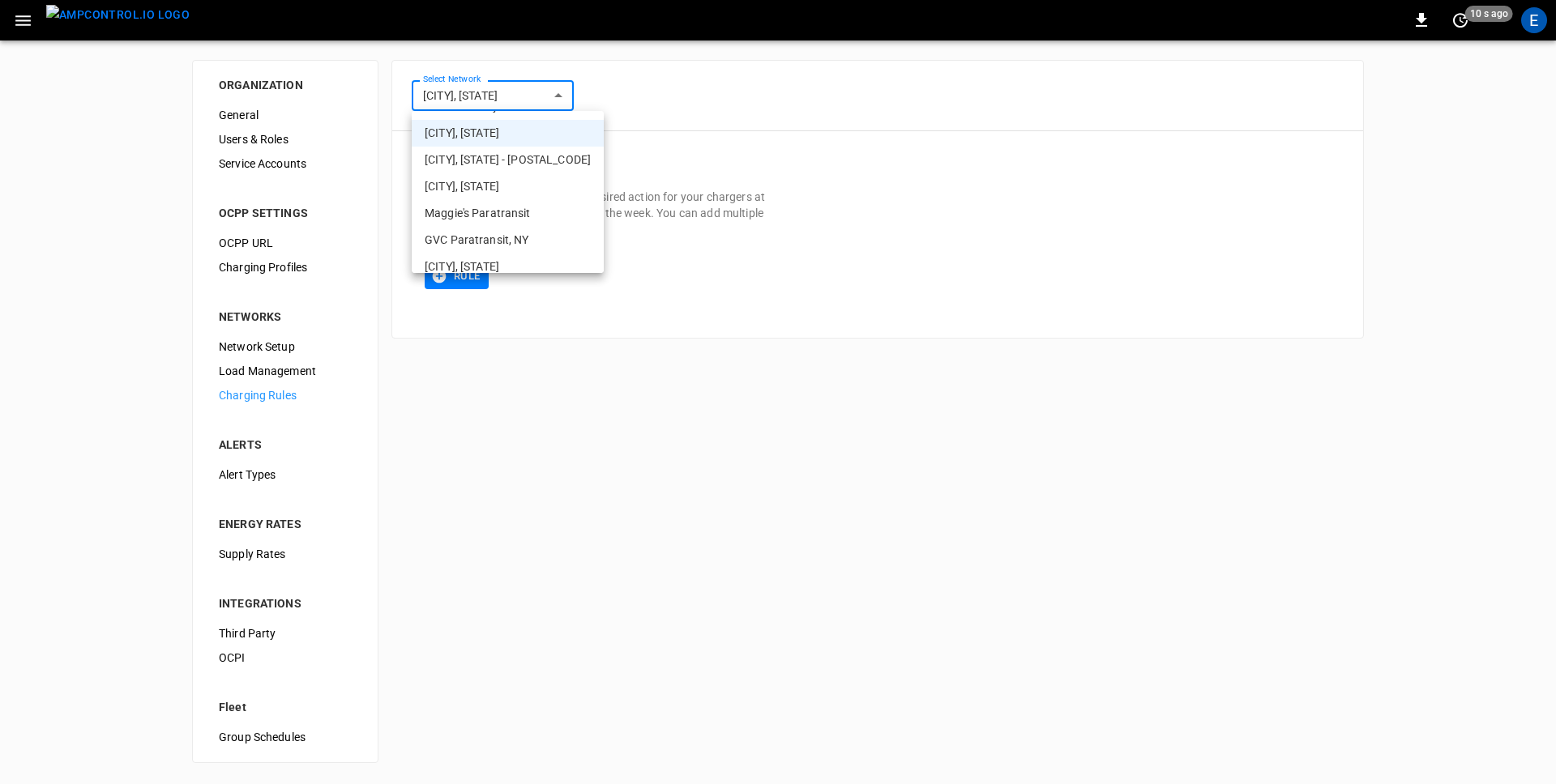 scroll, scrollTop: 133, scrollLeft: 0, axis: vertical 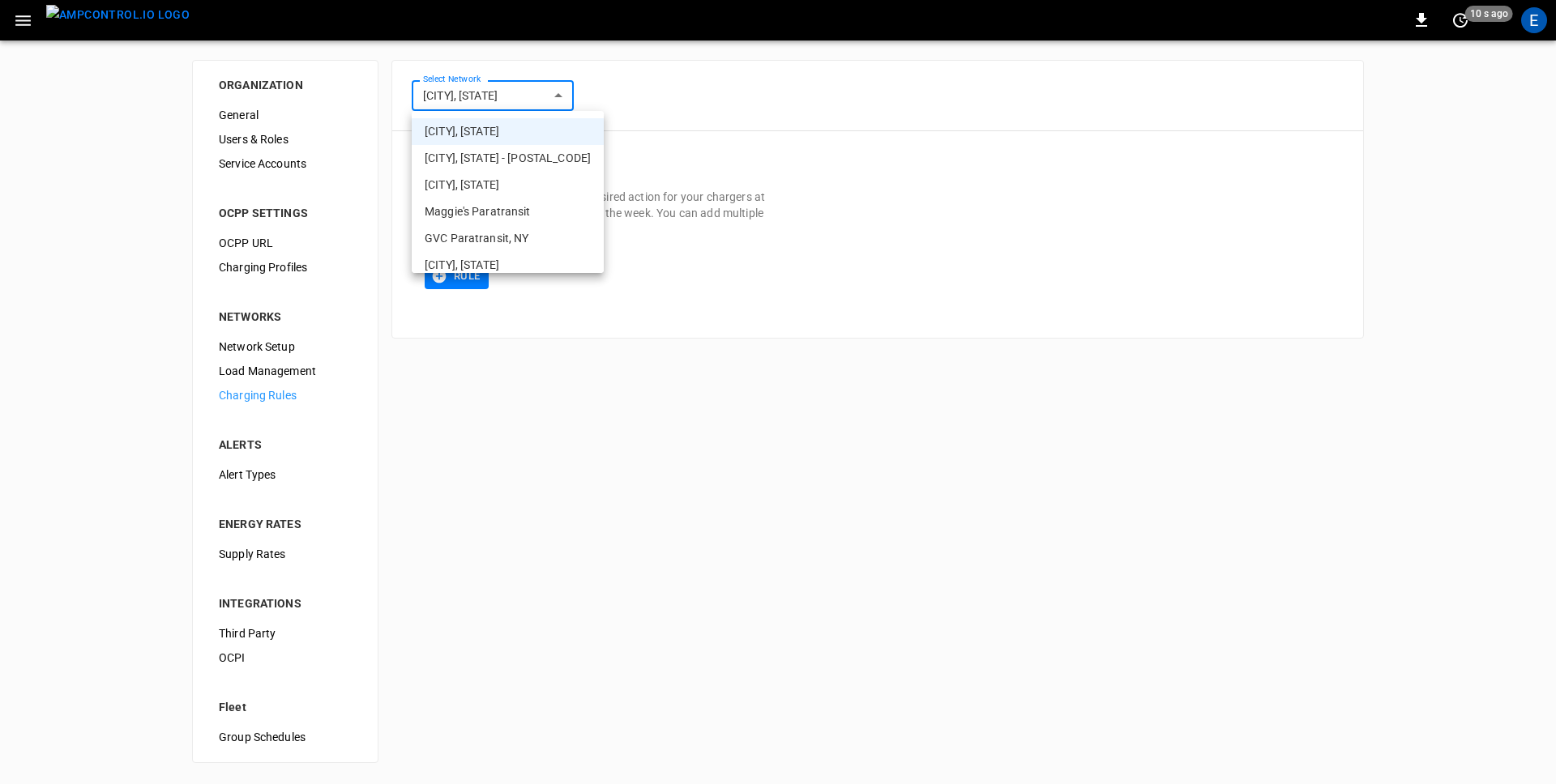click on "[CITY], [STATE] - [POSTAL_CODE]" at bounding box center [507, 158] 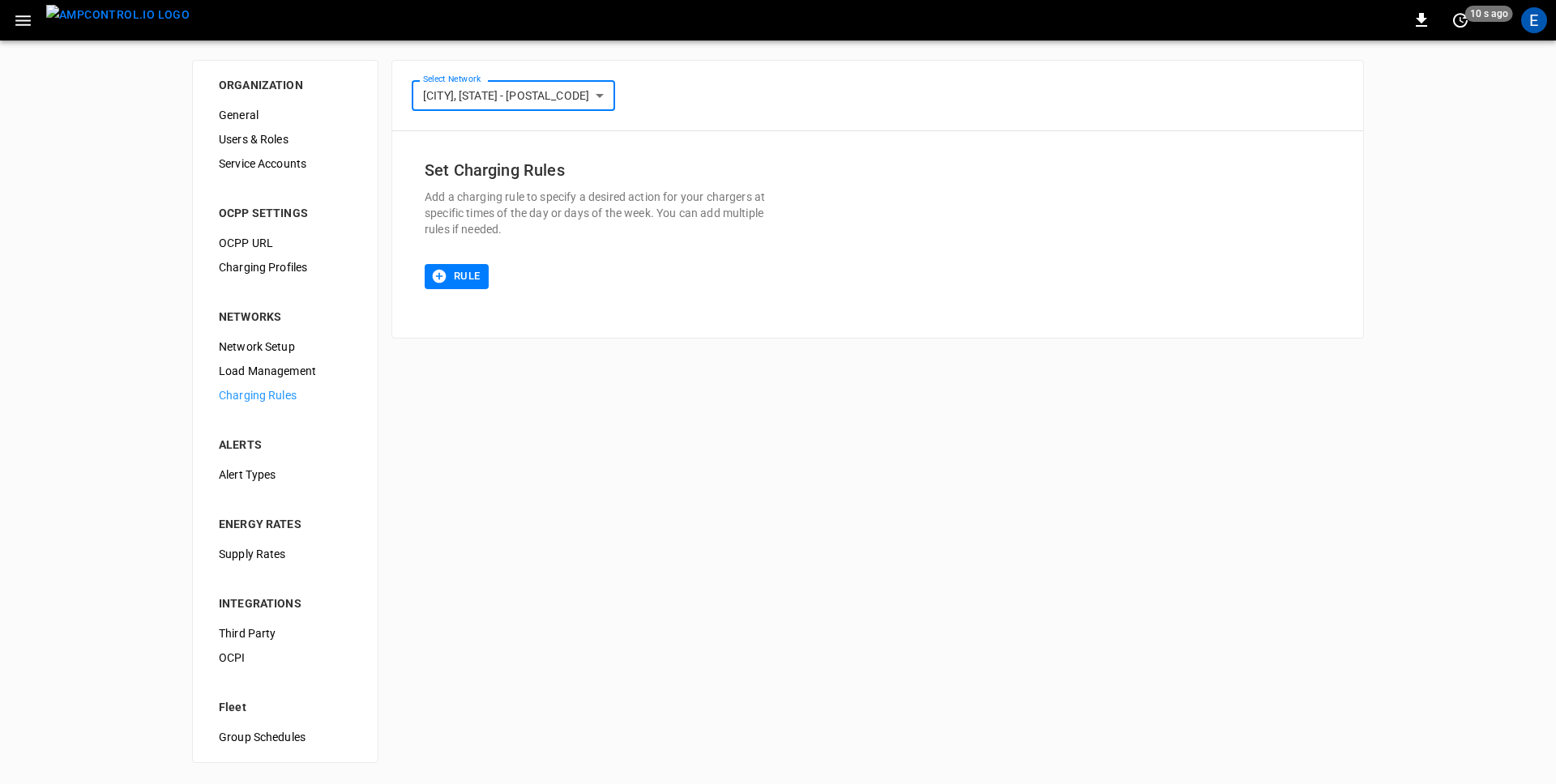 click on "Select Network" at bounding box center [451, 79] 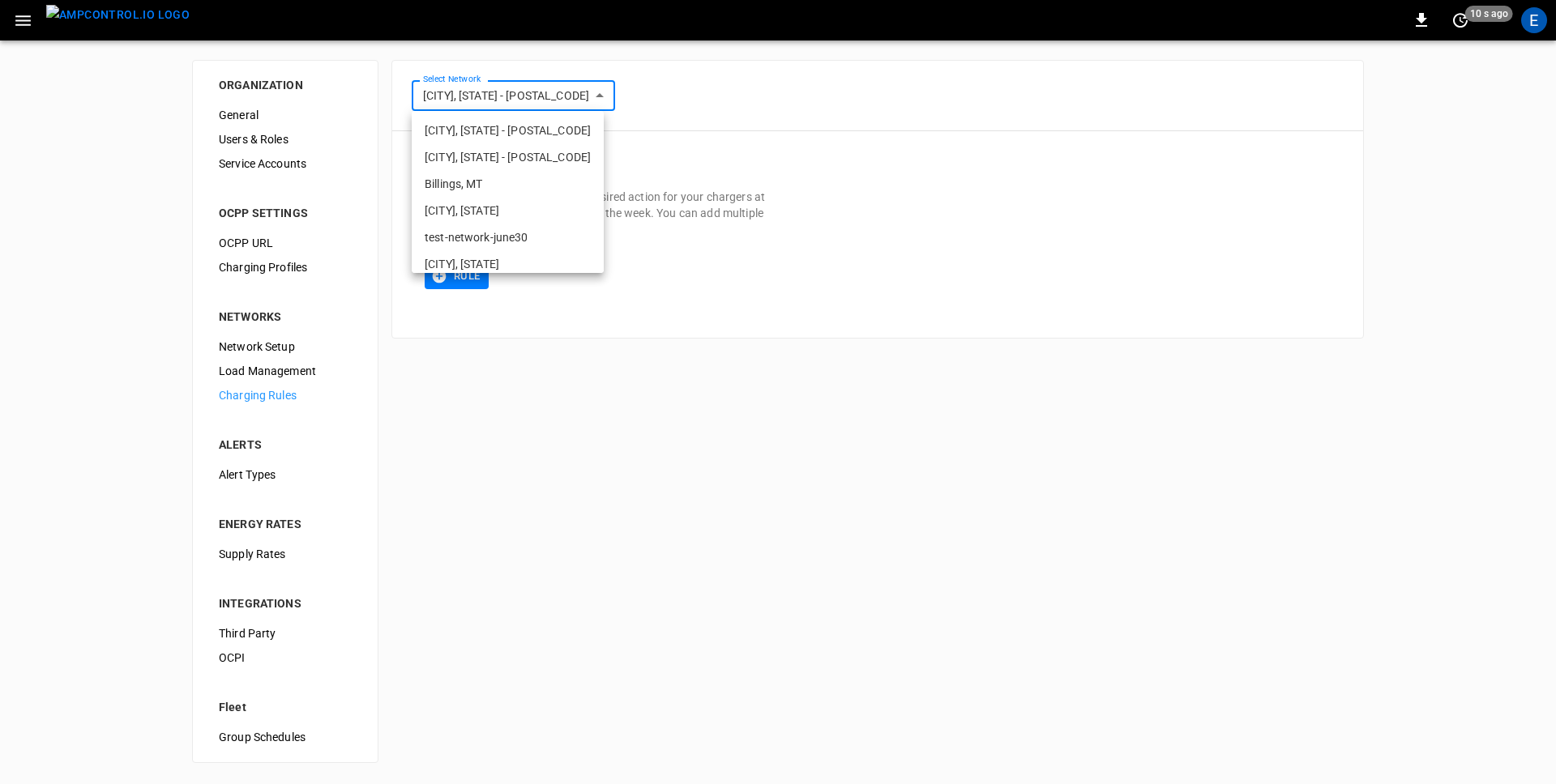 scroll, scrollTop: 100, scrollLeft: 0, axis: vertical 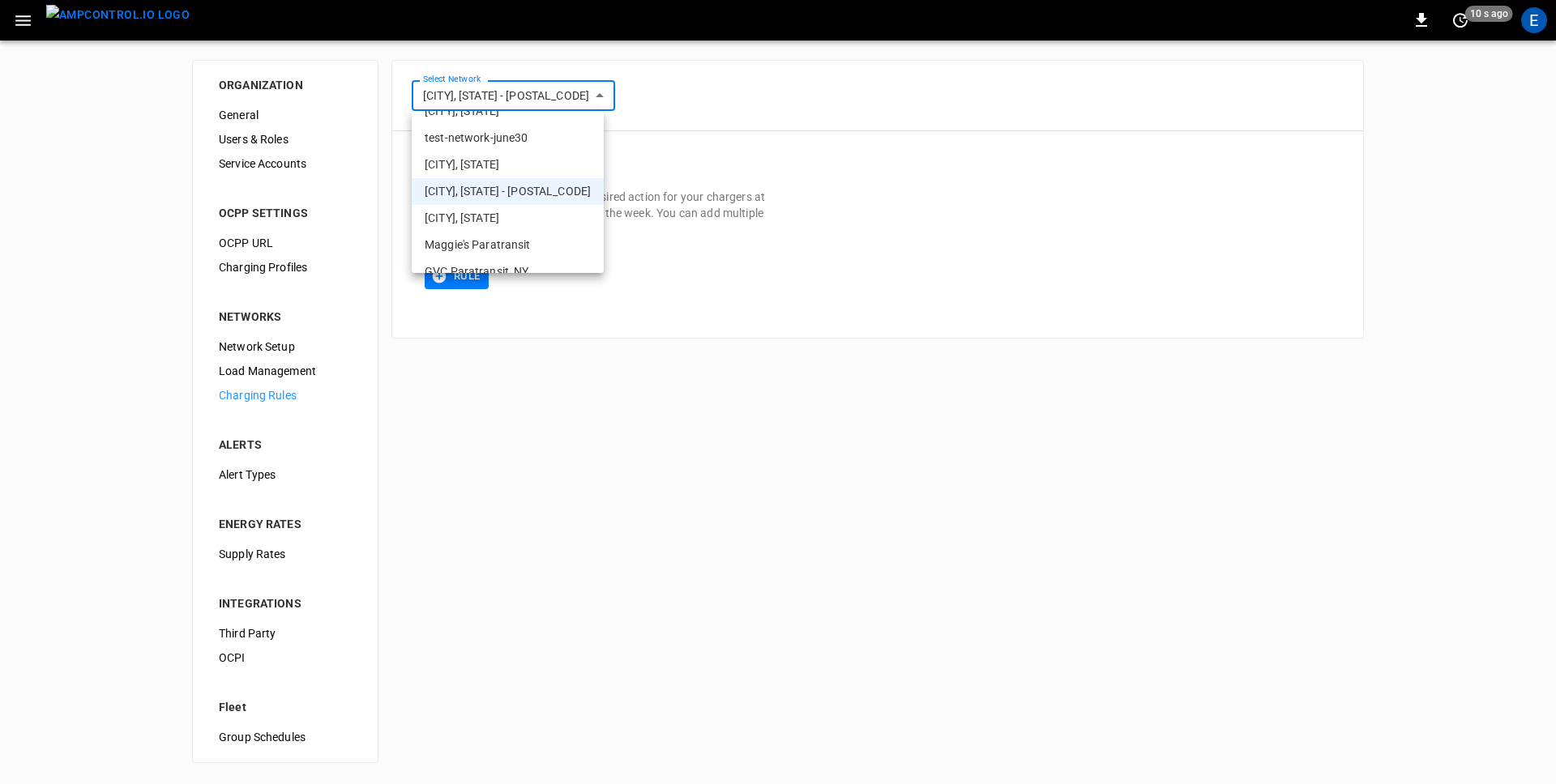 click on "[CITY], [STATE]" at bounding box center [507, 218] 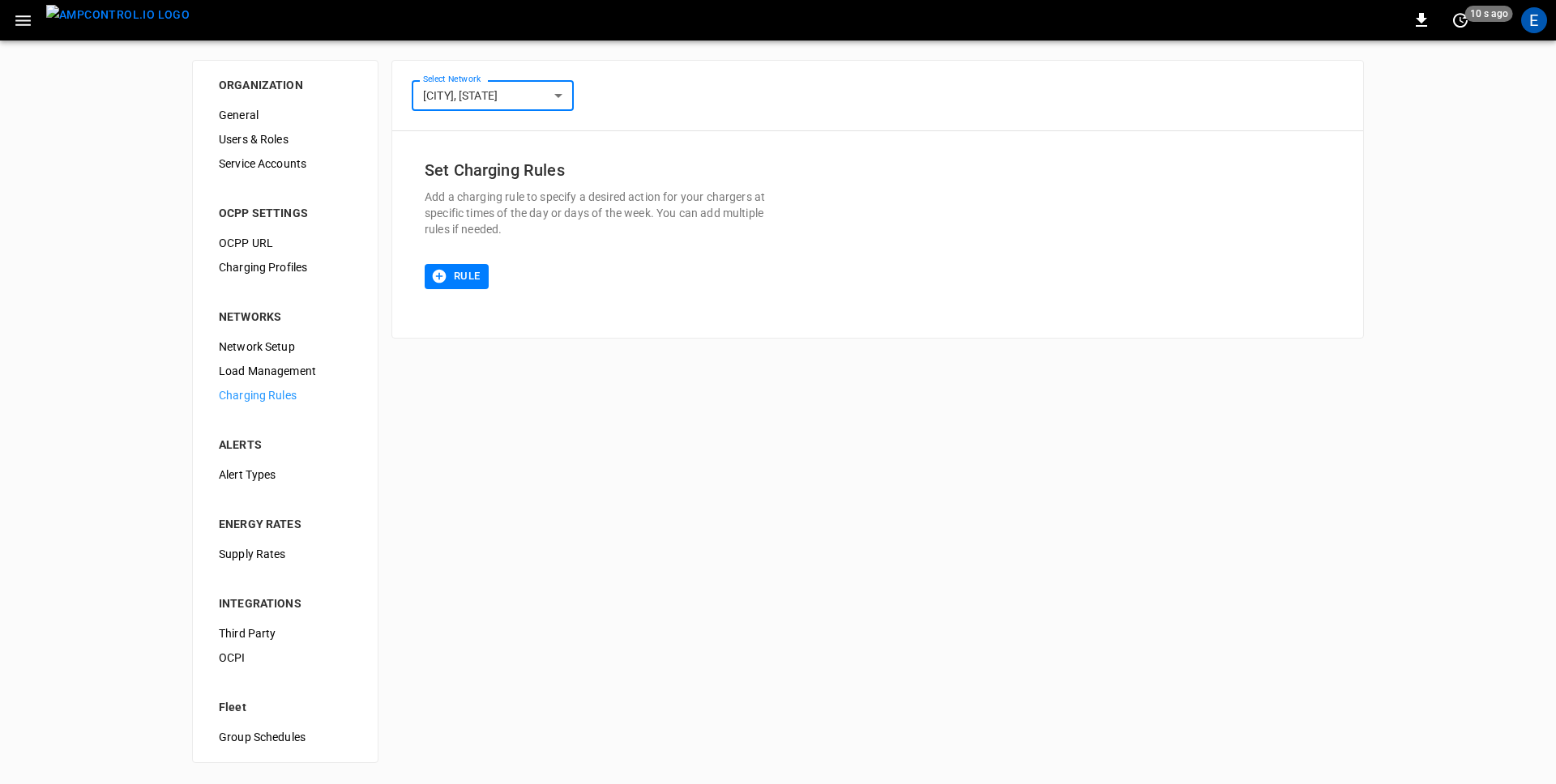 click on "**********" at bounding box center [778, 391] 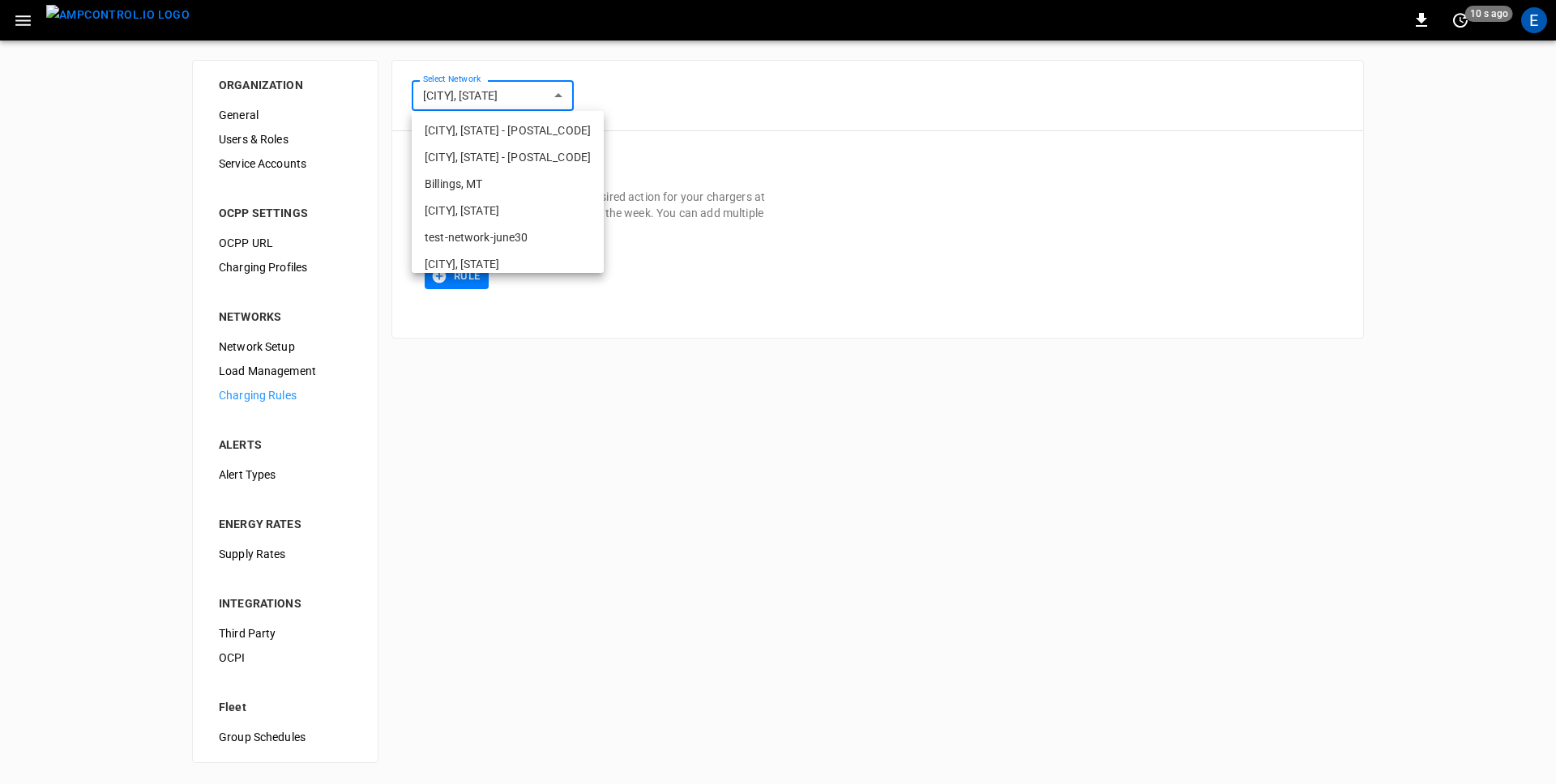 scroll, scrollTop: 126, scrollLeft: 0, axis: vertical 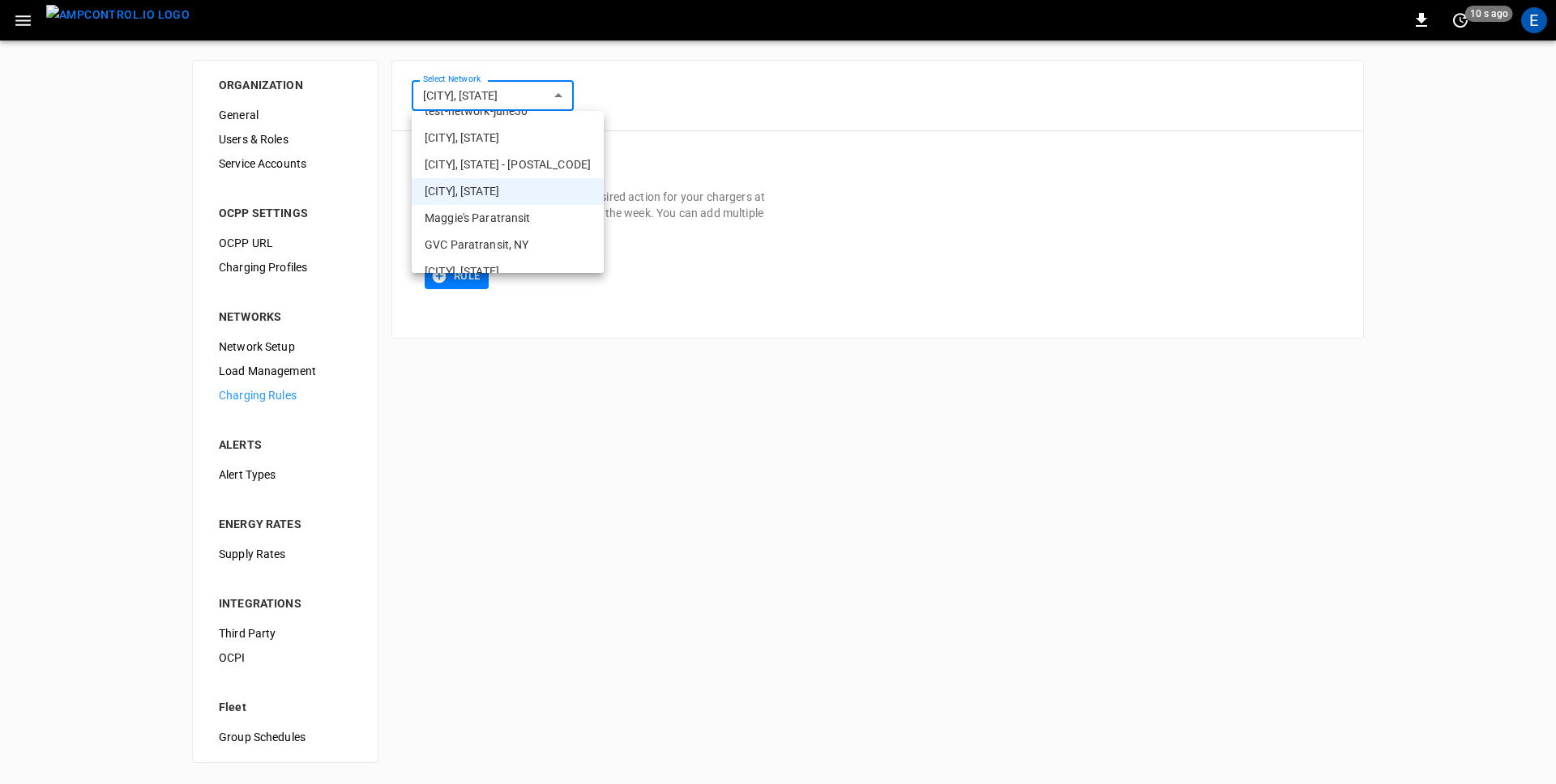 click on "Maggie's Paratransit" at bounding box center (507, 218) 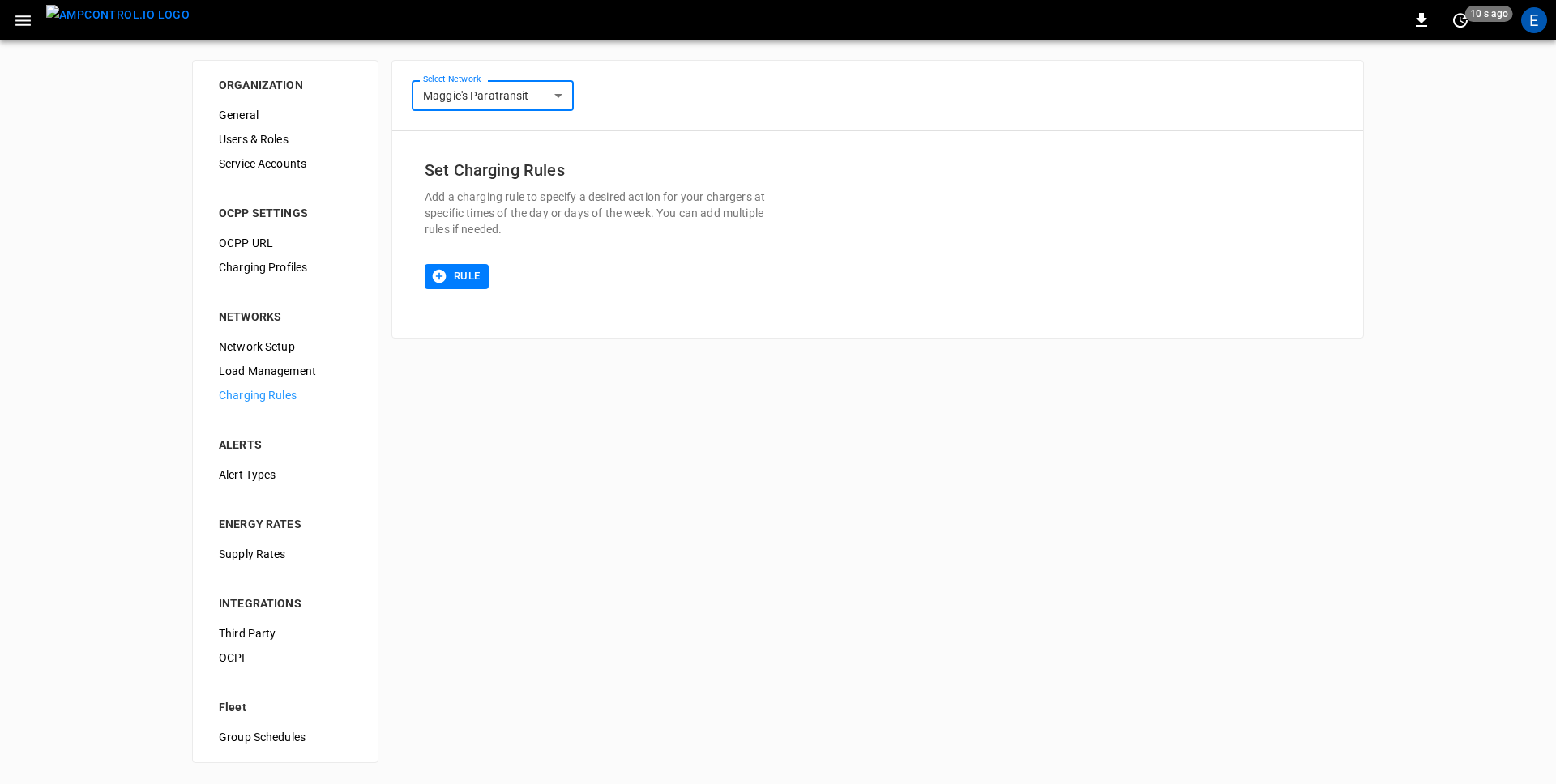 click on "**********" at bounding box center (778, 391) 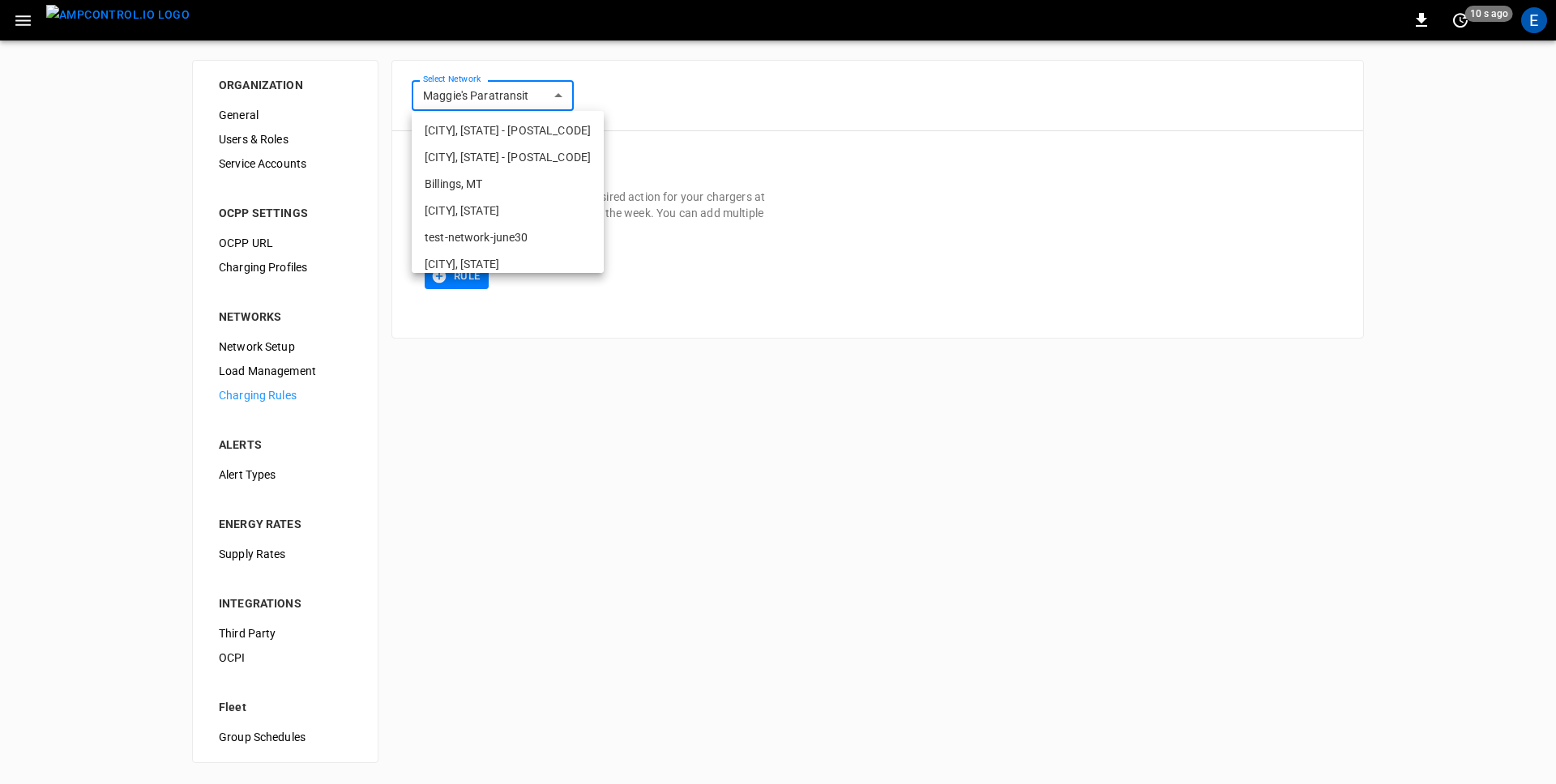scroll, scrollTop: 153, scrollLeft: 0, axis: vertical 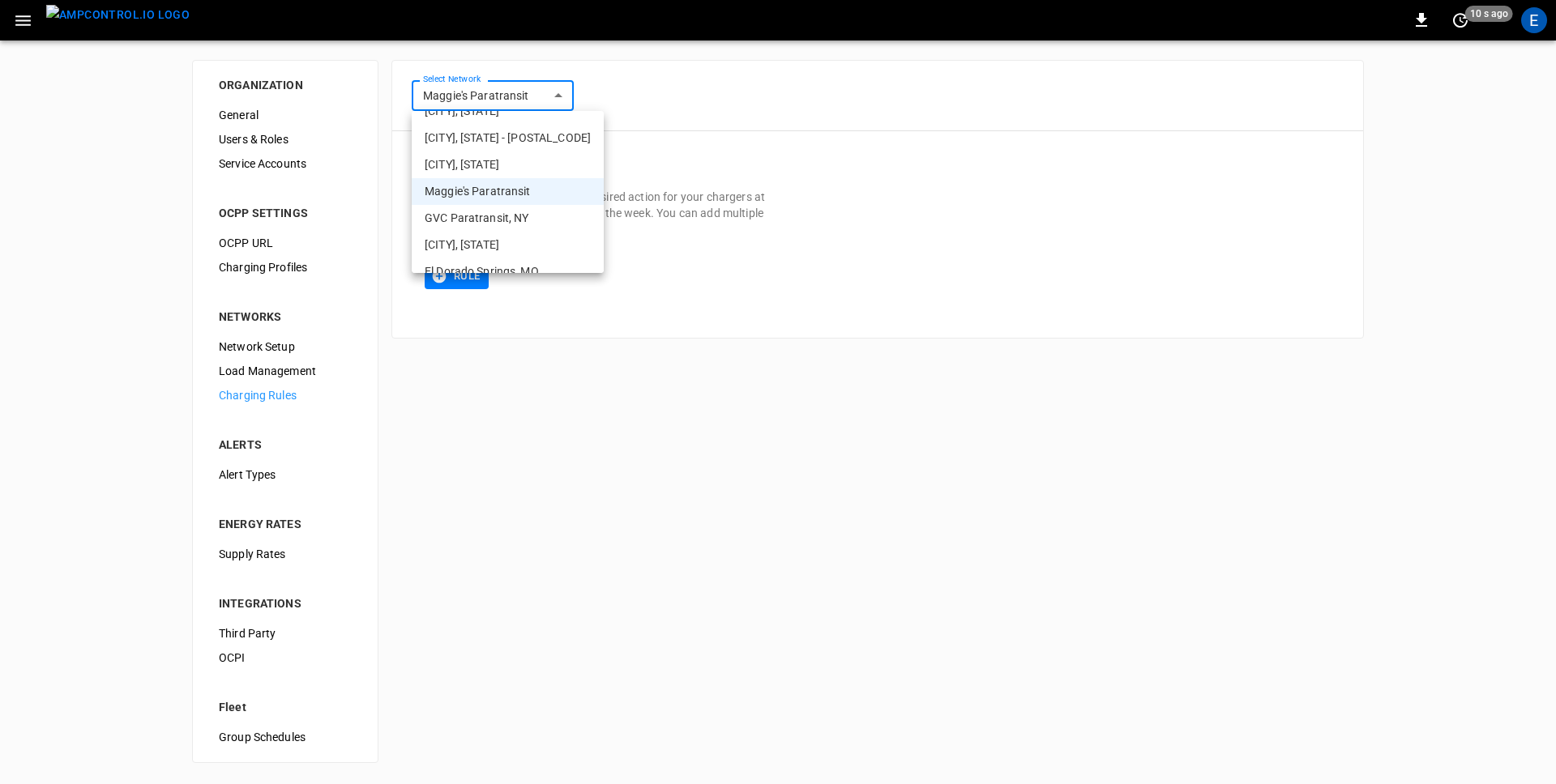 click on "[CITY], [STATE]" at bounding box center (507, 245) 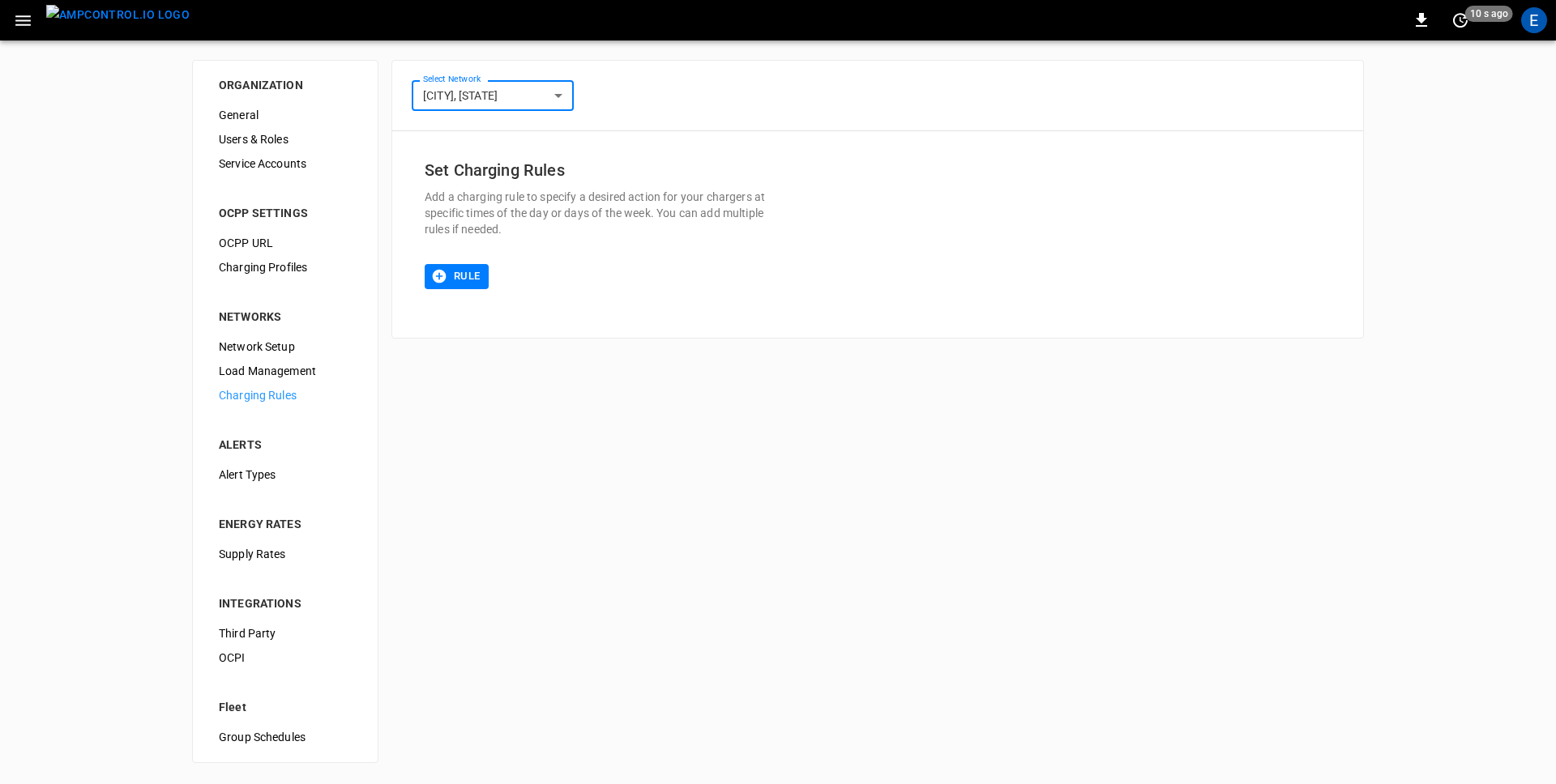 click on "**********" at bounding box center (778, 391) 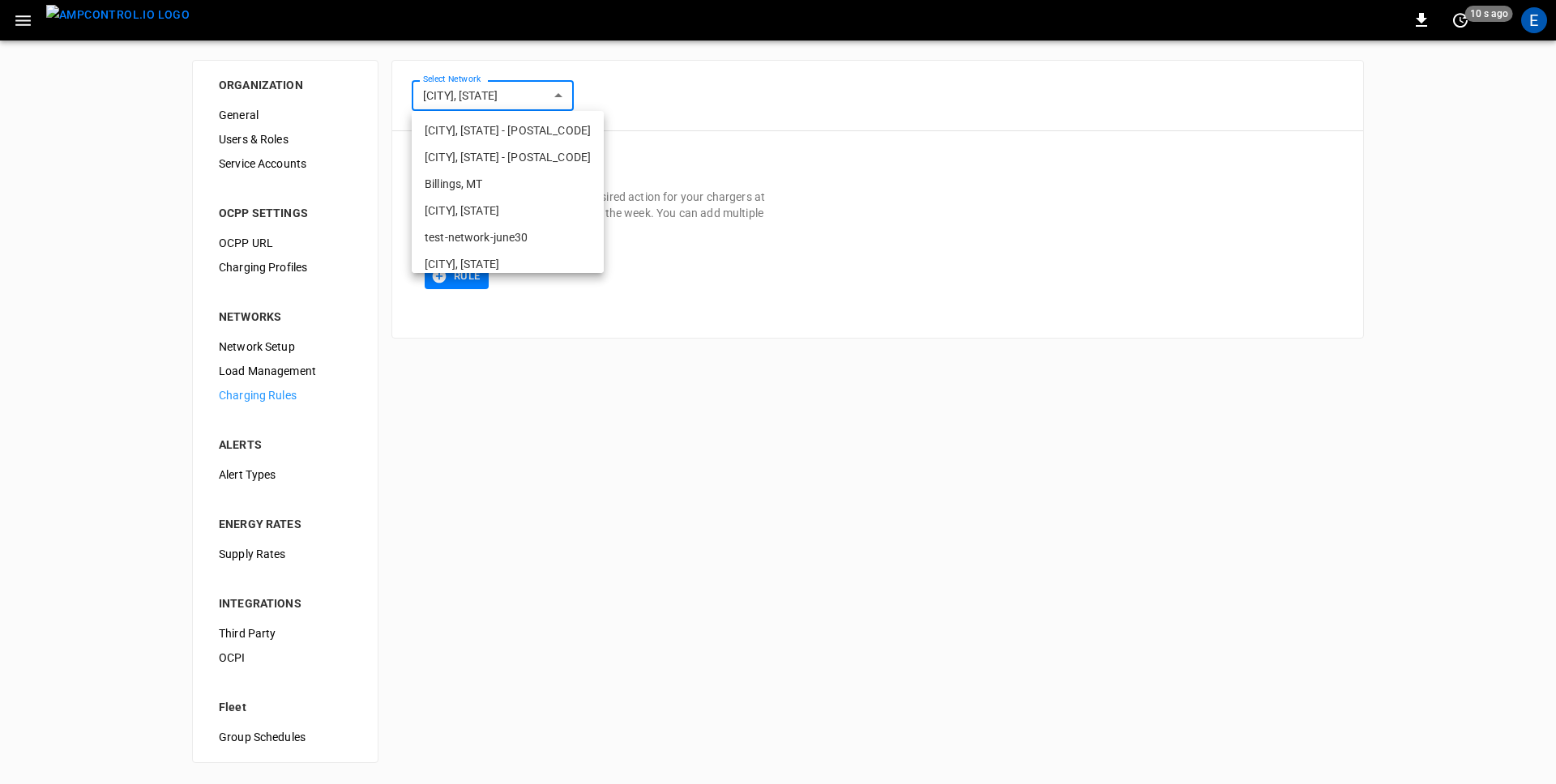 scroll, scrollTop: 207, scrollLeft: 0, axis: vertical 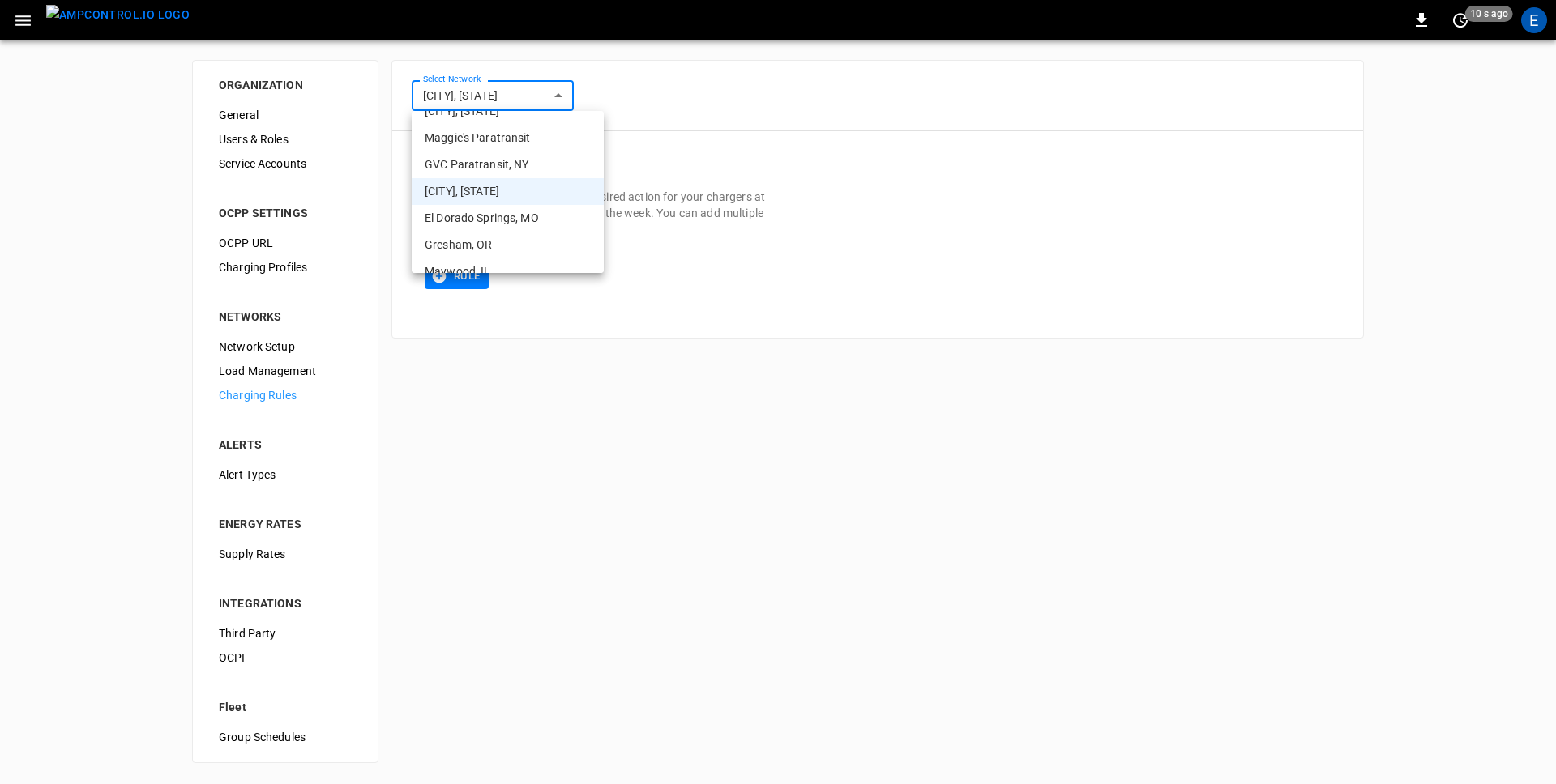click on "GVC Paratransit, NY" at bounding box center [507, 164] 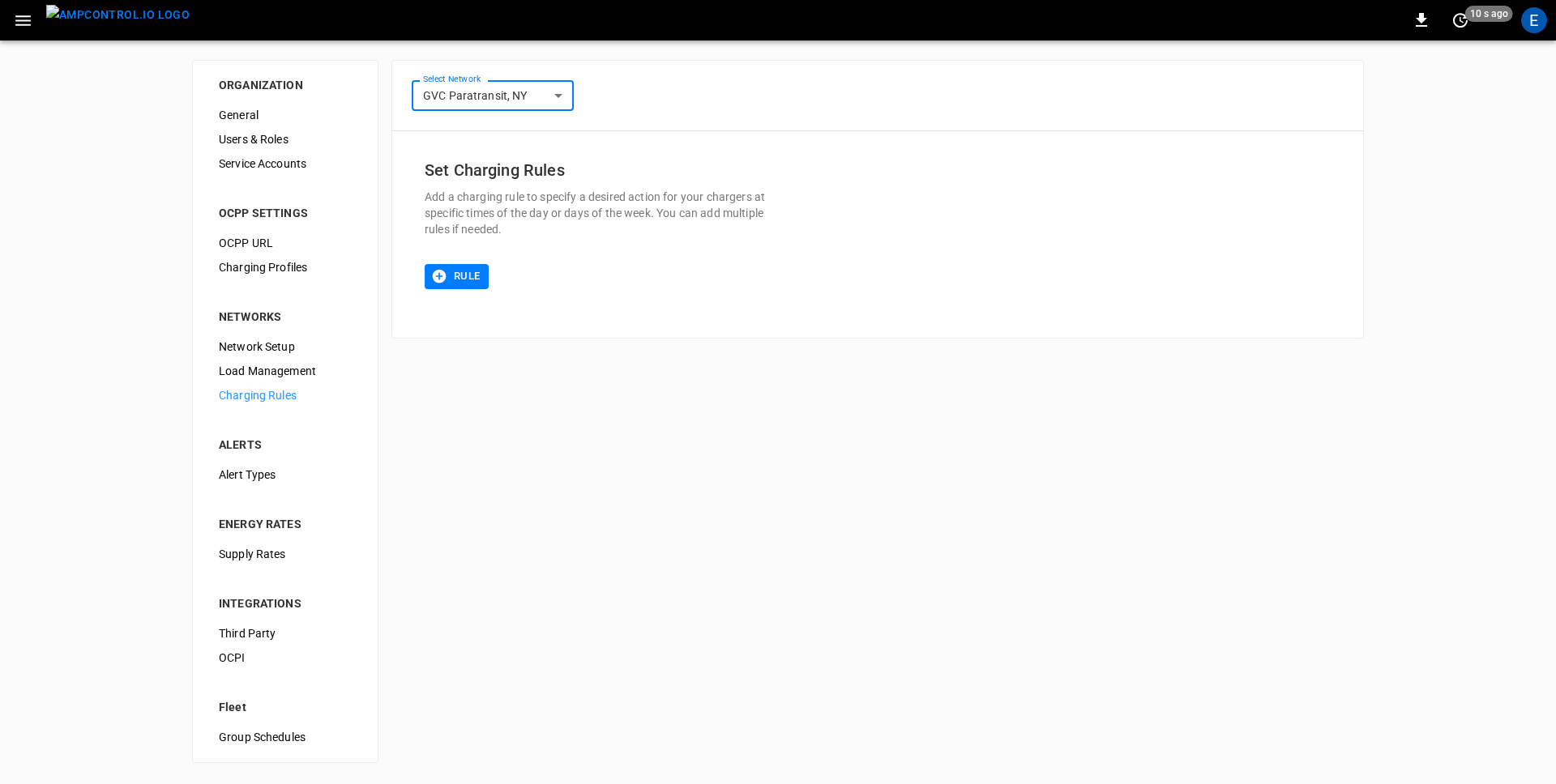 click on "**********" at bounding box center [778, 391] 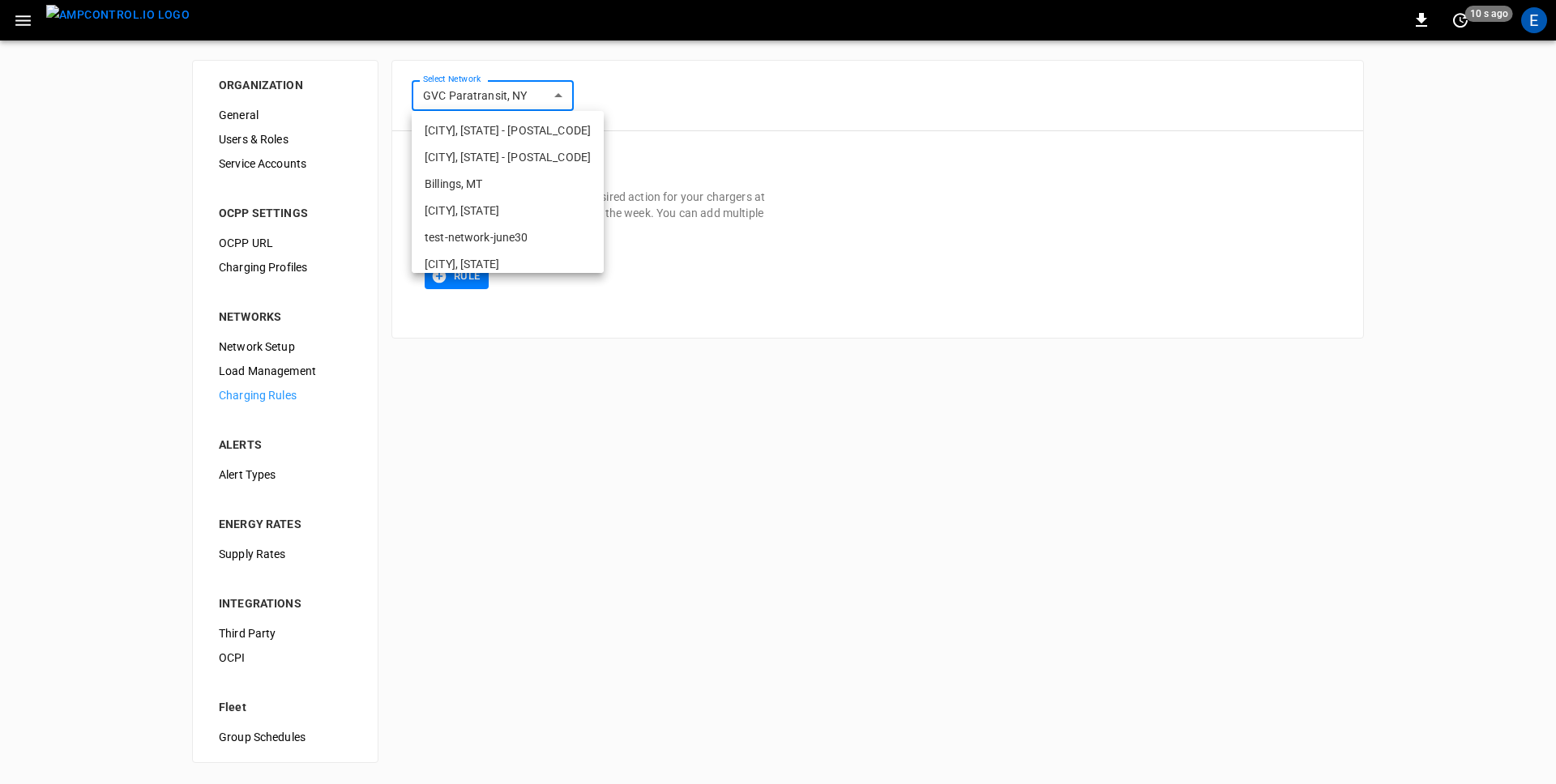 scroll, scrollTop: 180, scrollLeft: 0, axis: vertical 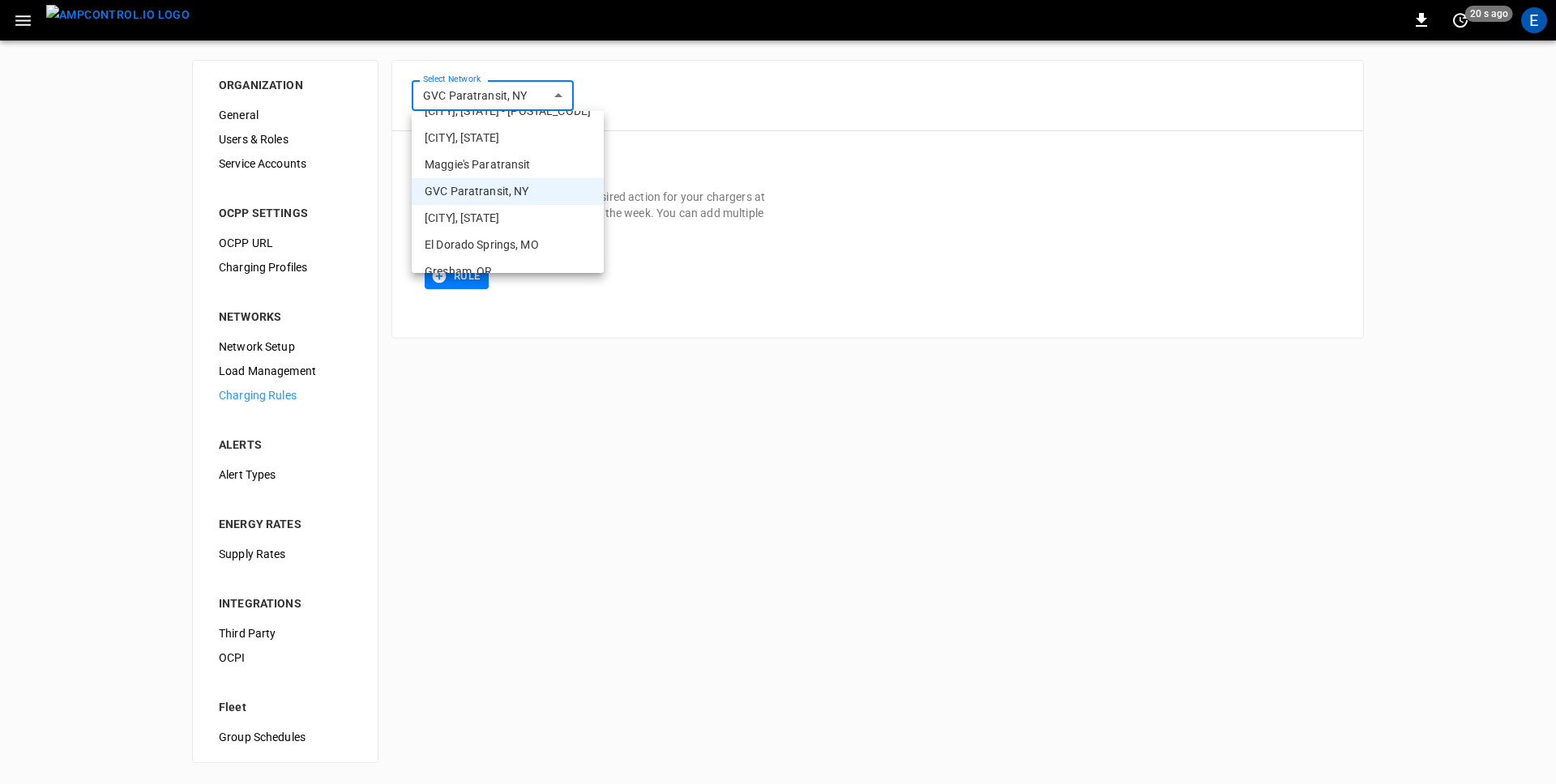 click on "El Dorado Springs, MO" at bounding box center (507, 245) 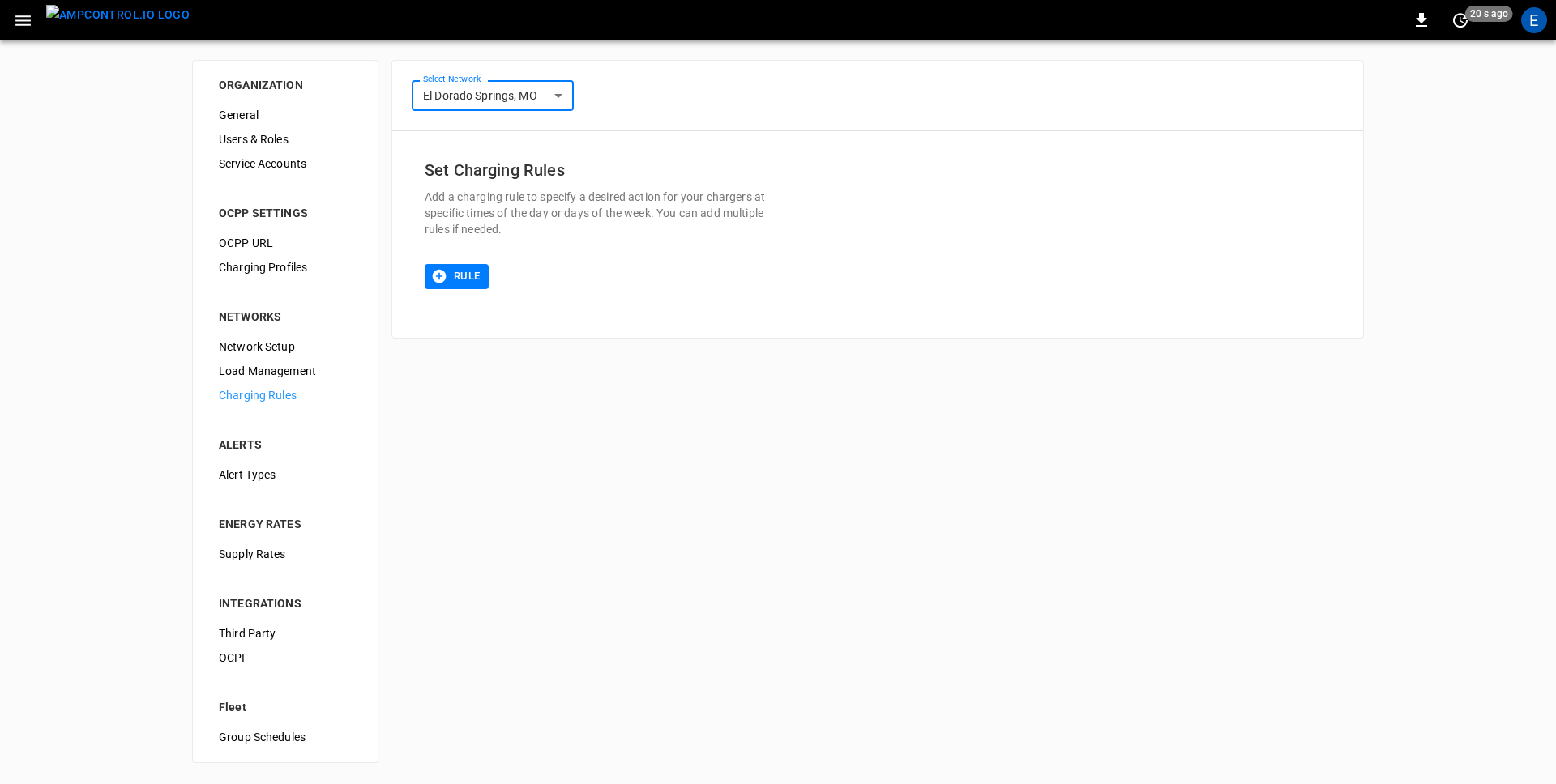 click on "**********" at bounding box center [778, 391] 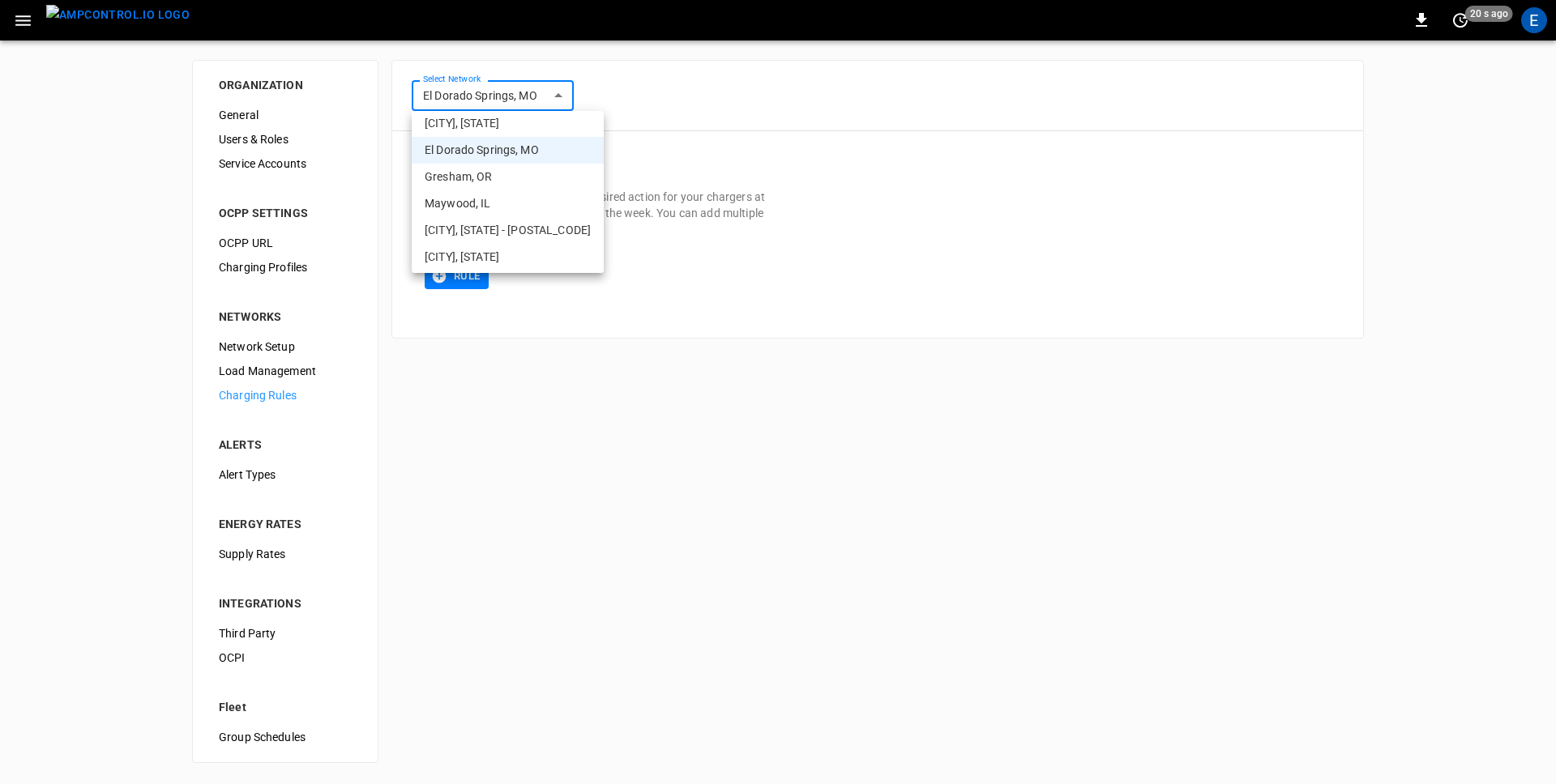 scroll, scrollTop: 290, scrollLeft: 0, axis: vertical 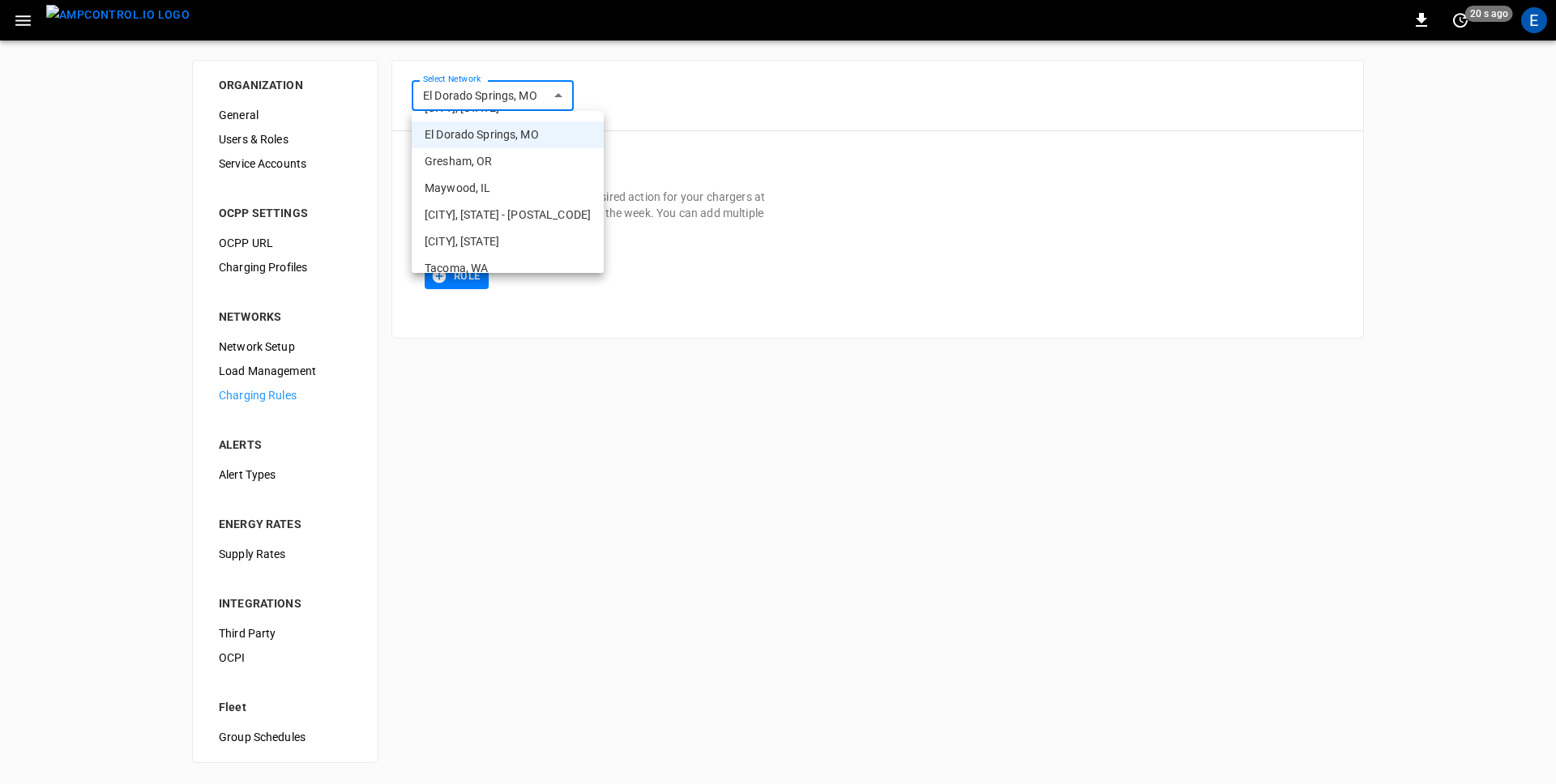 click on "Gresham, OR" at bounding box center [507, 161] 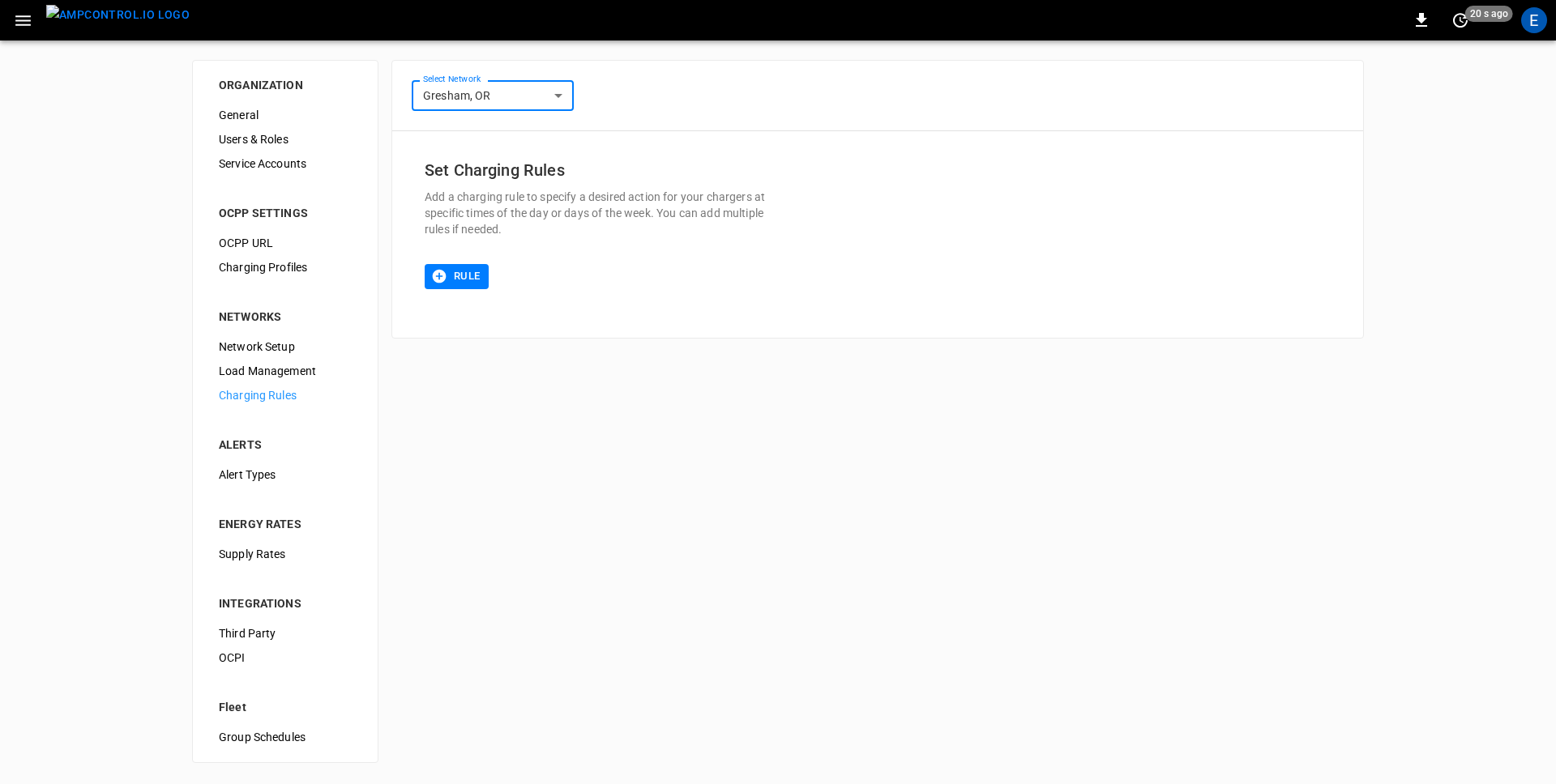 click on "**********" at bounding box center [778, 391] 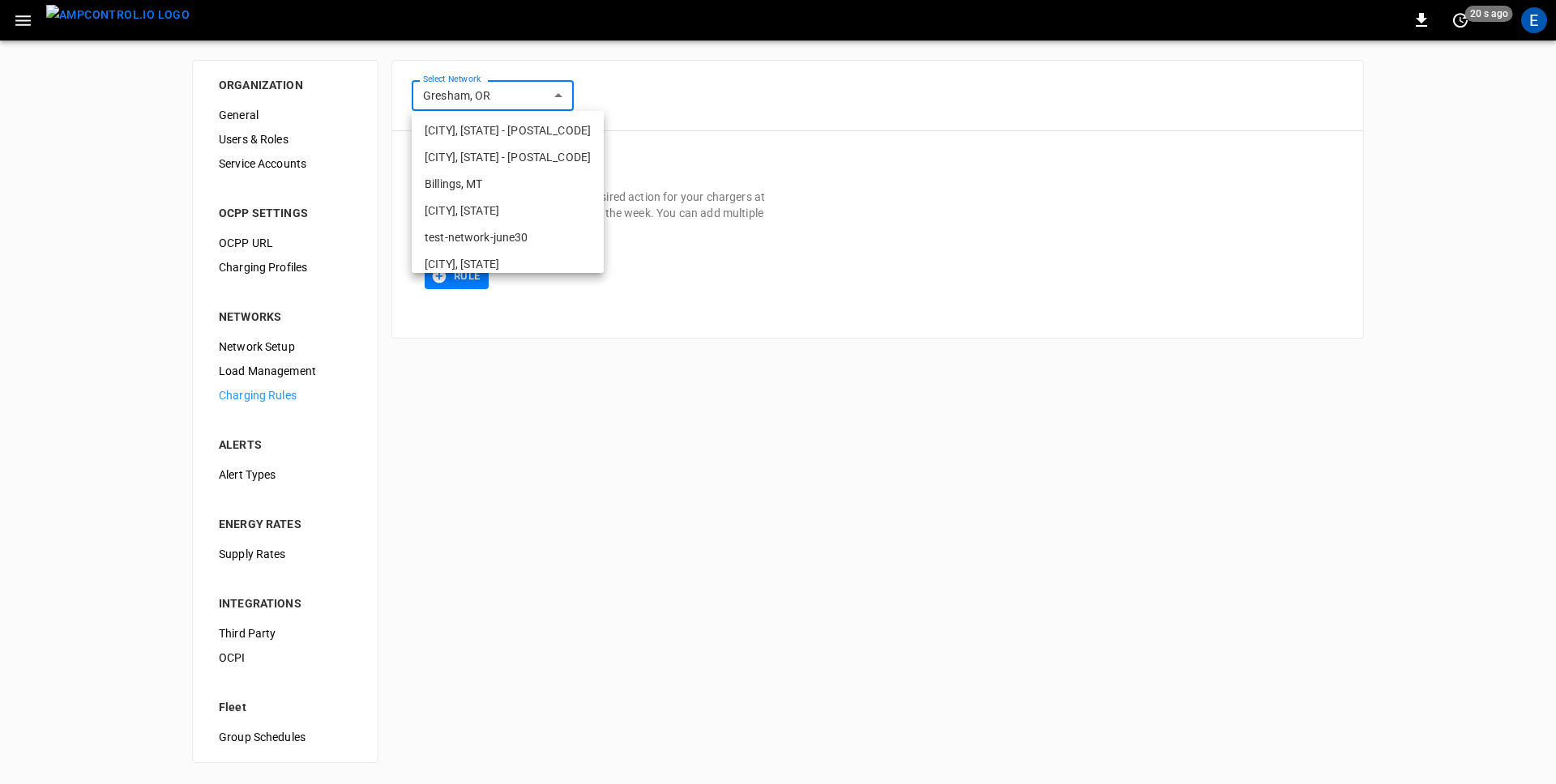 scroll, scrollTop: 260, scrollLeft: 0, axis: vertical 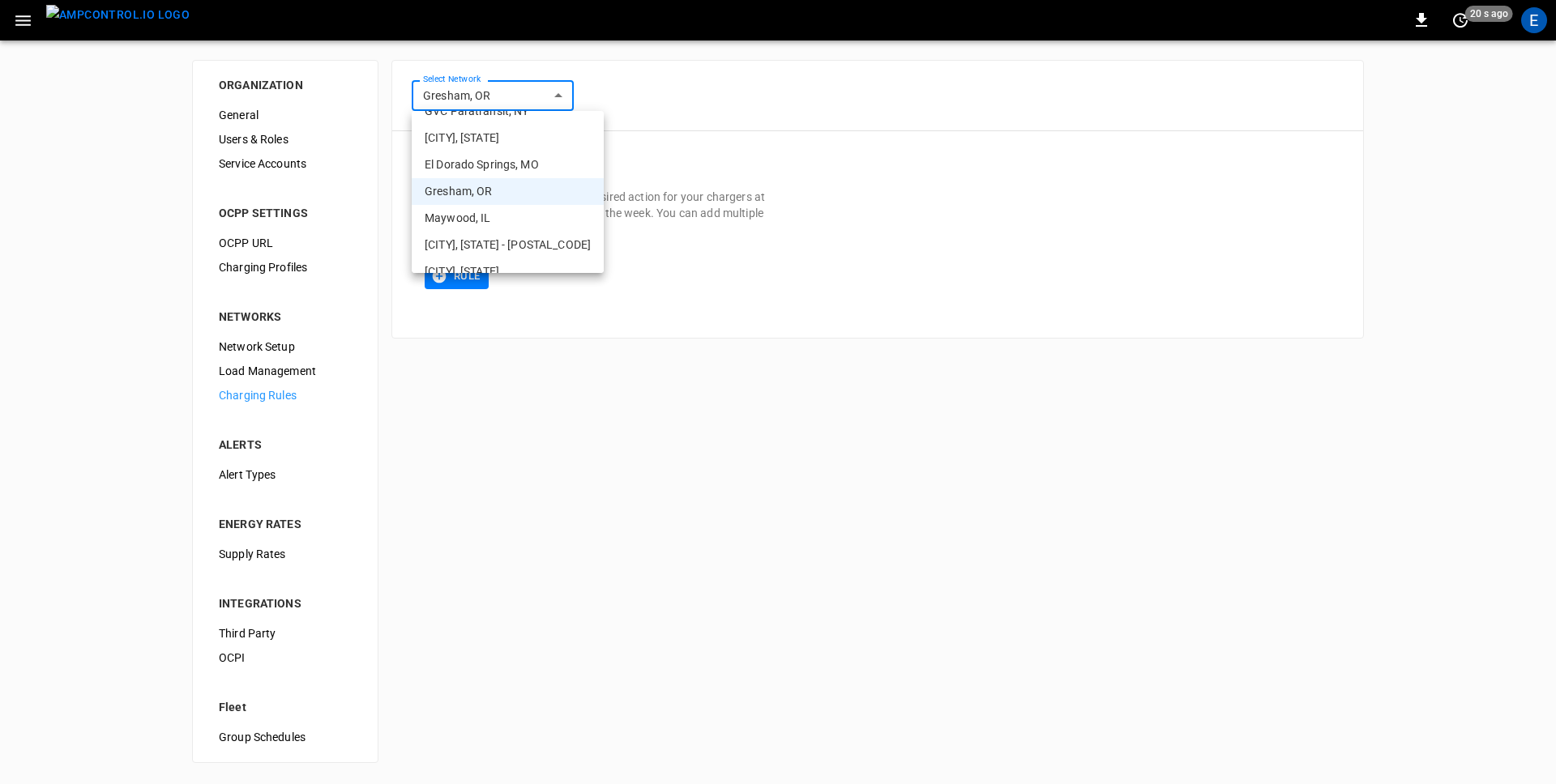 click on "Maywood, IL" at bounding box center [507, 218] 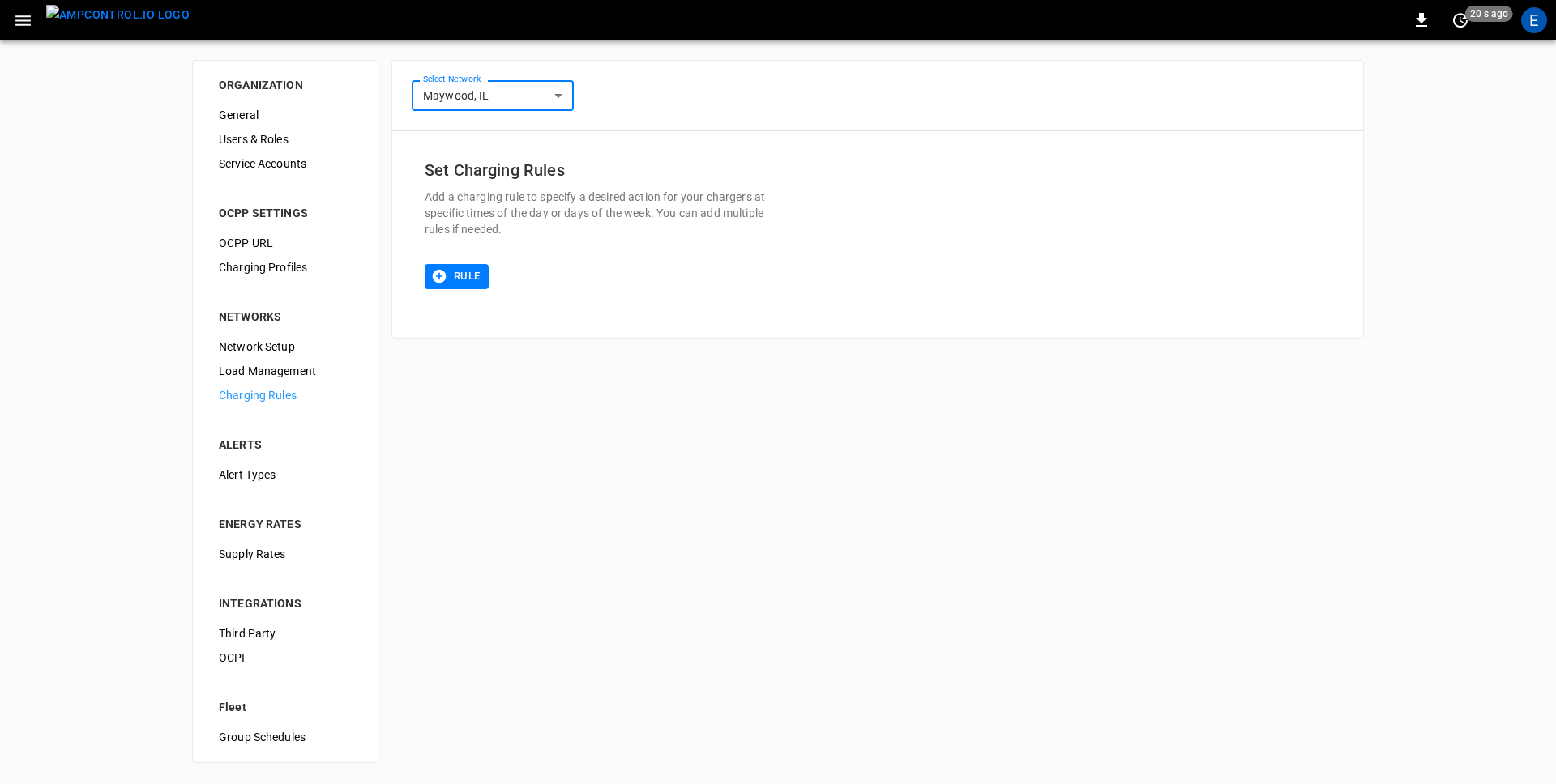 click on "**********" at bounding box center [778, 391] 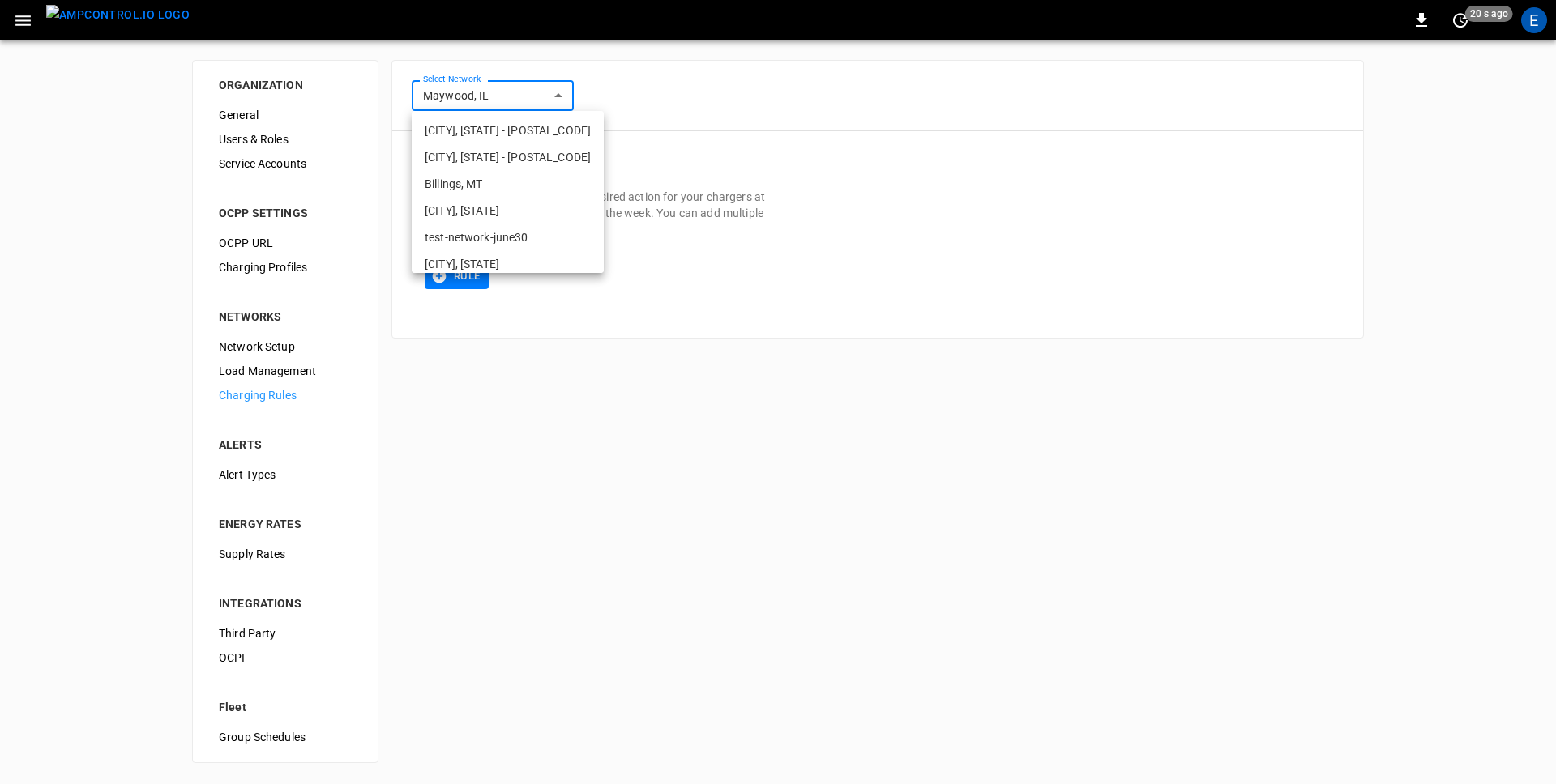scroll, scrollTop: 287, scrollLeft: 0, axis: vertical 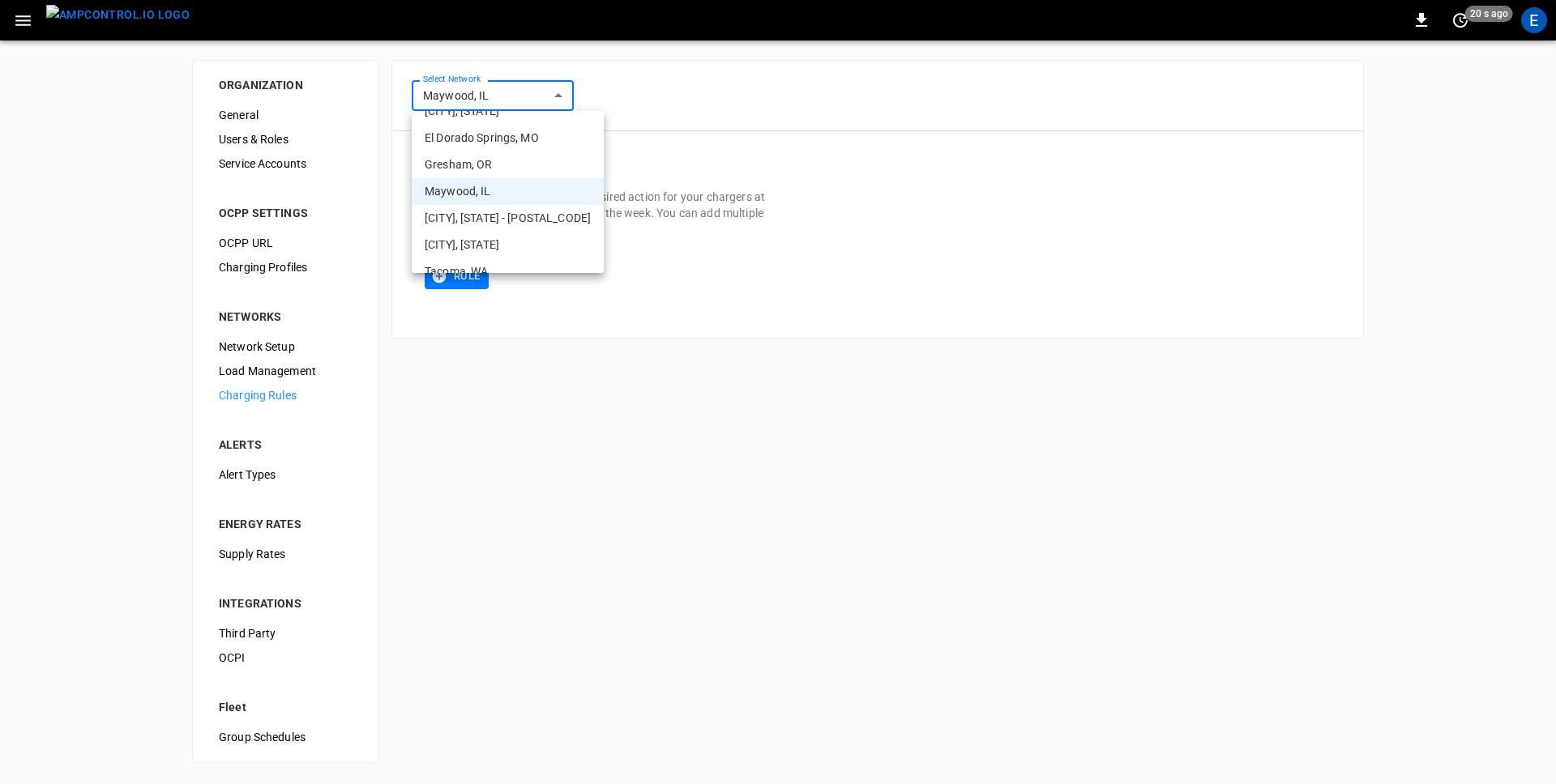 click on "[CITY], [STATE] - [POSTAL_CODE]" at bounding box center [507, 218] 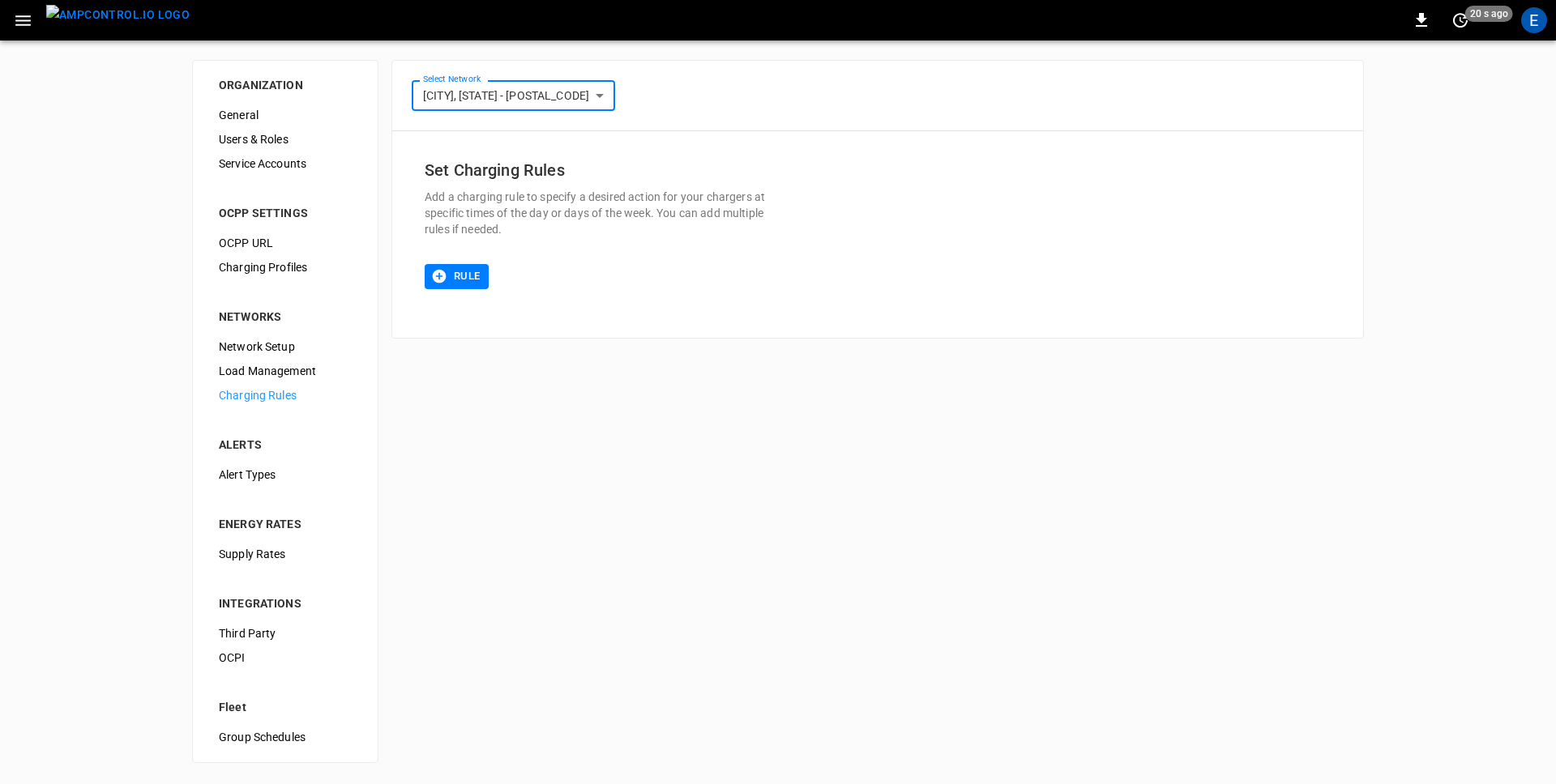 click on "**********" at bounding box center [778, 391] 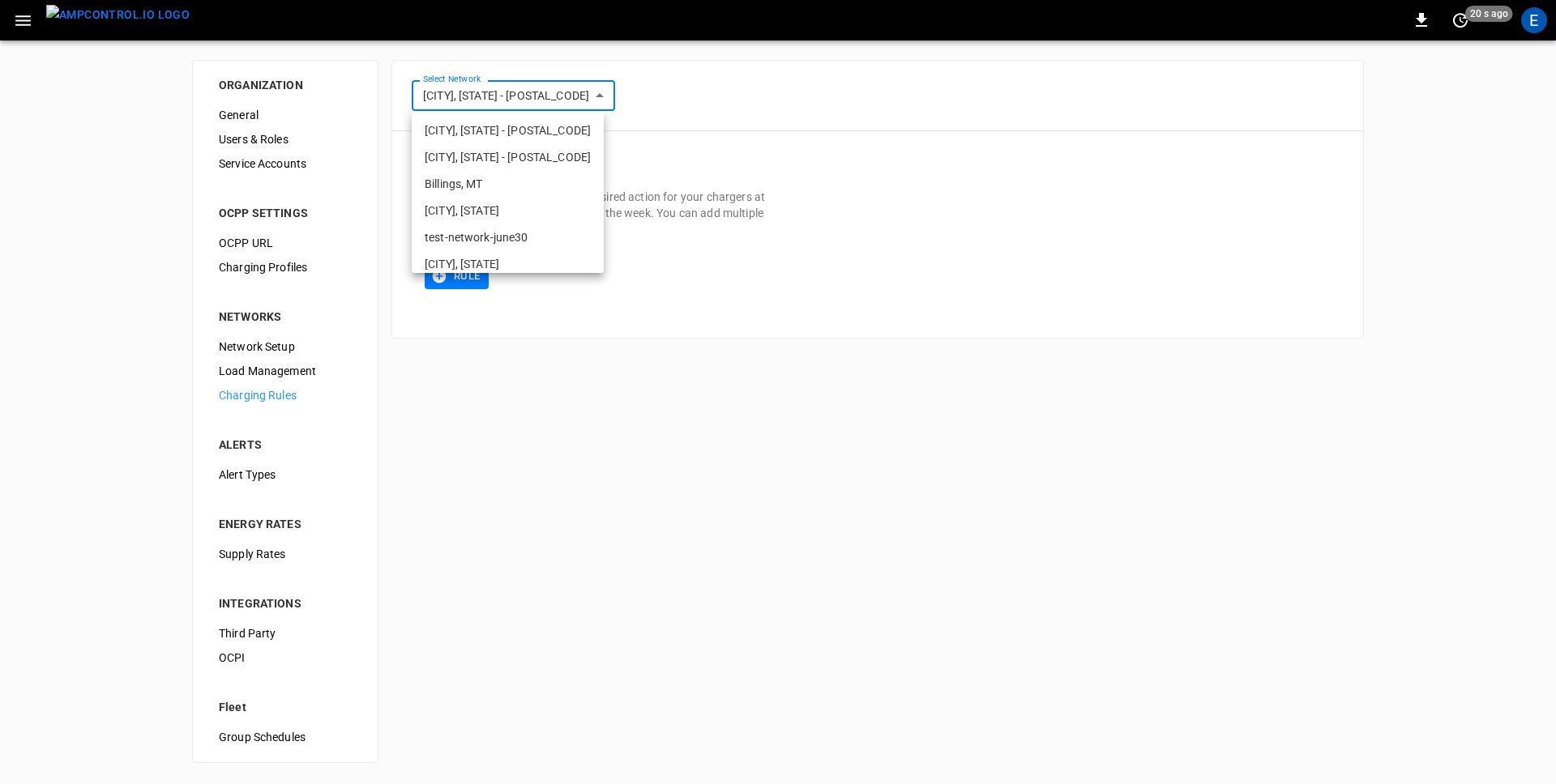 scroll, scrollTop: 313, scrollLeft: 0, axis: vertical 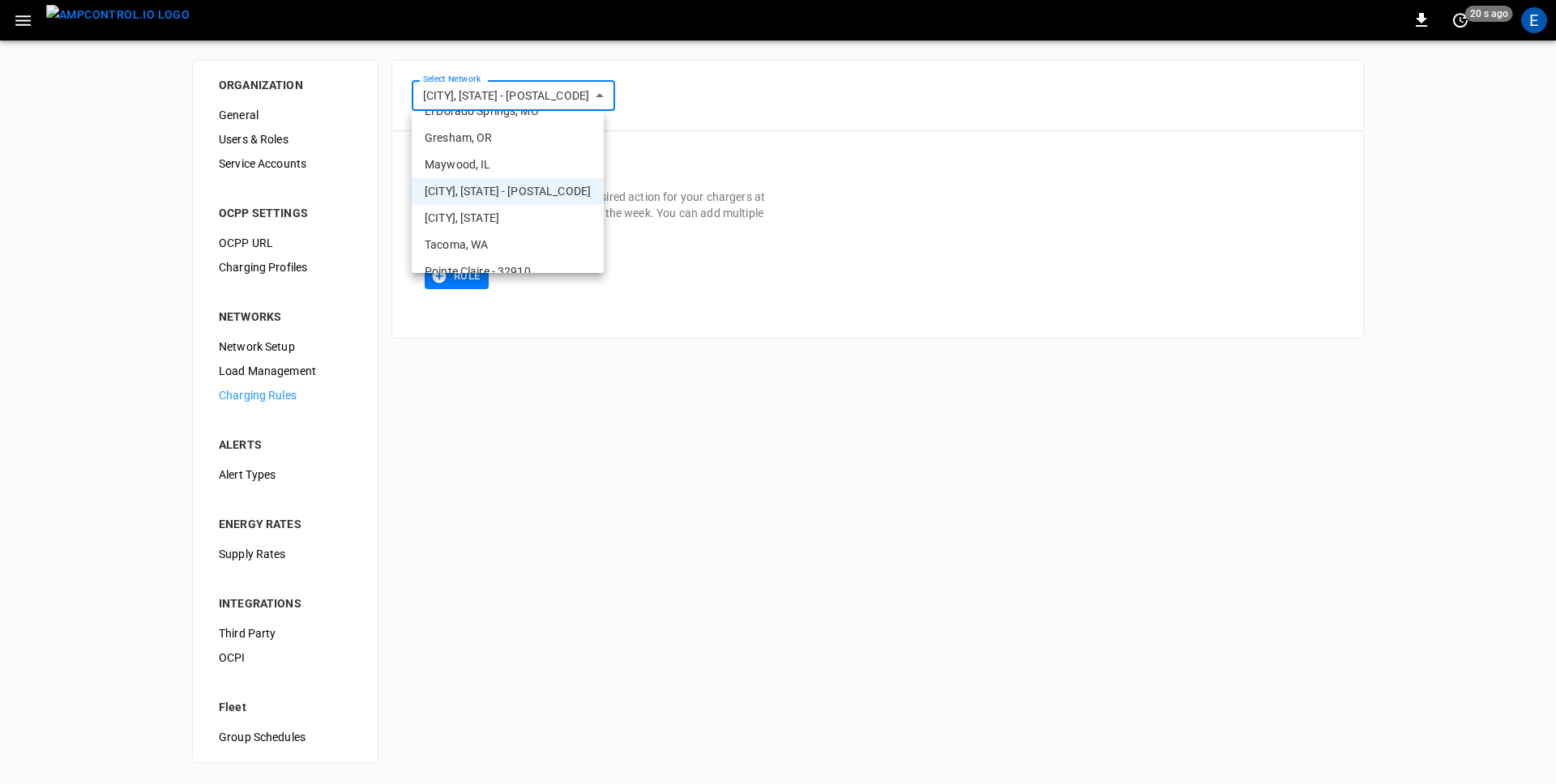 click on "[CITY], [STATE]" at bounding box center (507, 218) 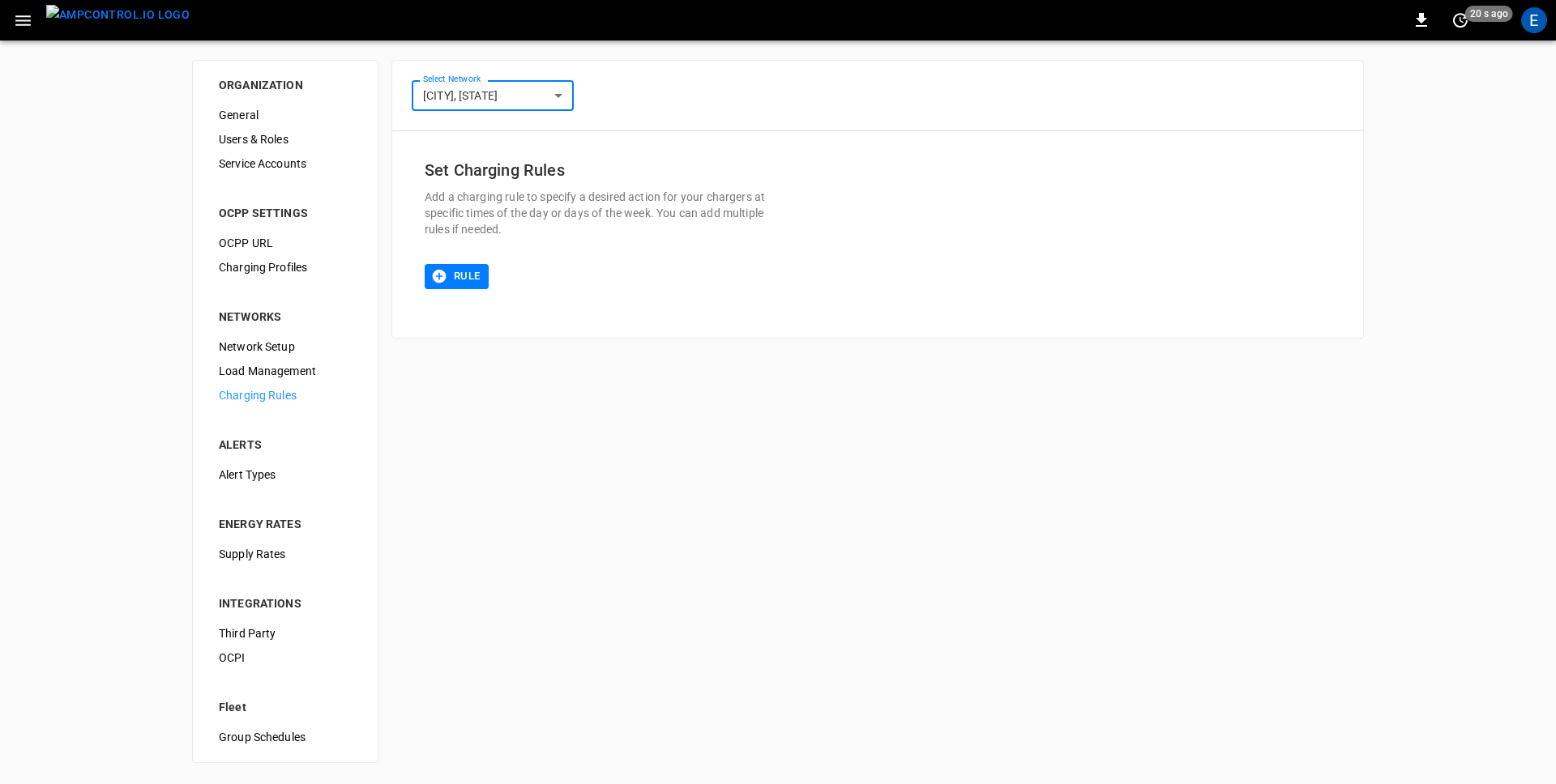 click on "**********" at bounding box center [778, 391] 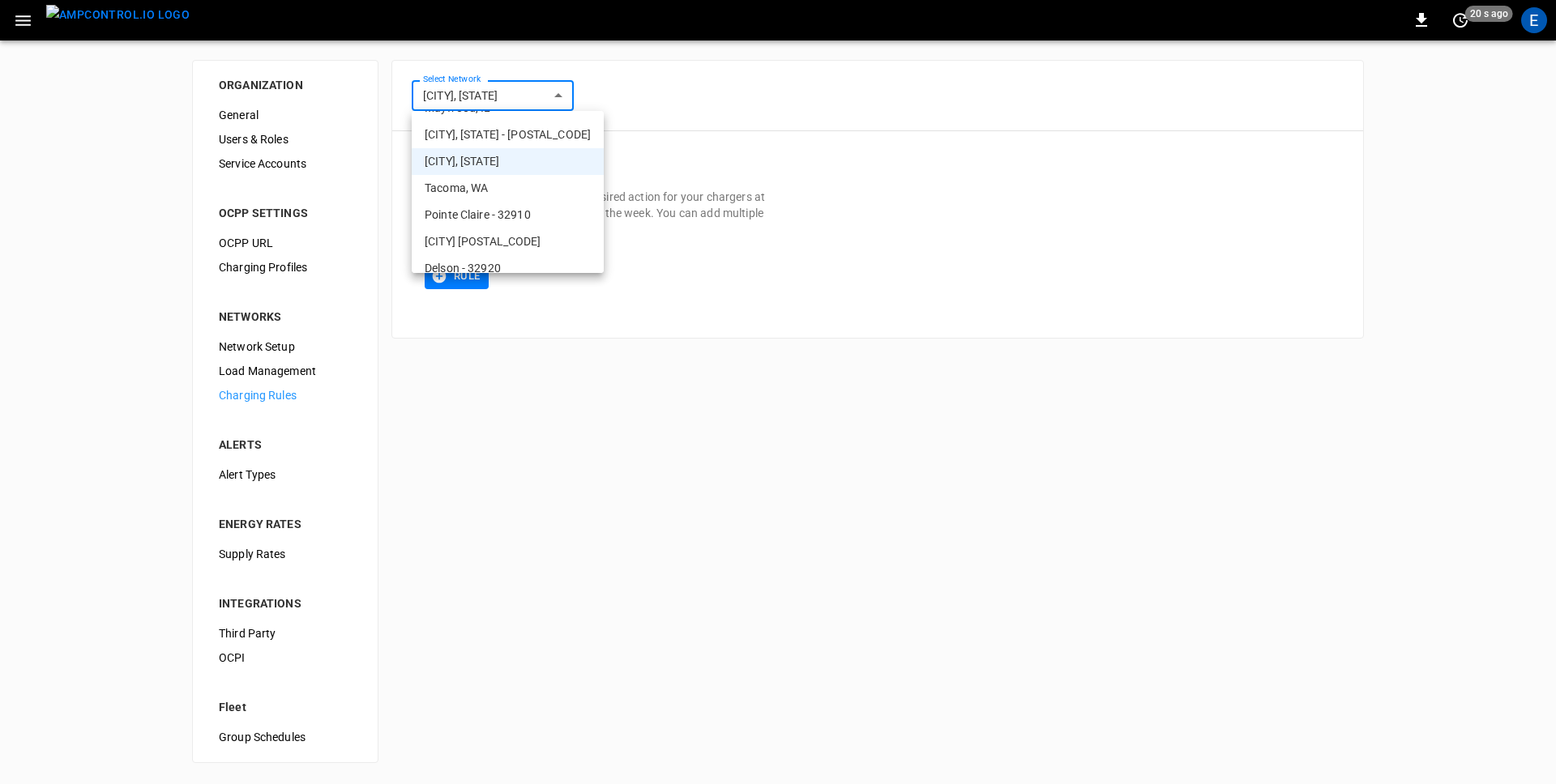 scroll, scrollTop: 372, scrollLeft: 0, axis: vertical 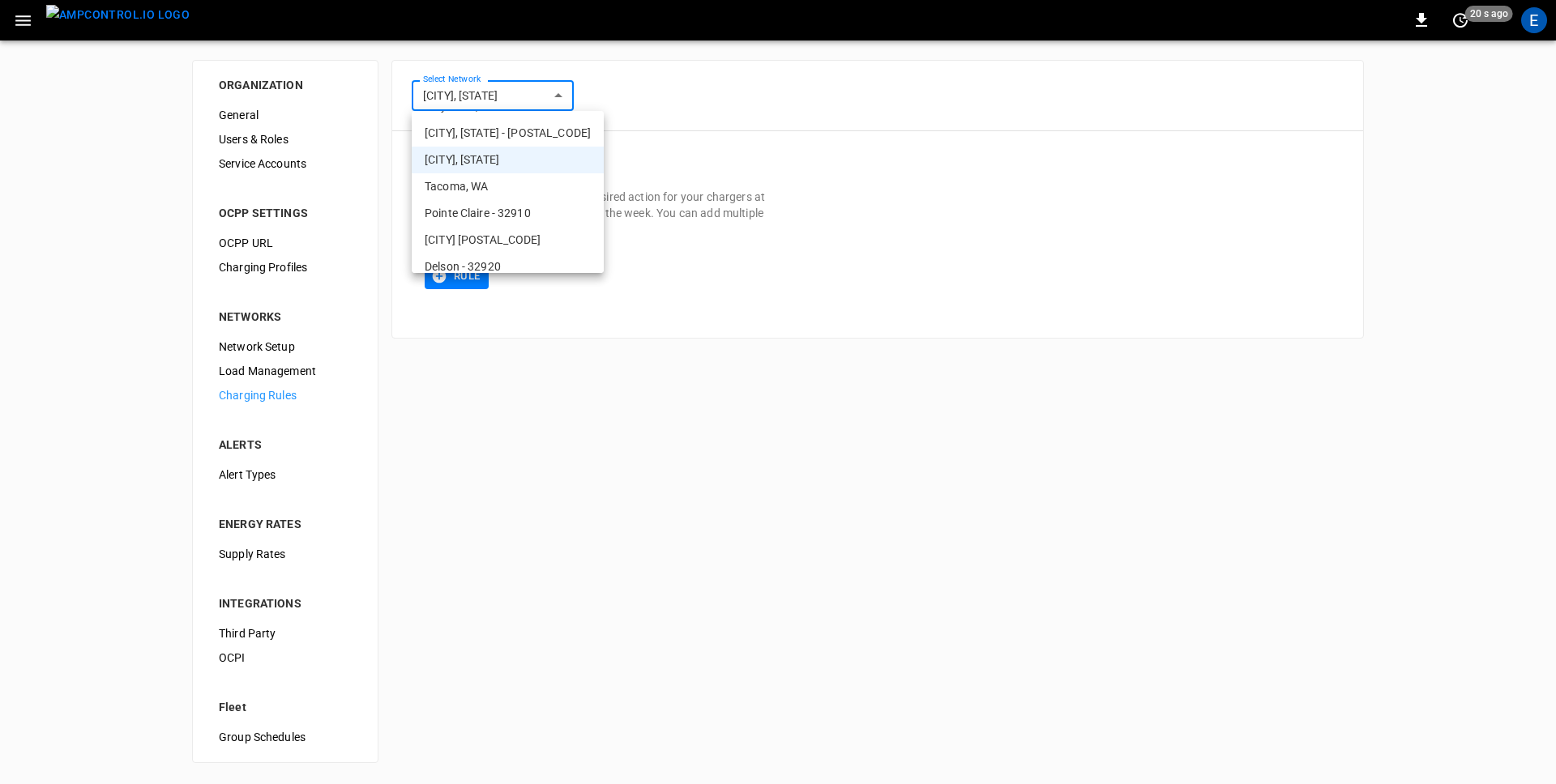 click on "Tacoma, WA" at bounding box center [507, 186] 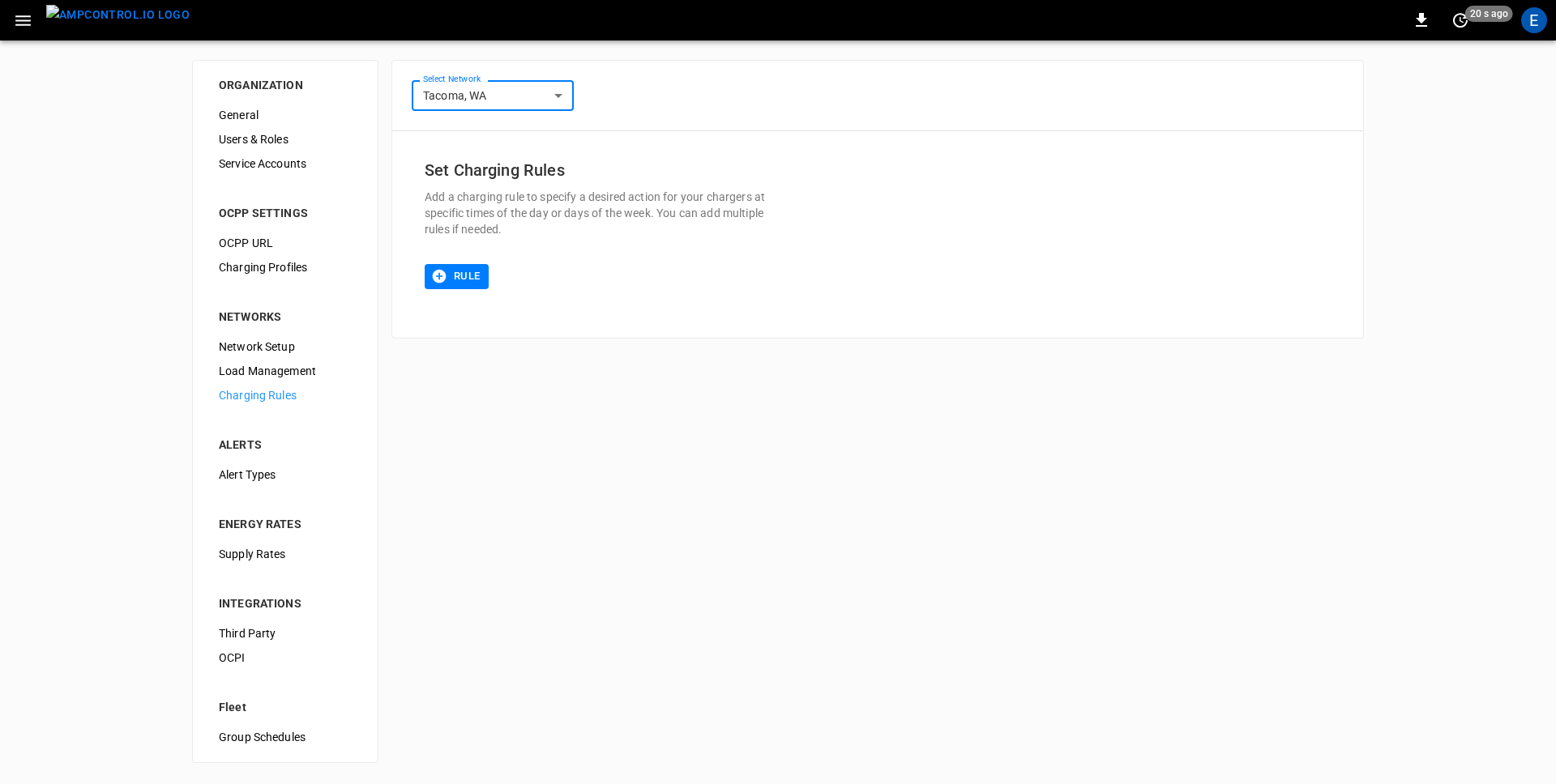 click on "**********" at bounding box center (778, 391) 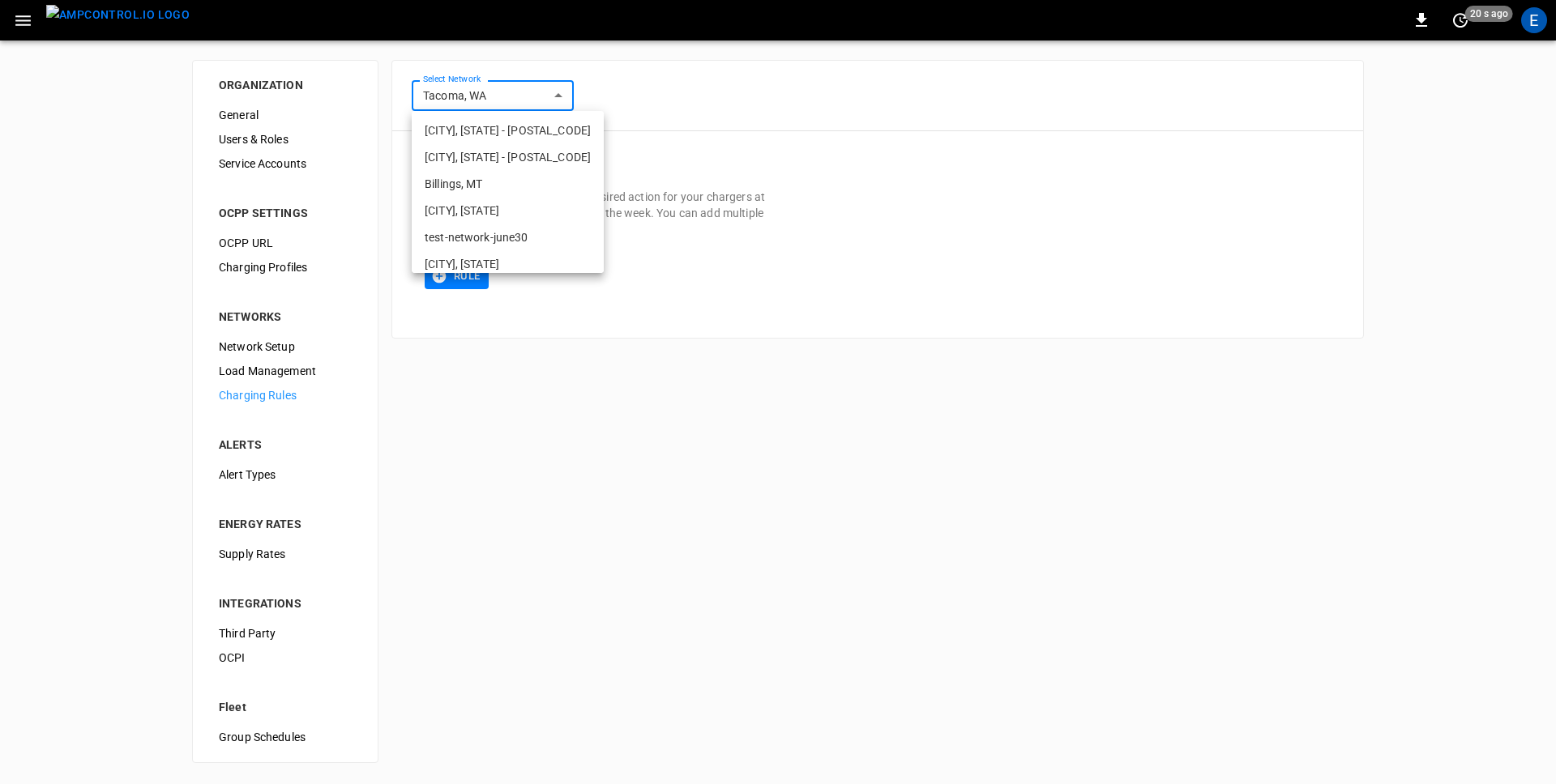 scroll, scrollTop: 367, scrollLeft: 0, axis: vertical 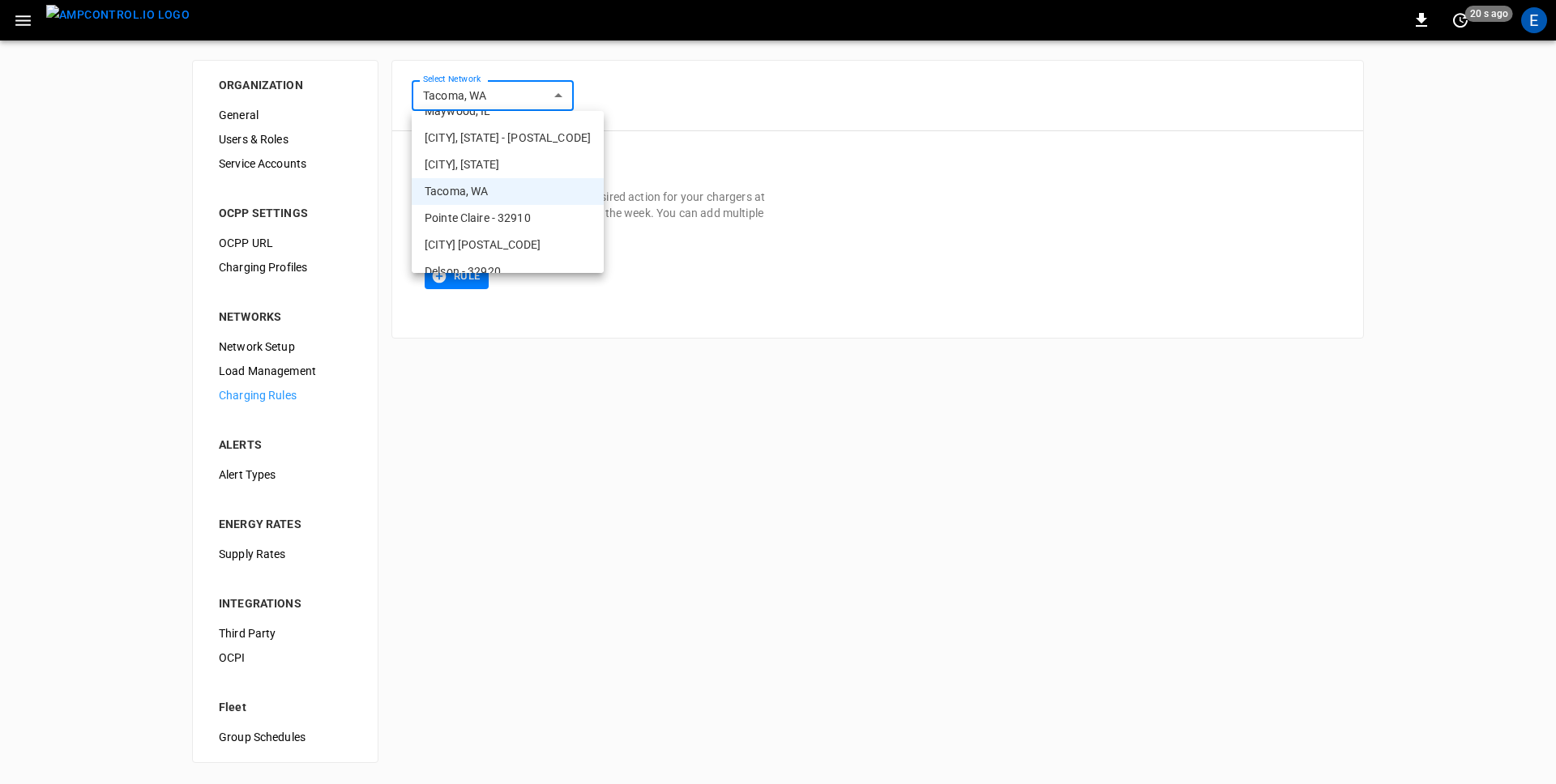 click on "Pointe Claire - 32910" at bounding box center [507, 218] 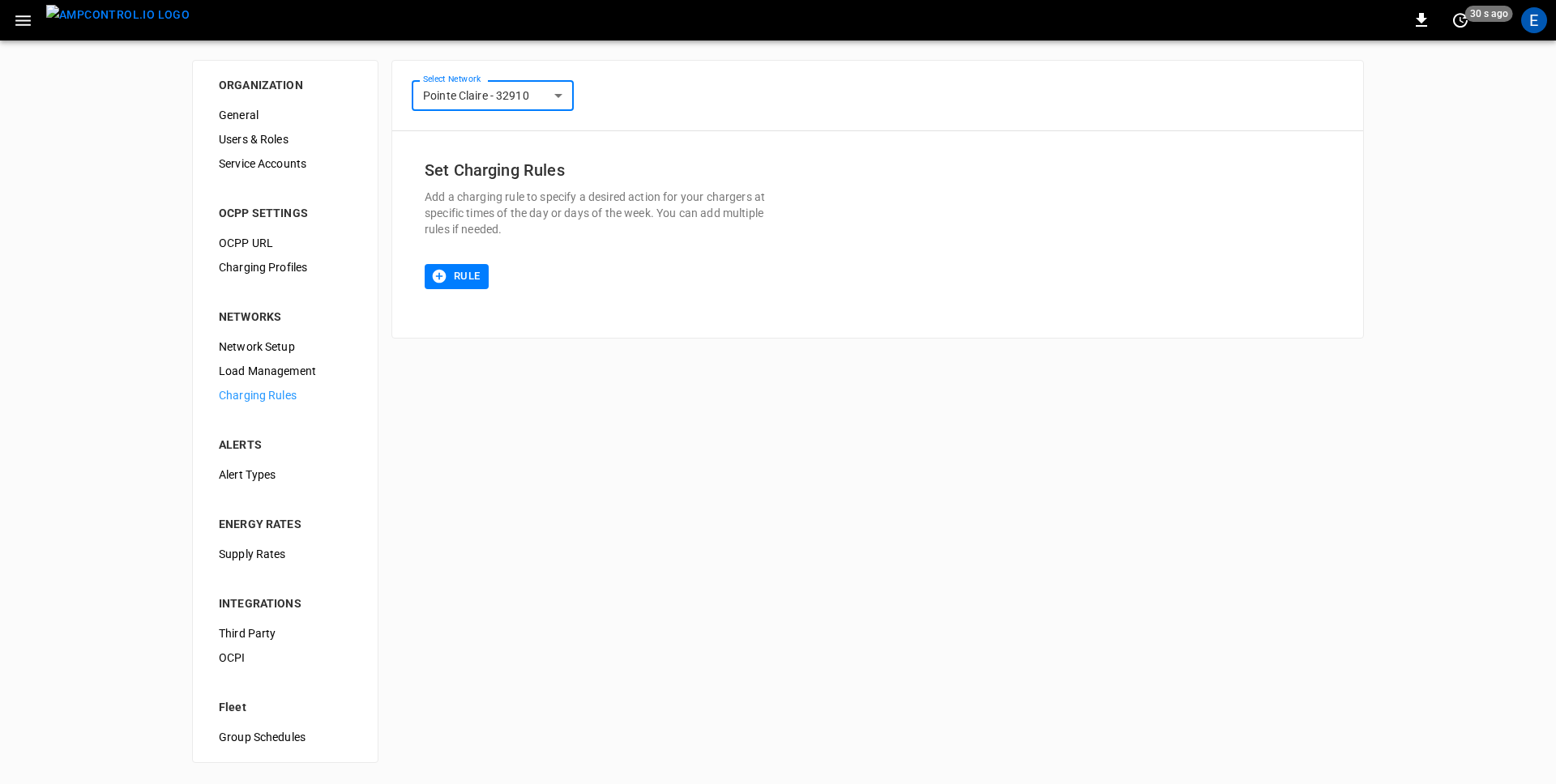click on "**********" at bounding box center [778, 391] 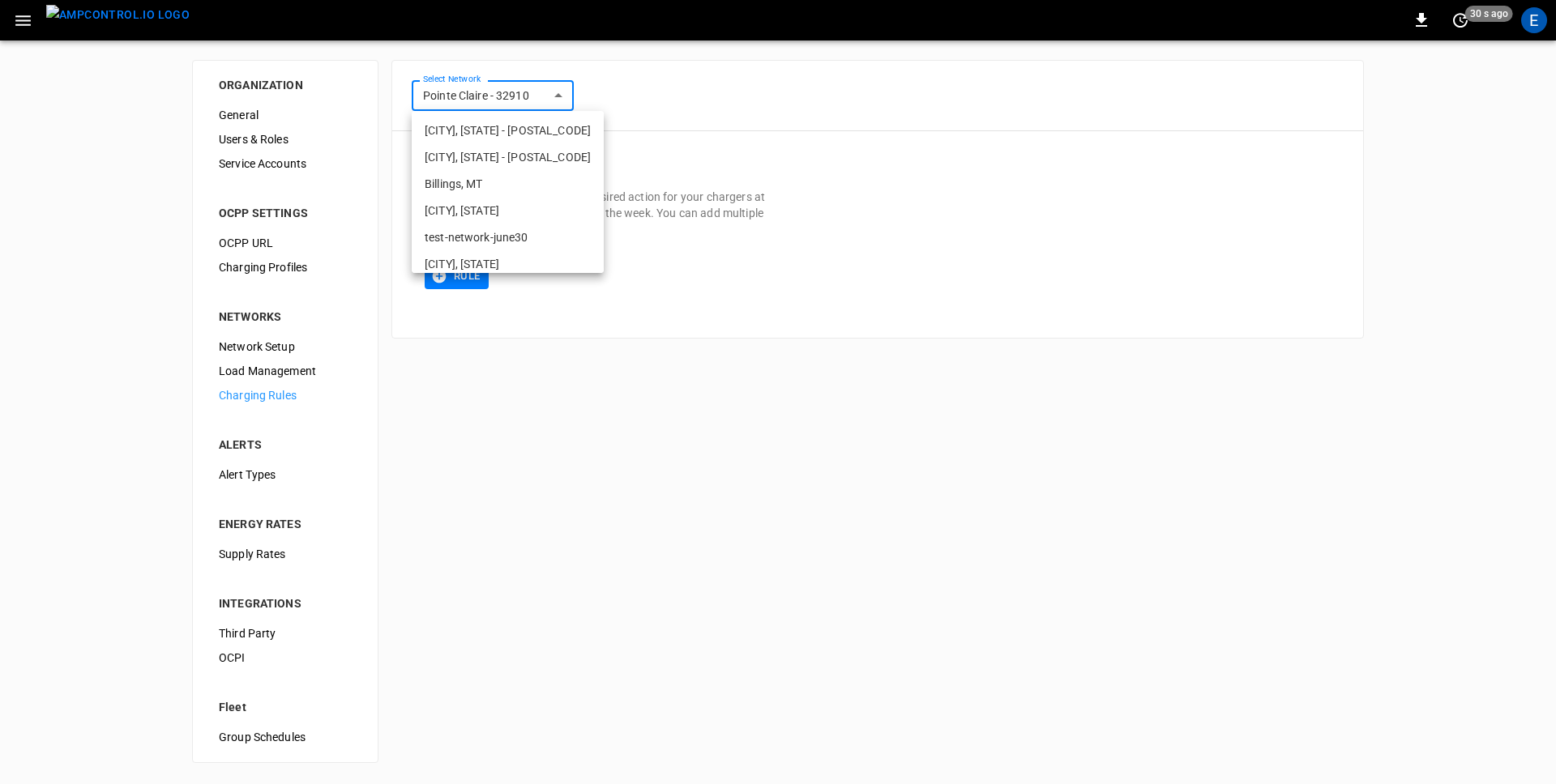 scroll, scrollTop: 394, scrollLeft: 0, axis: vertical 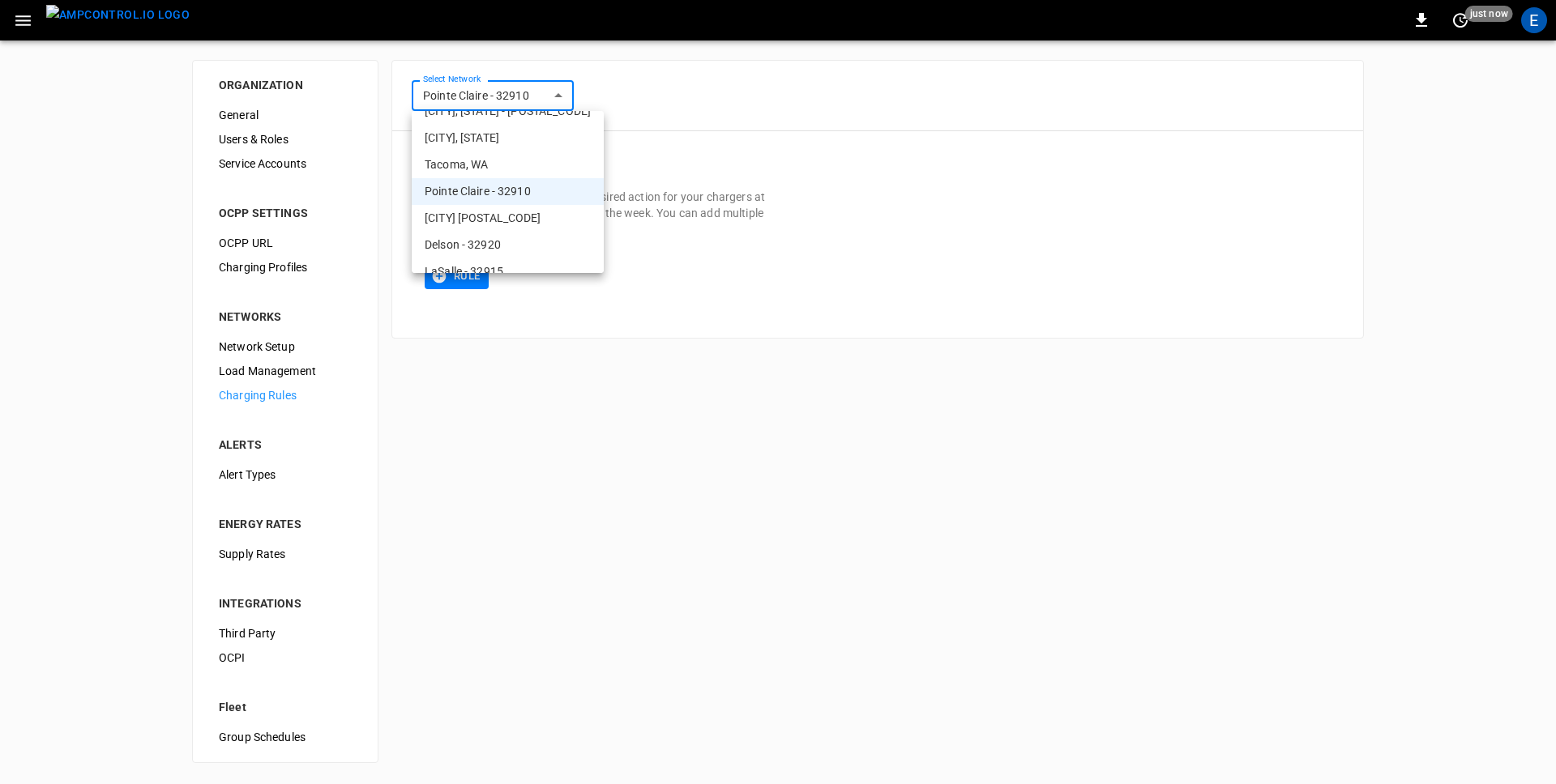click on "[CITY] [POSTAL_CODE]" at bounding box center (507, 218) 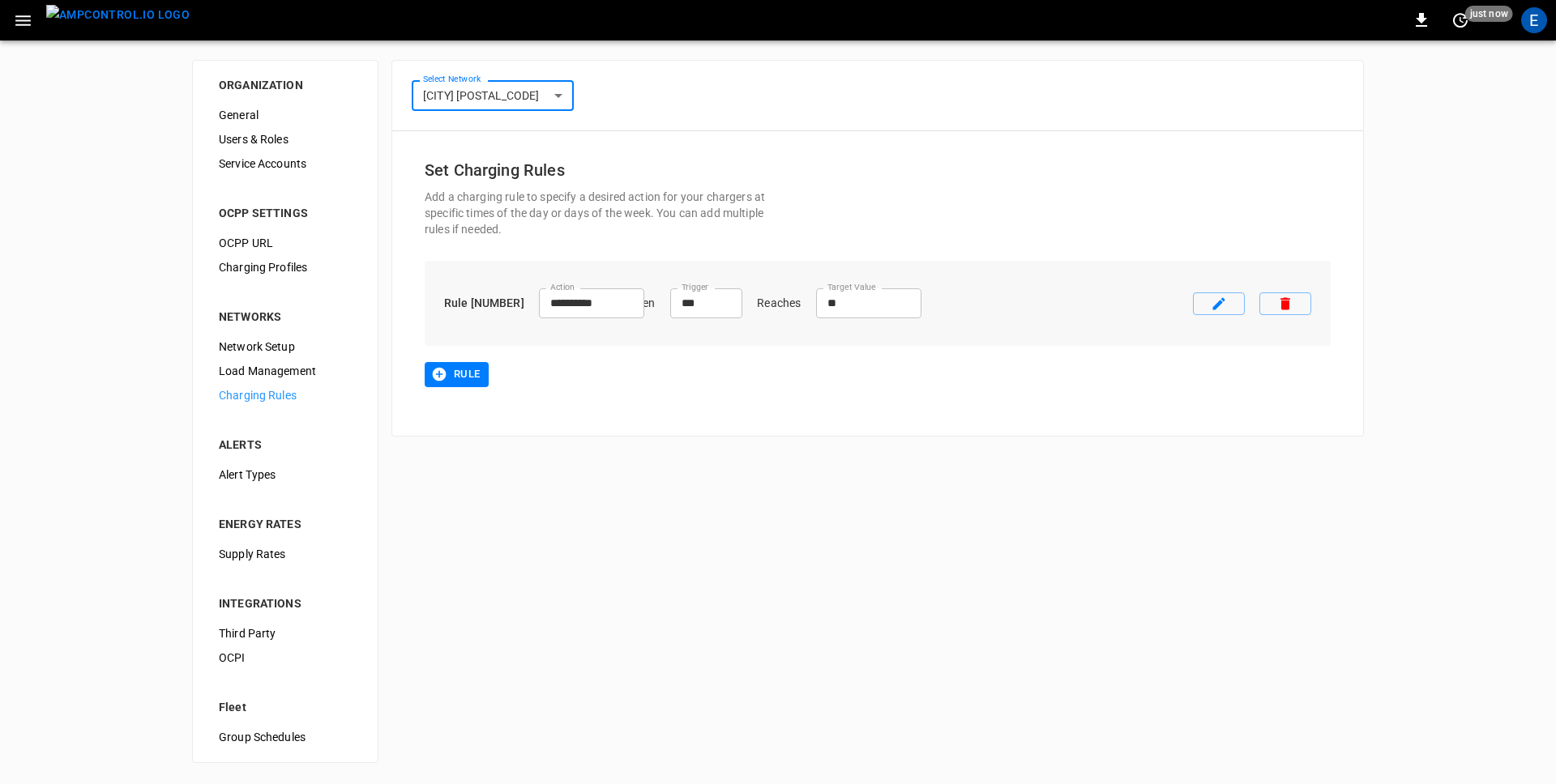 click on "**********" at bounding box center [778, 391] 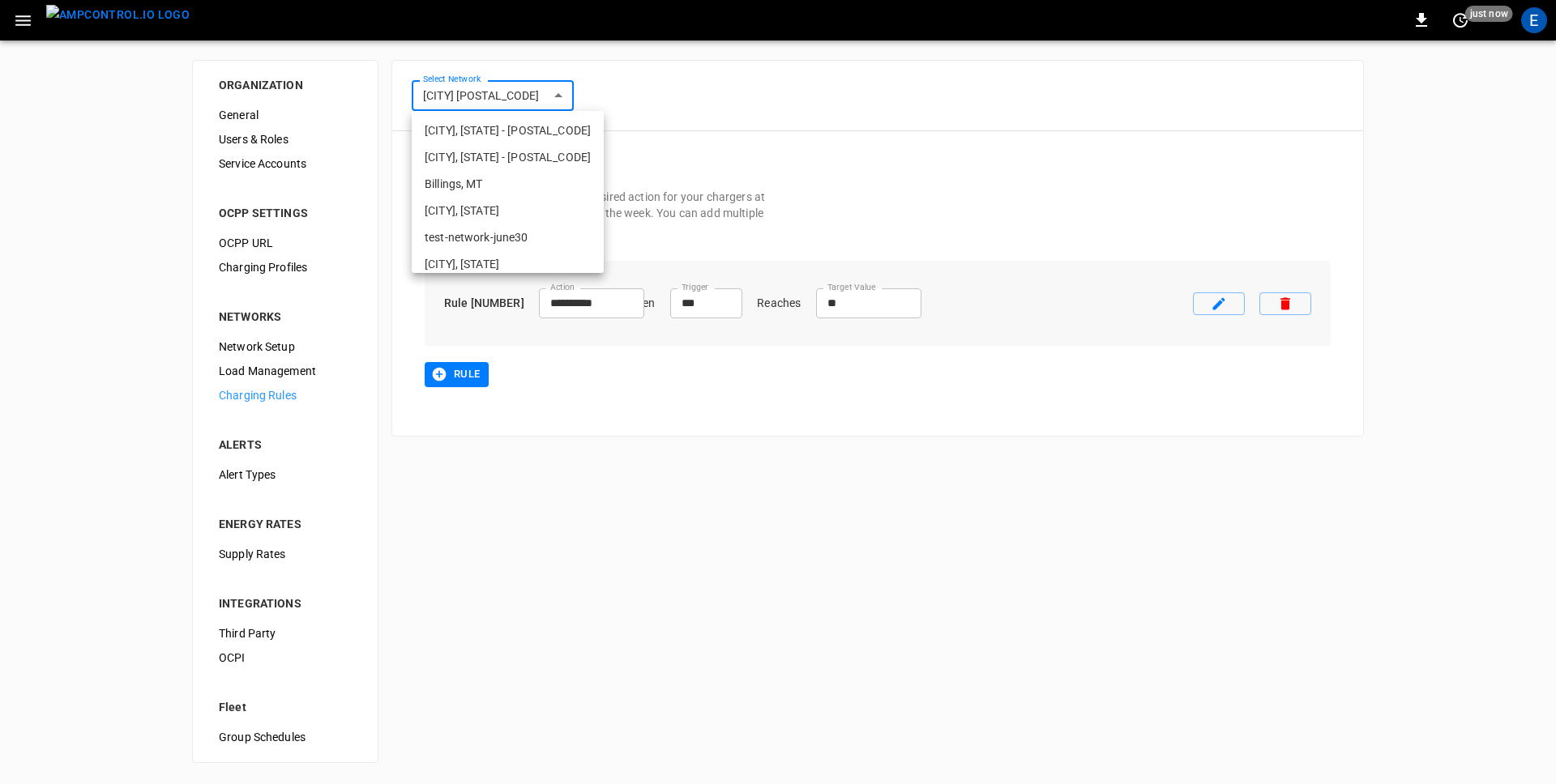 scroll, scrollTop: 420, scrollLeft: 0, axis: vertical 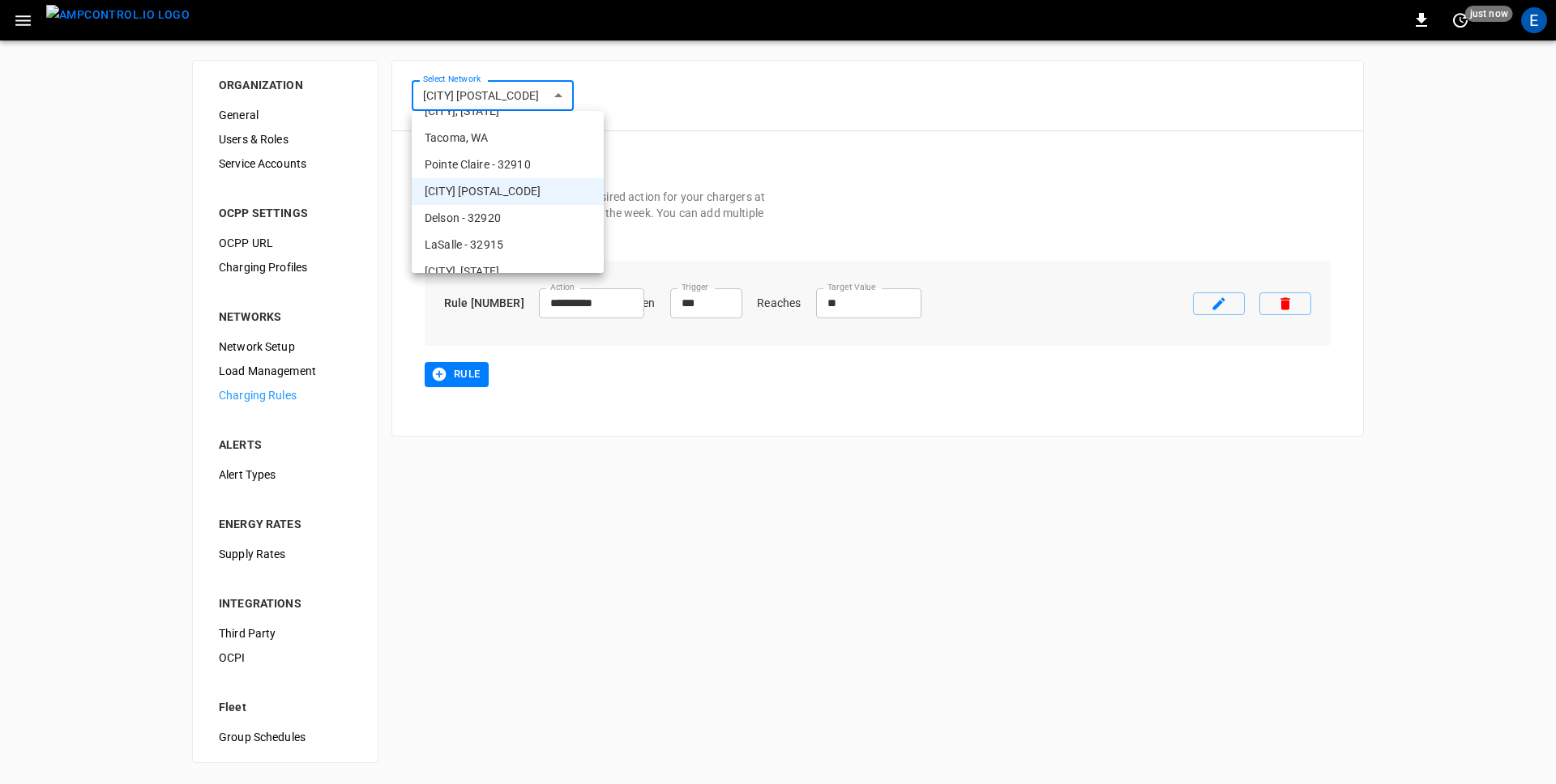 click on "Delson - 32920" at bounding box center [507, 218] 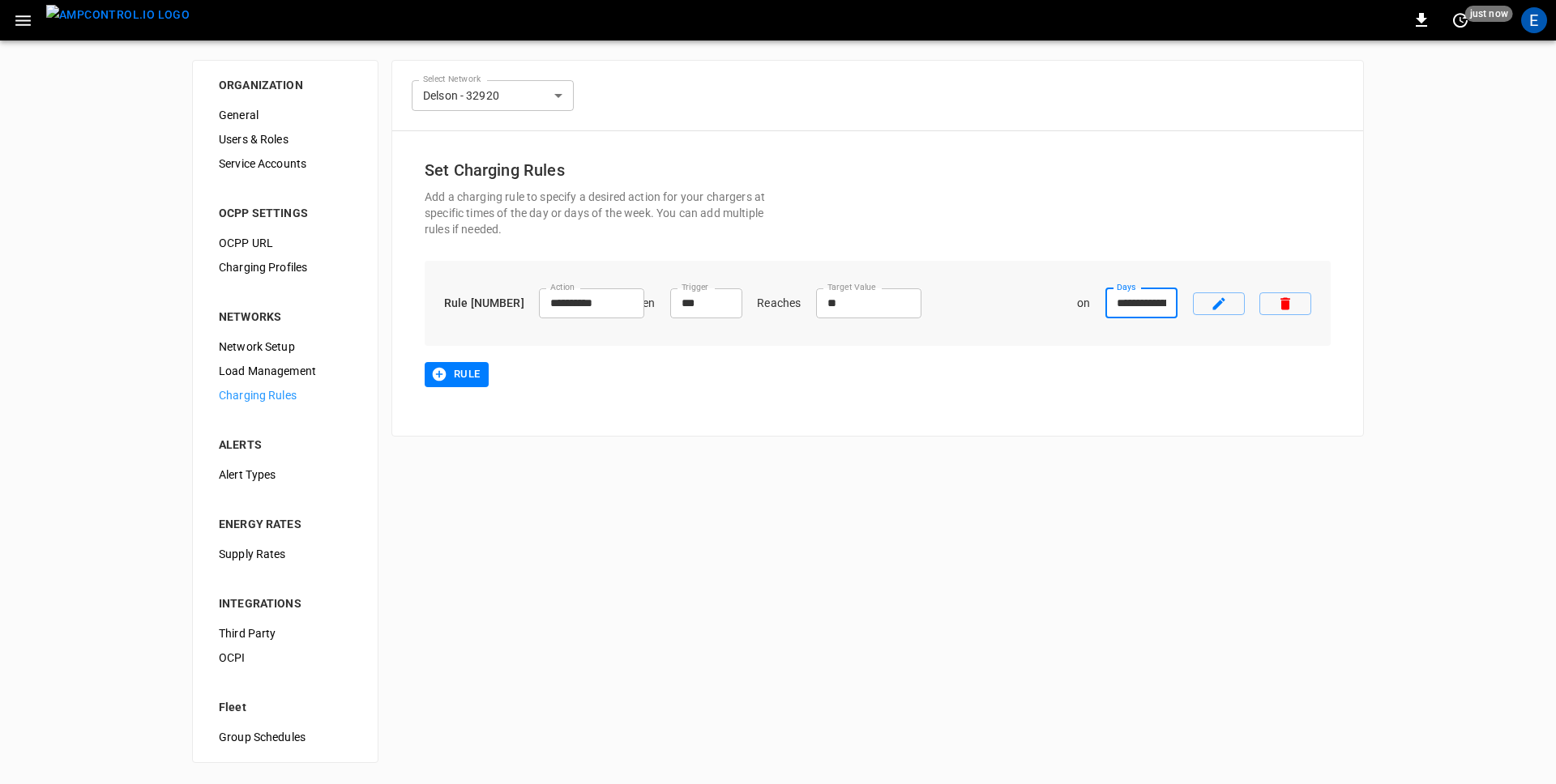 click on "**********" at bounding box center [1141, 303] 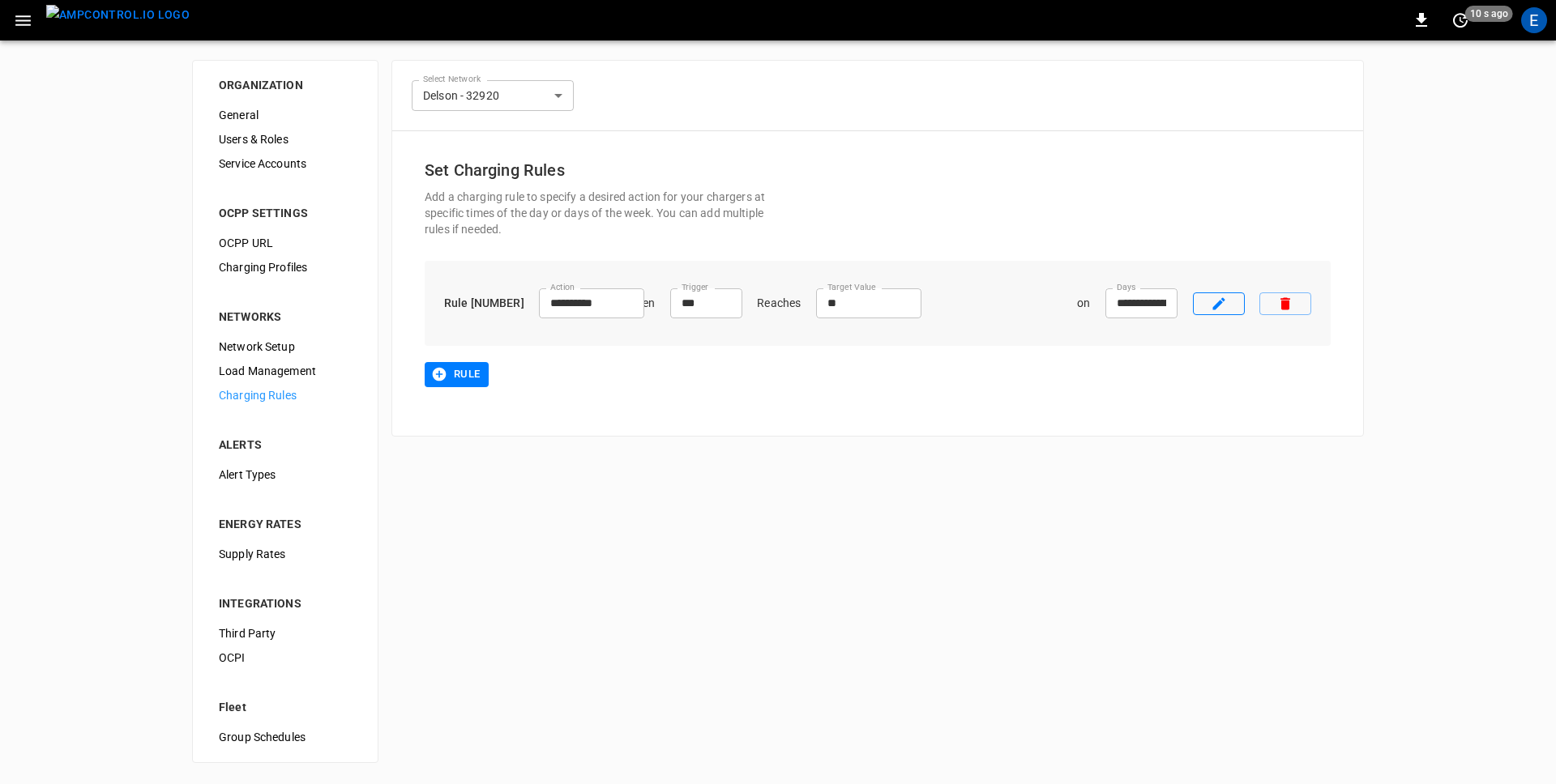 click 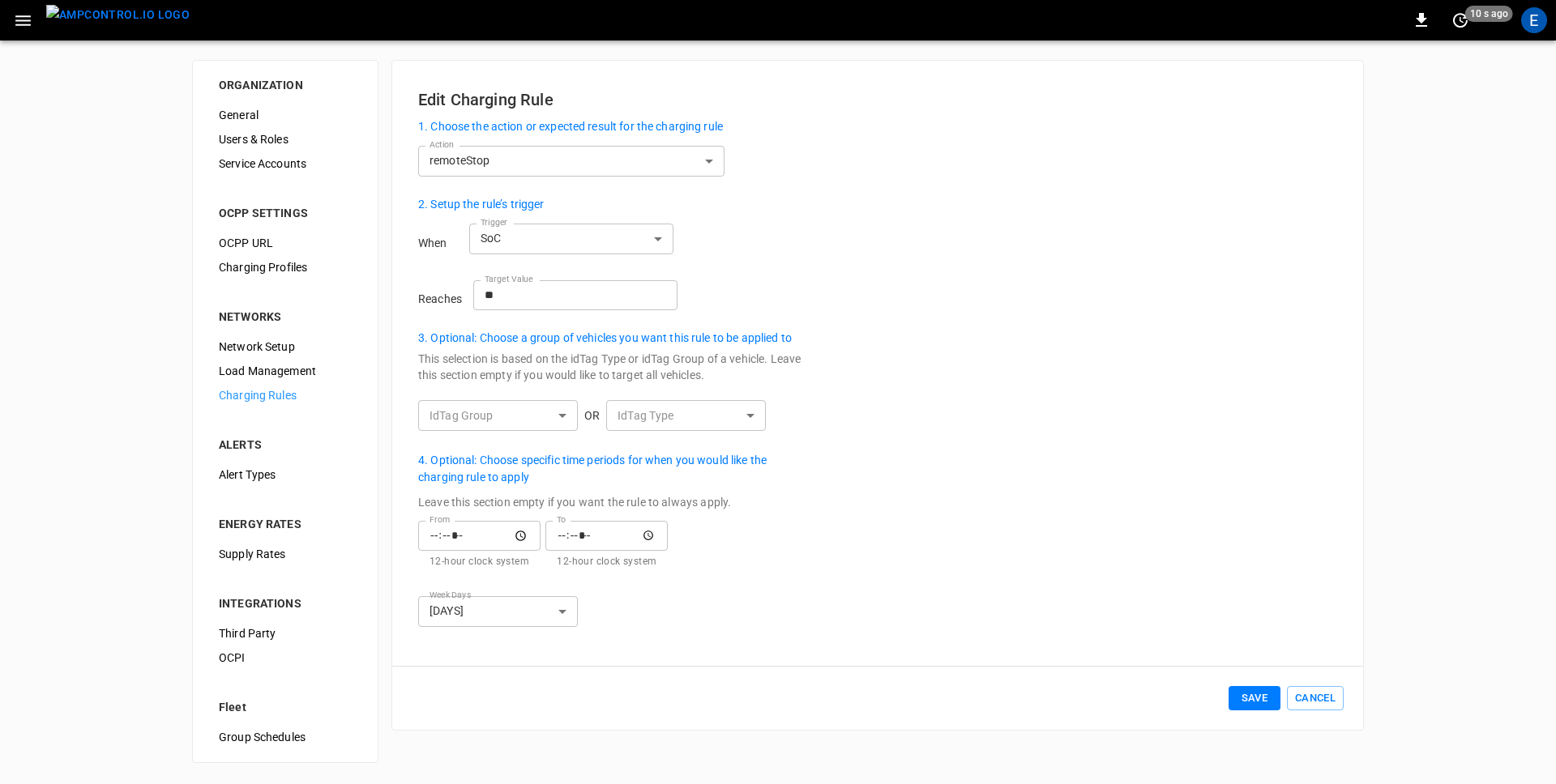 click on "**********" at bounding box center [778, 391] 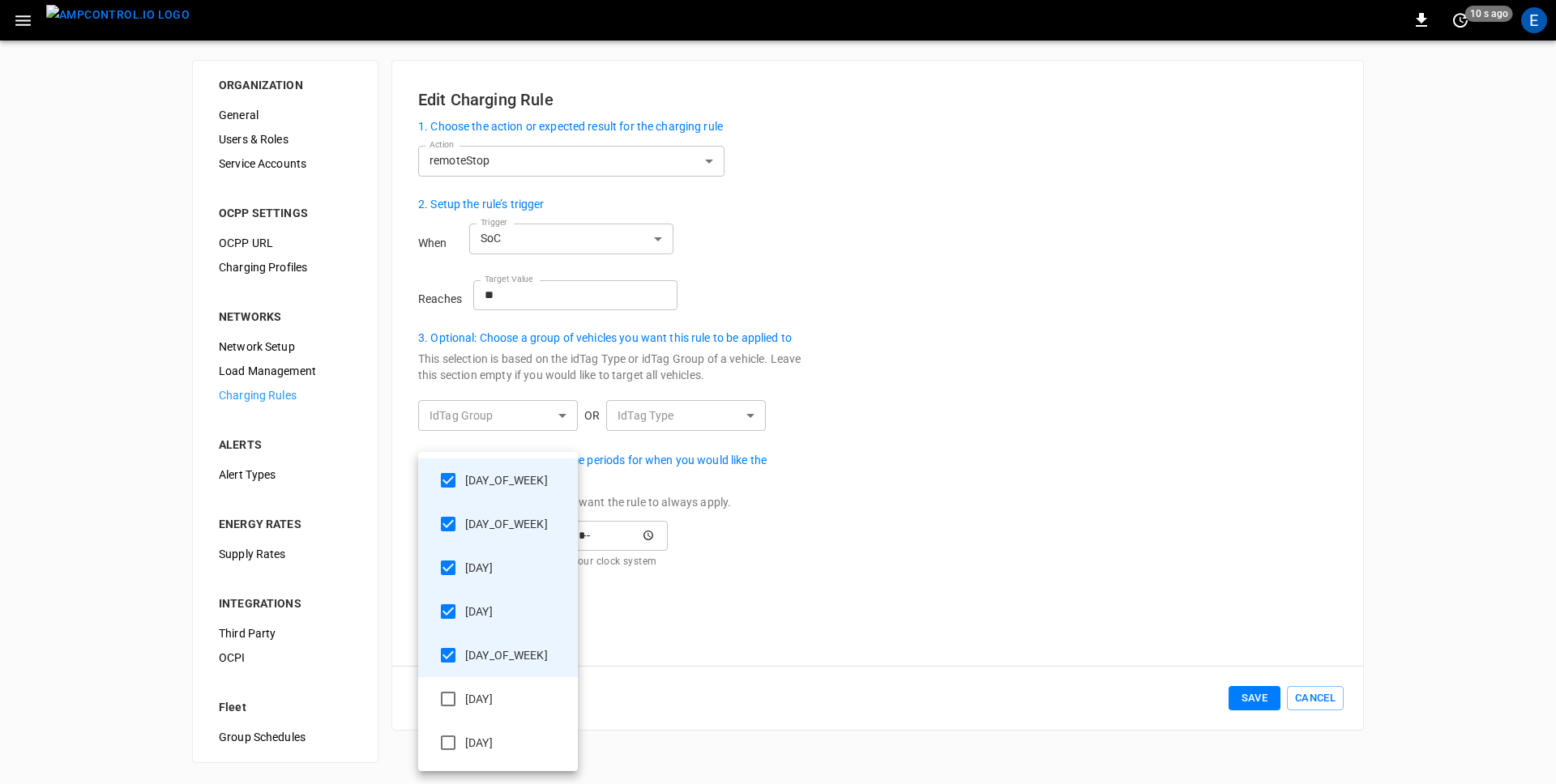 click at bounding box center (778, 392) 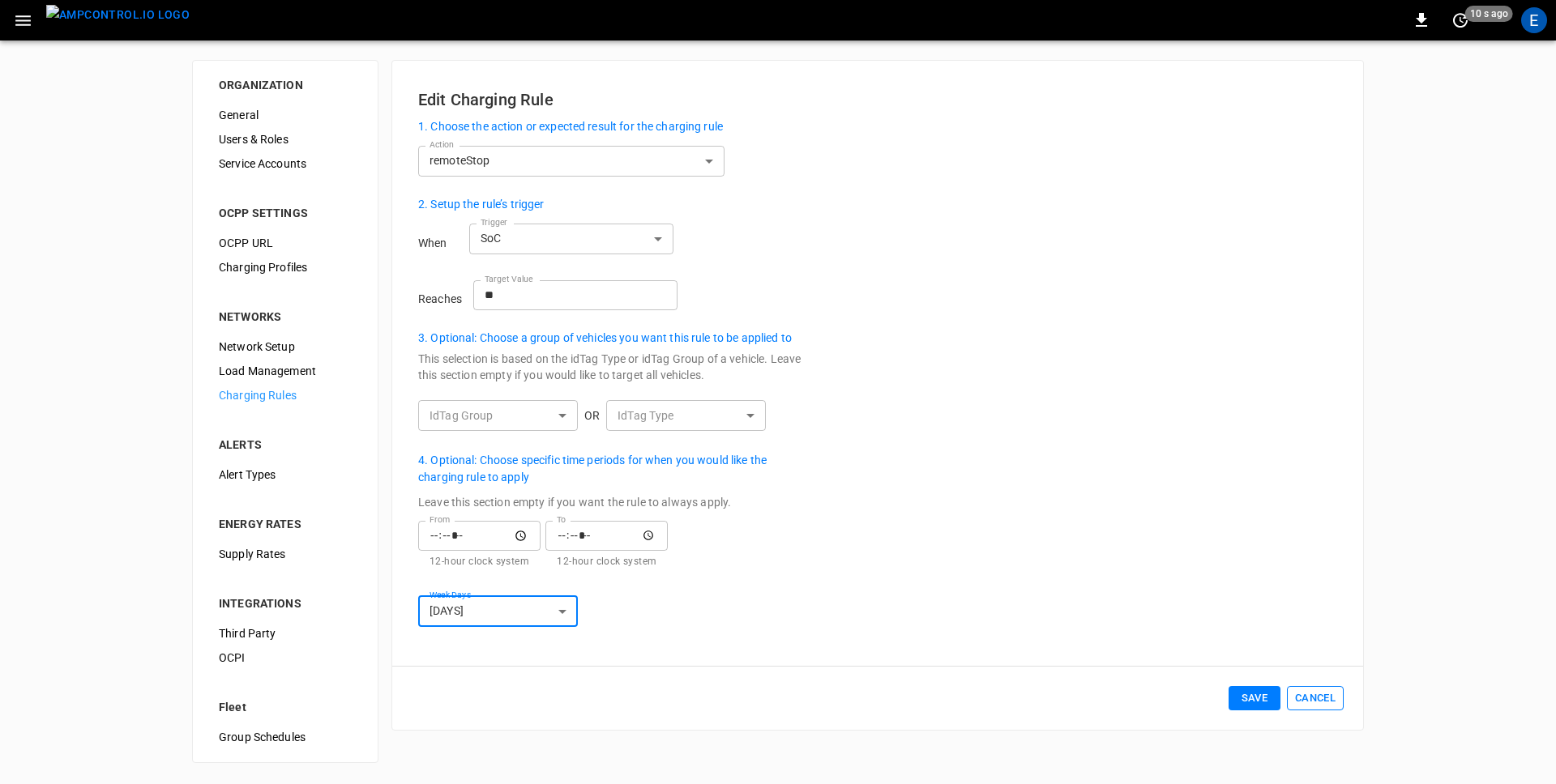 click on "Cancel" at bounding box center (1315, 698) 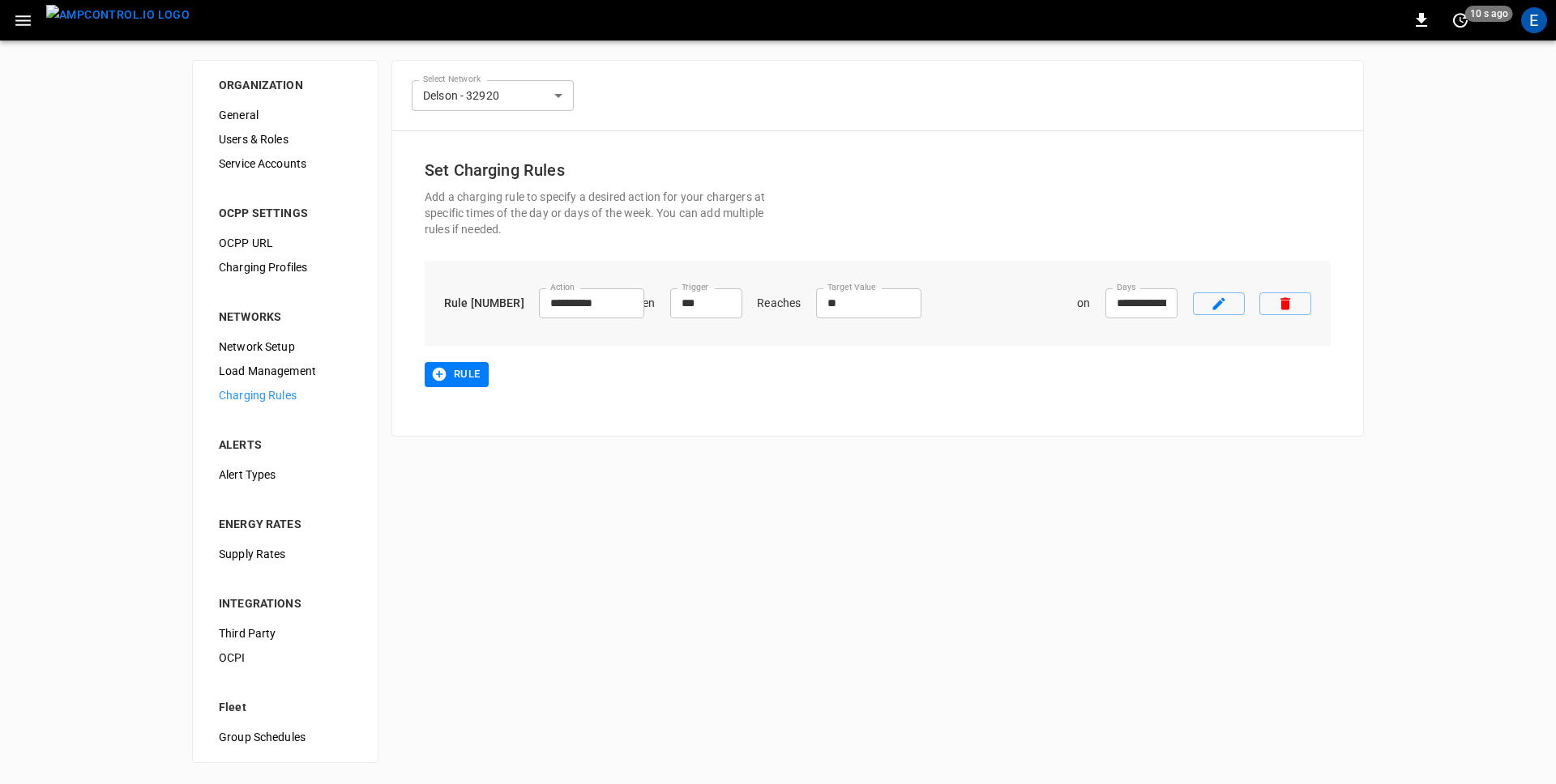 click 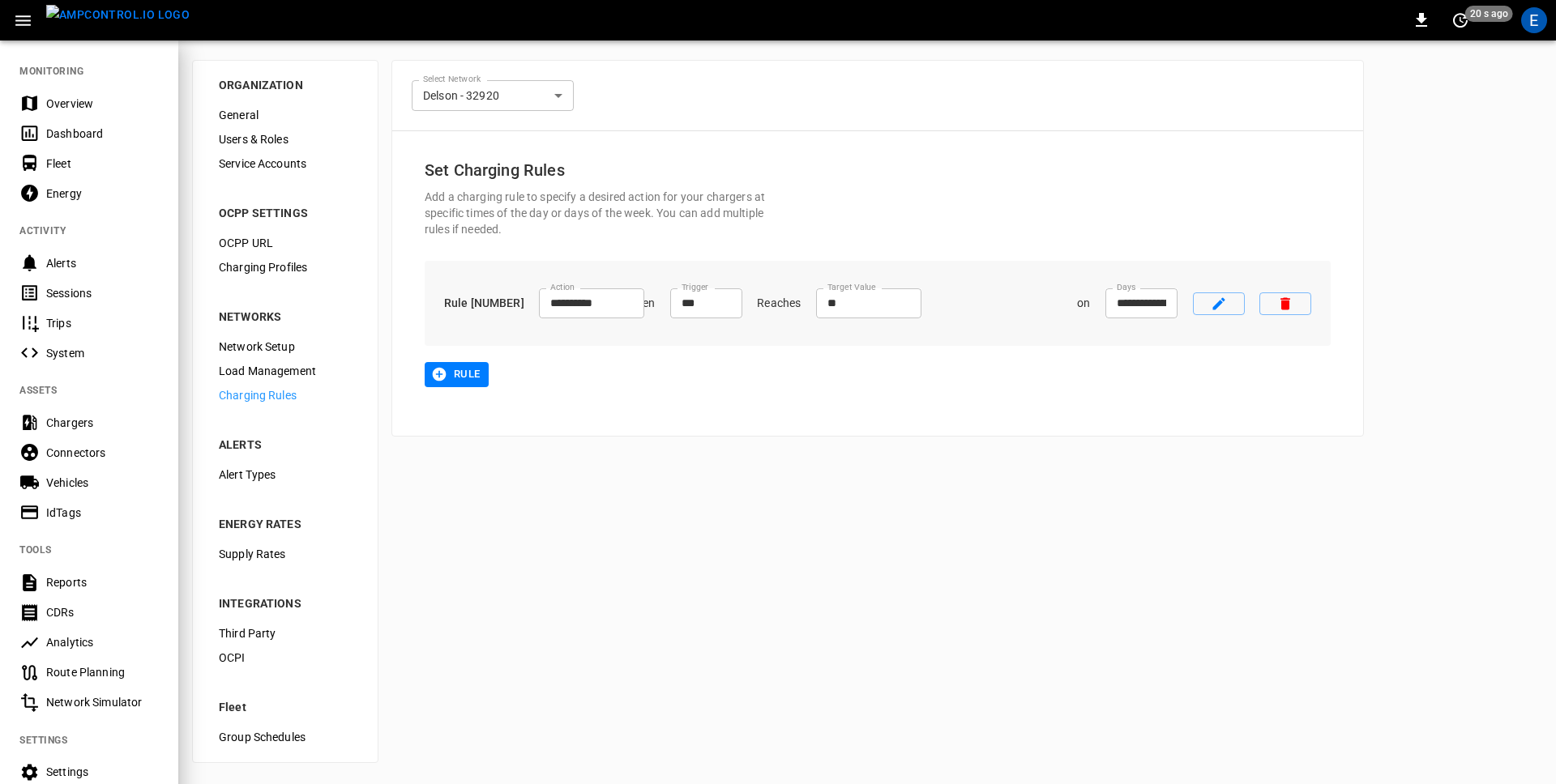 click on "Dashboard" at bounding box center (102, 134) 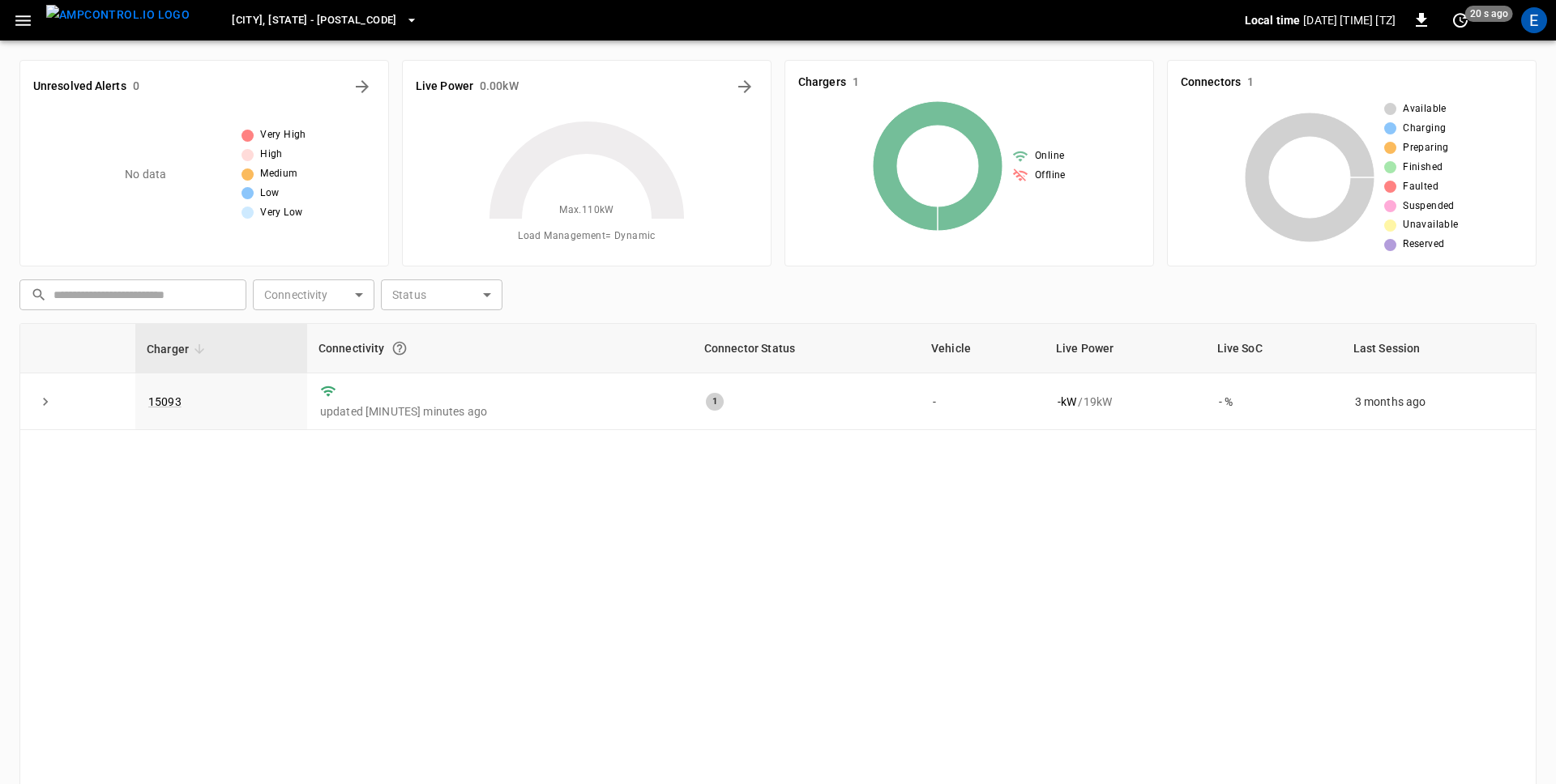 click on "[CITY], [STATE] - [POSTAL_CODE]" at bounding box center (314, 20) 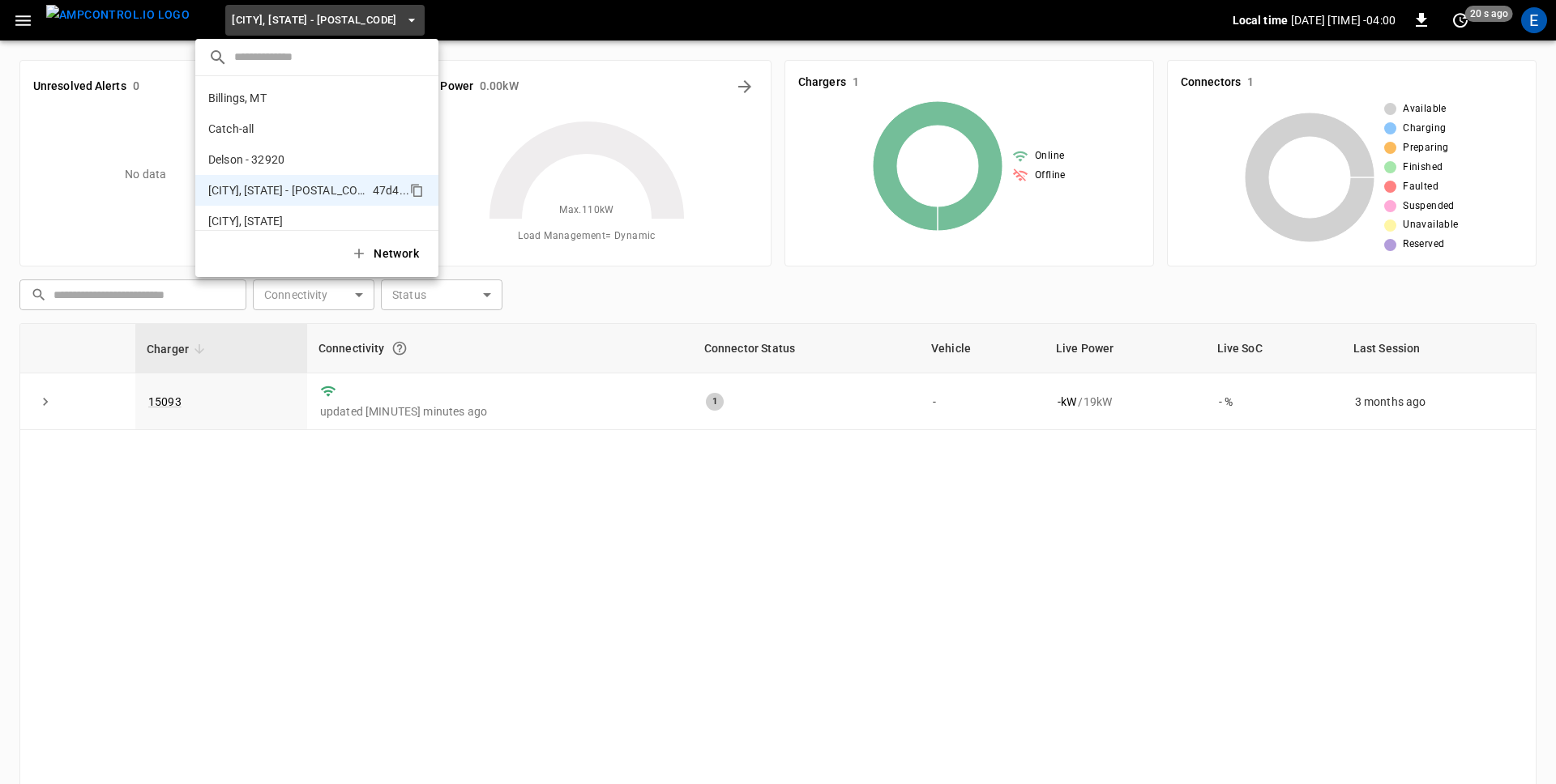 scroll, scrollTop: 87, scrollLeft: 0, axis: vertical 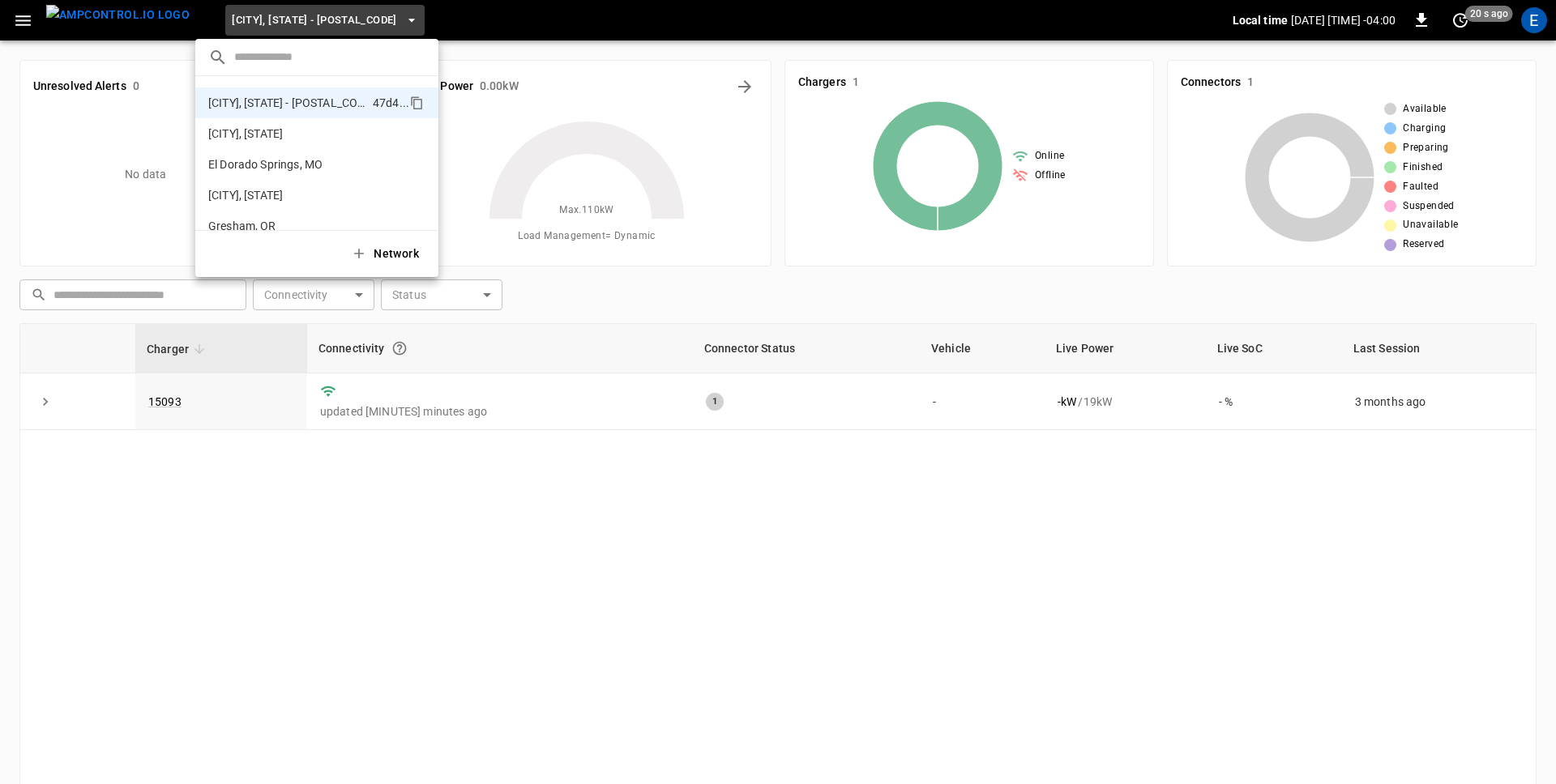 click at bounding box center (330, 57) 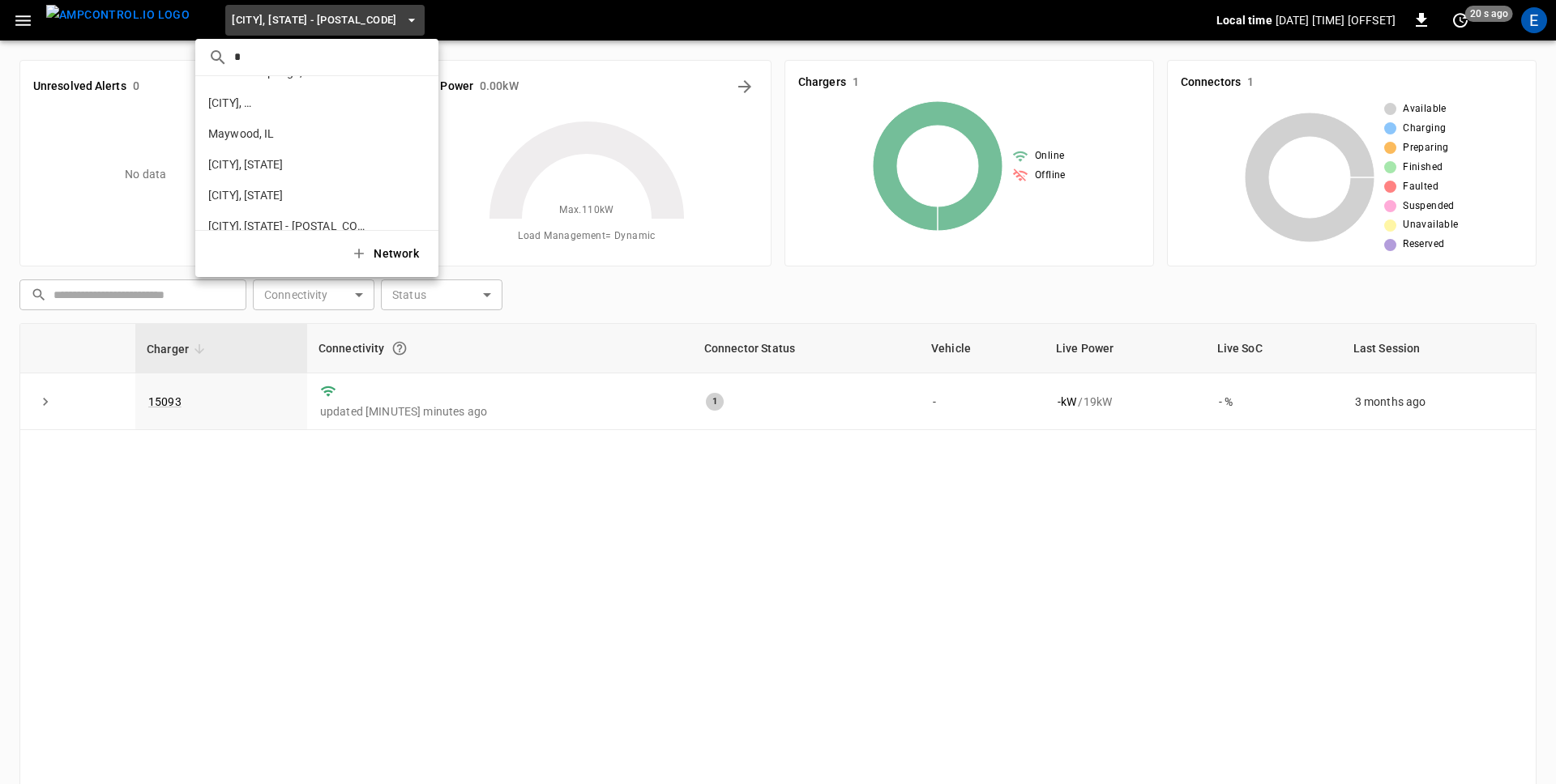 scroll, scrollTop: 0, scrollLeft: 0, axis: both 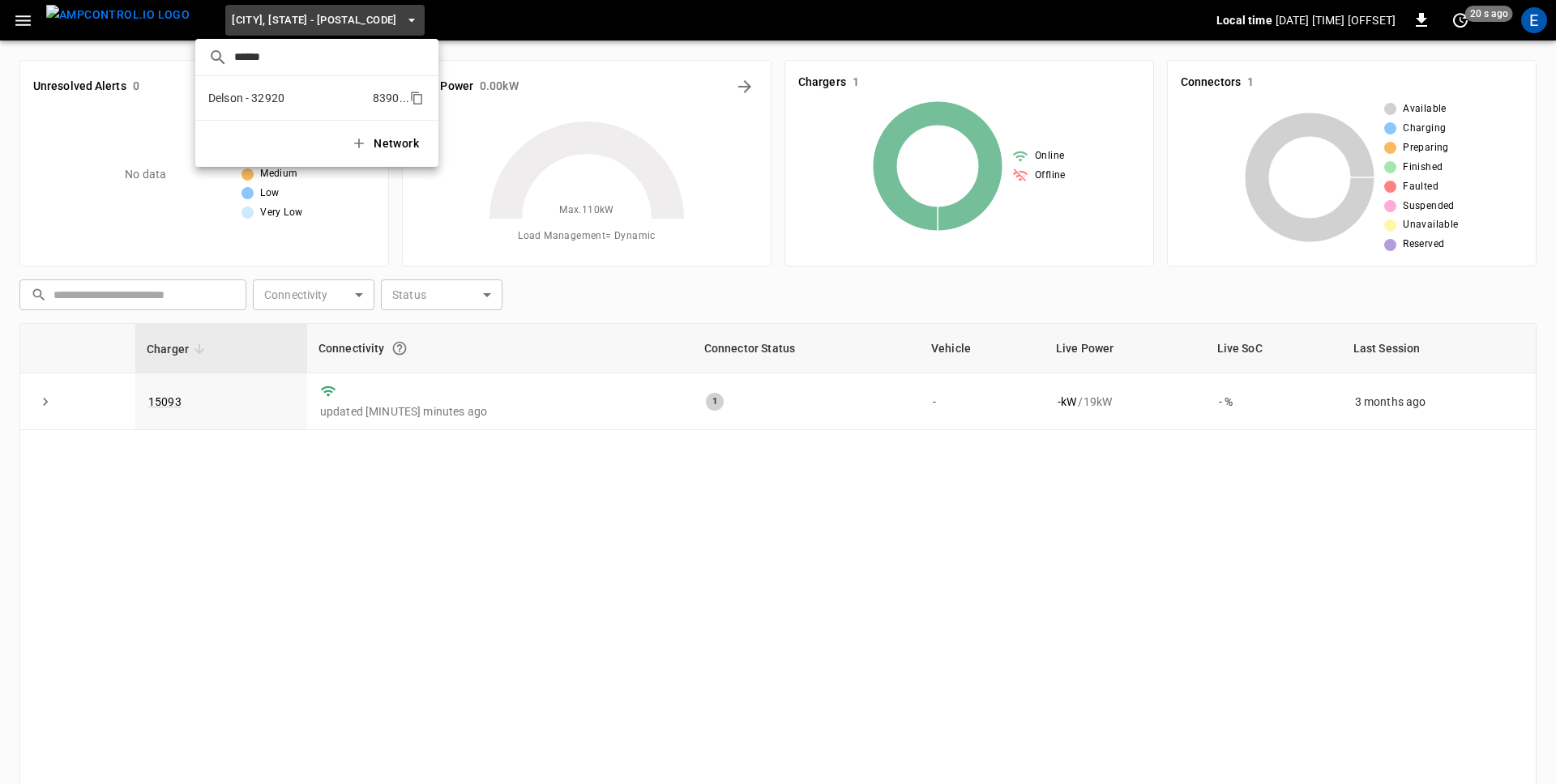 type on "******" 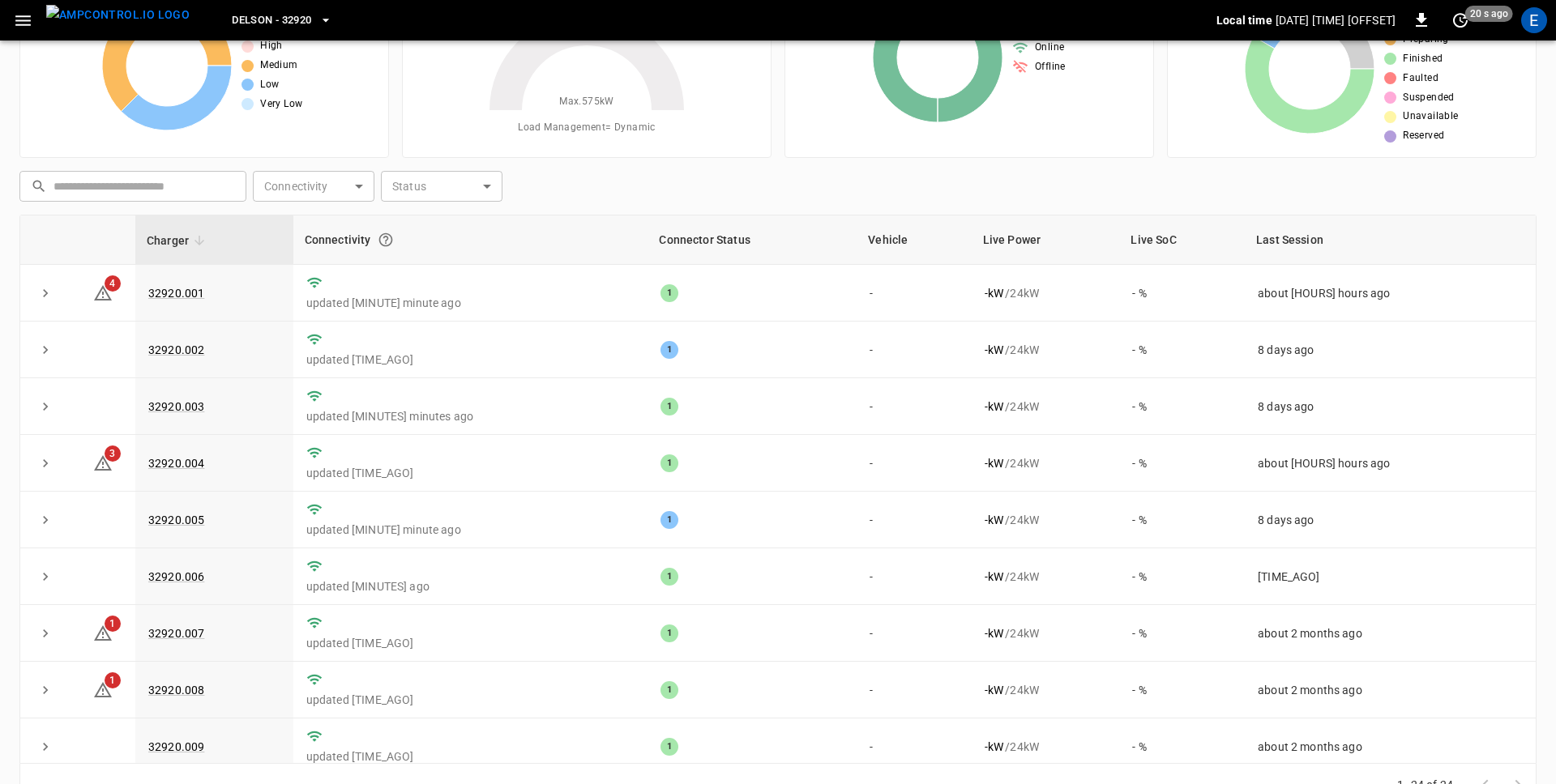scroll, scrollTop: 151, scrollLeft: 0, axis: vertical 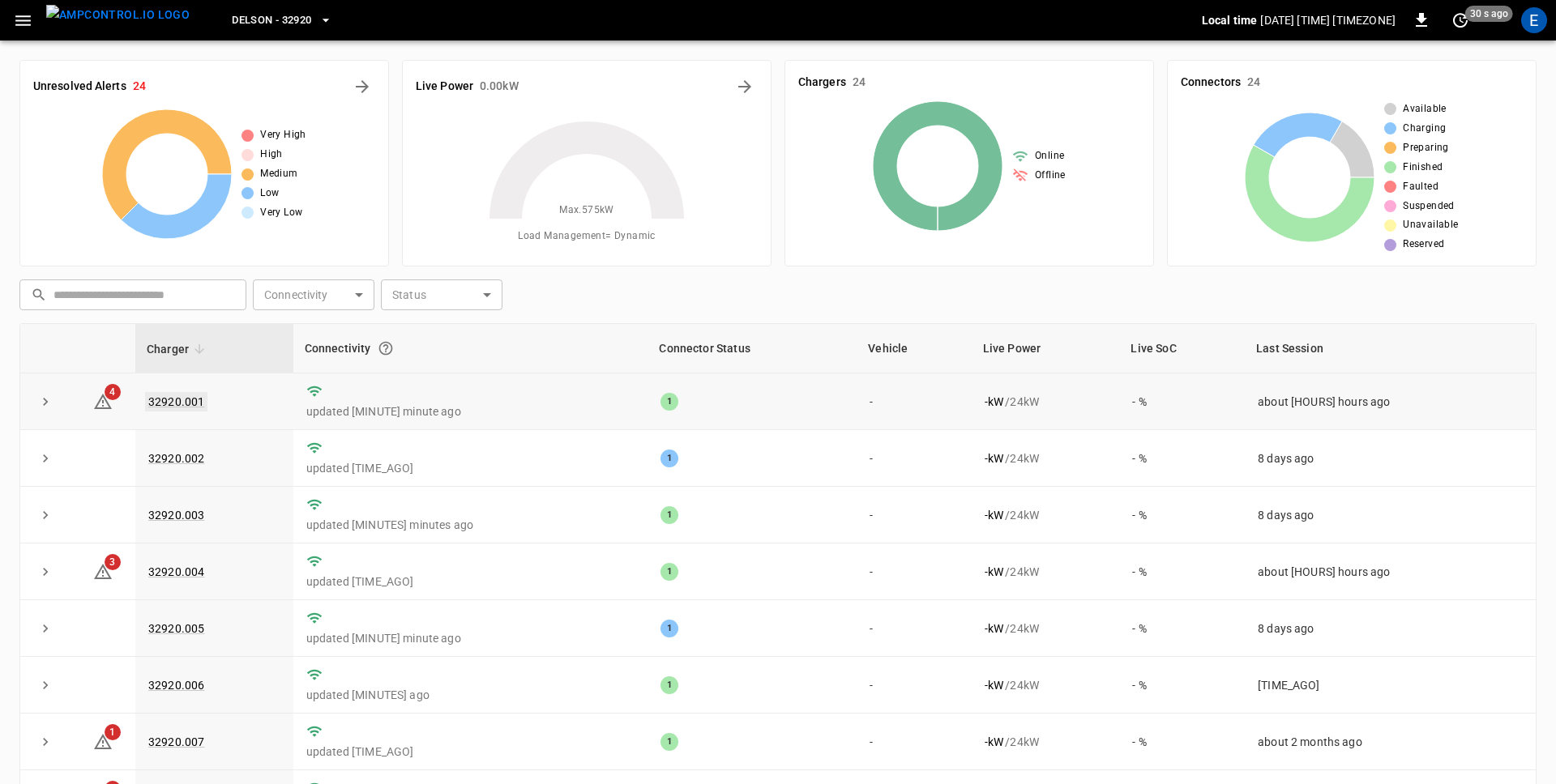 click on "32920.001" at bounding box center [176, 402] 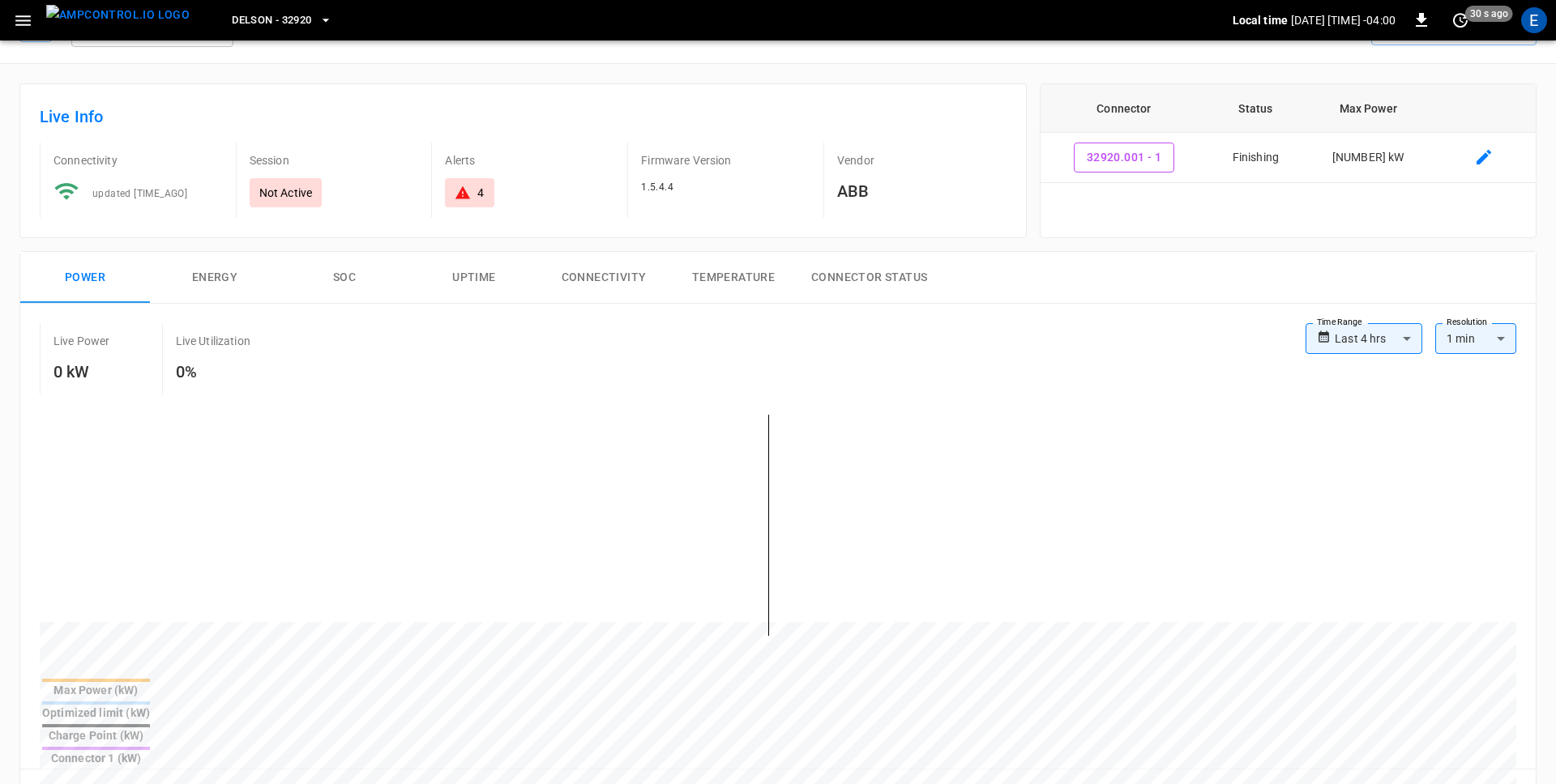 scroll, scrollTop: 0, scrollLeft: 0, axis: both 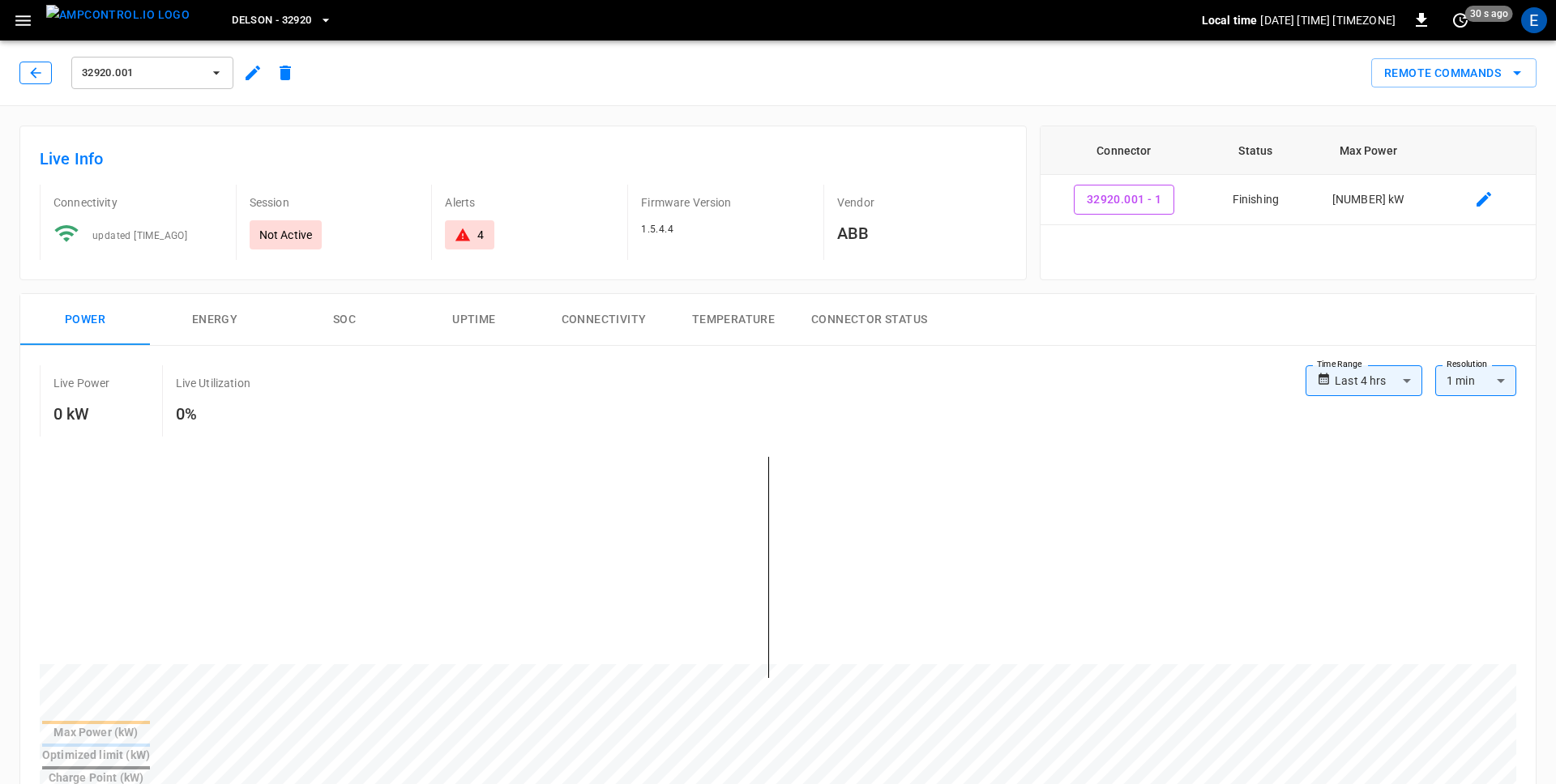 click at bounding box center [36, 73] 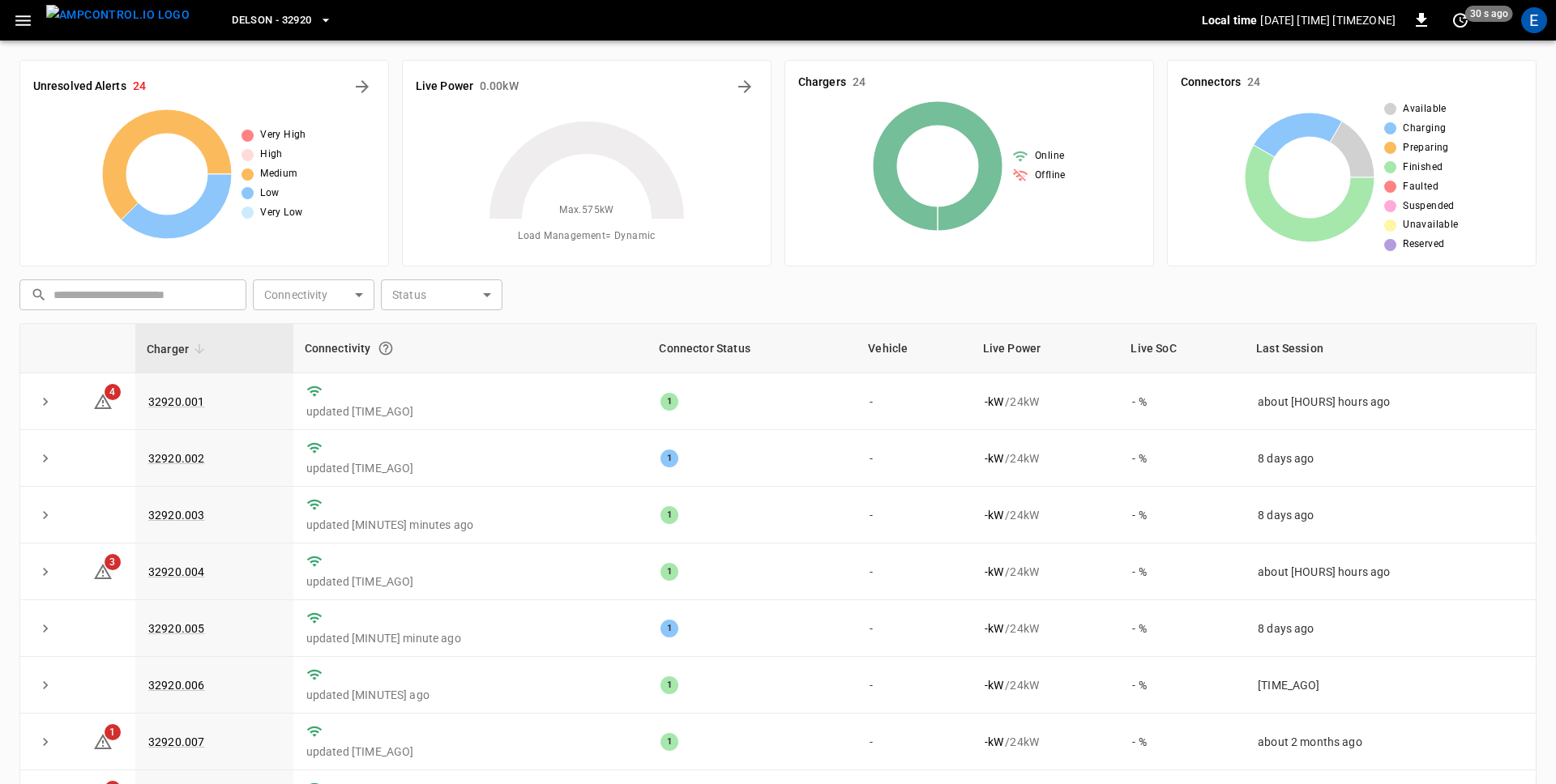 click 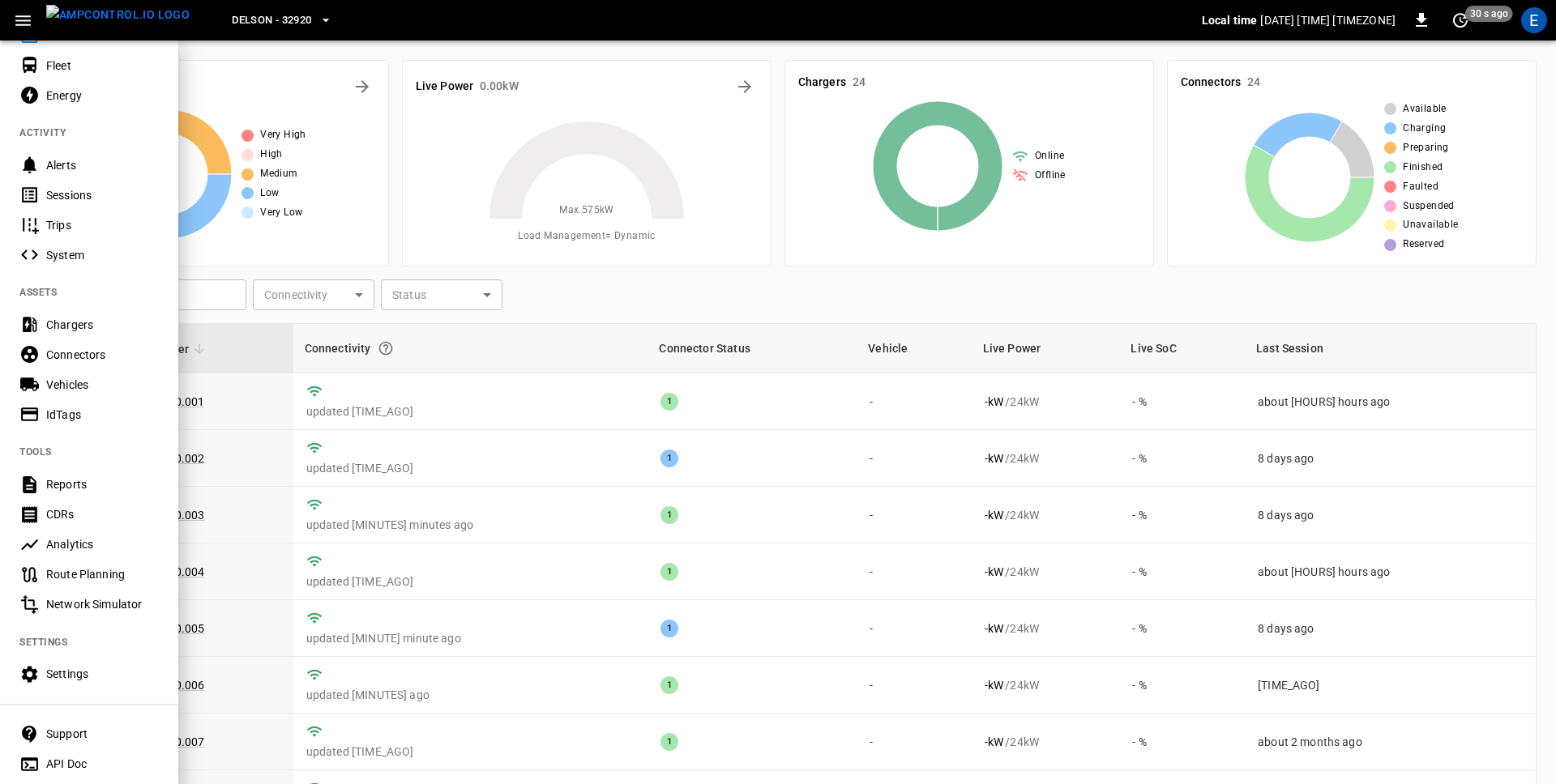 scroll, scrollTop: 100, scrollLeft: 0, axis: vertical 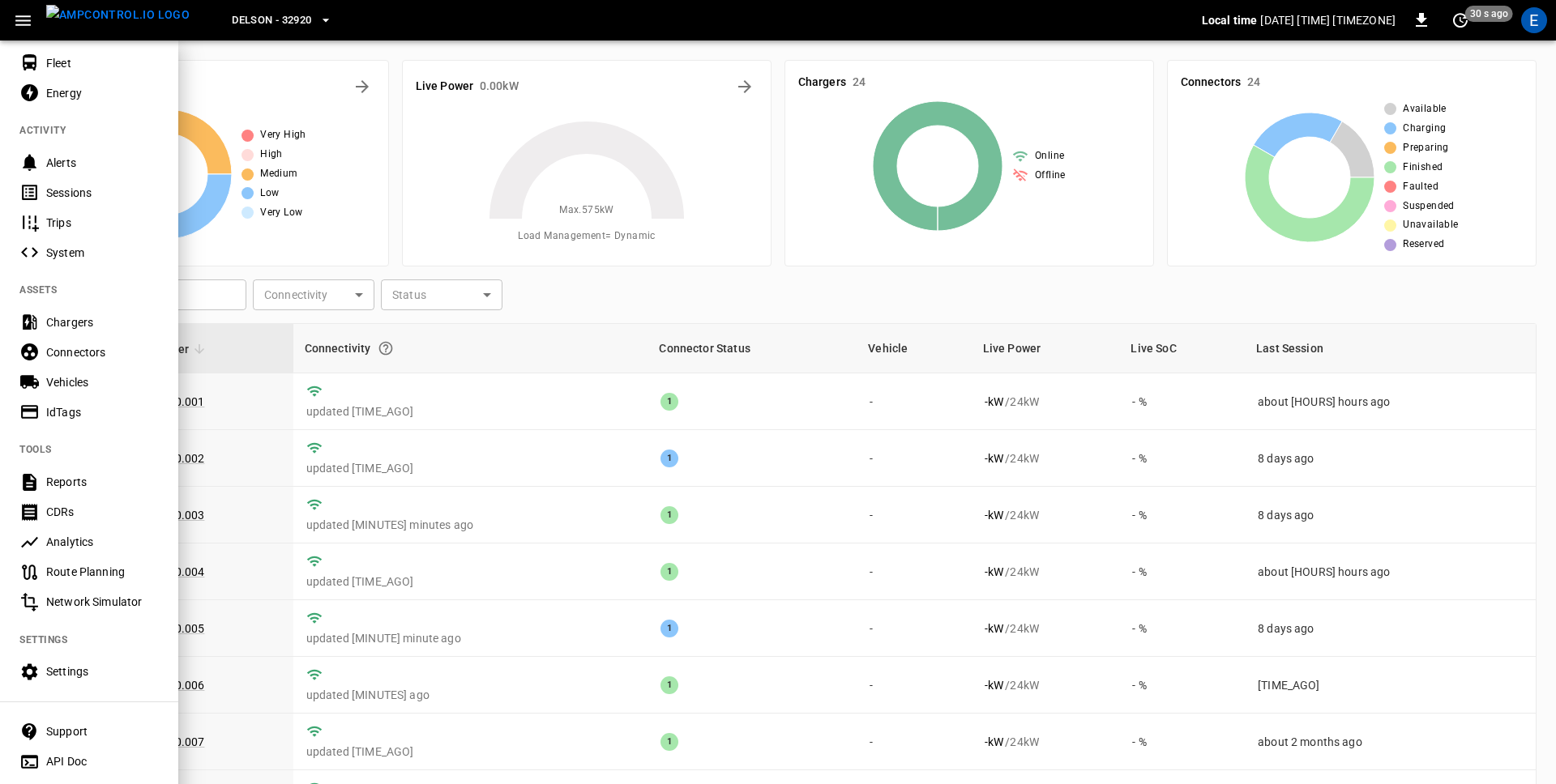 click on "Settings" at bounding box center (102, 671) 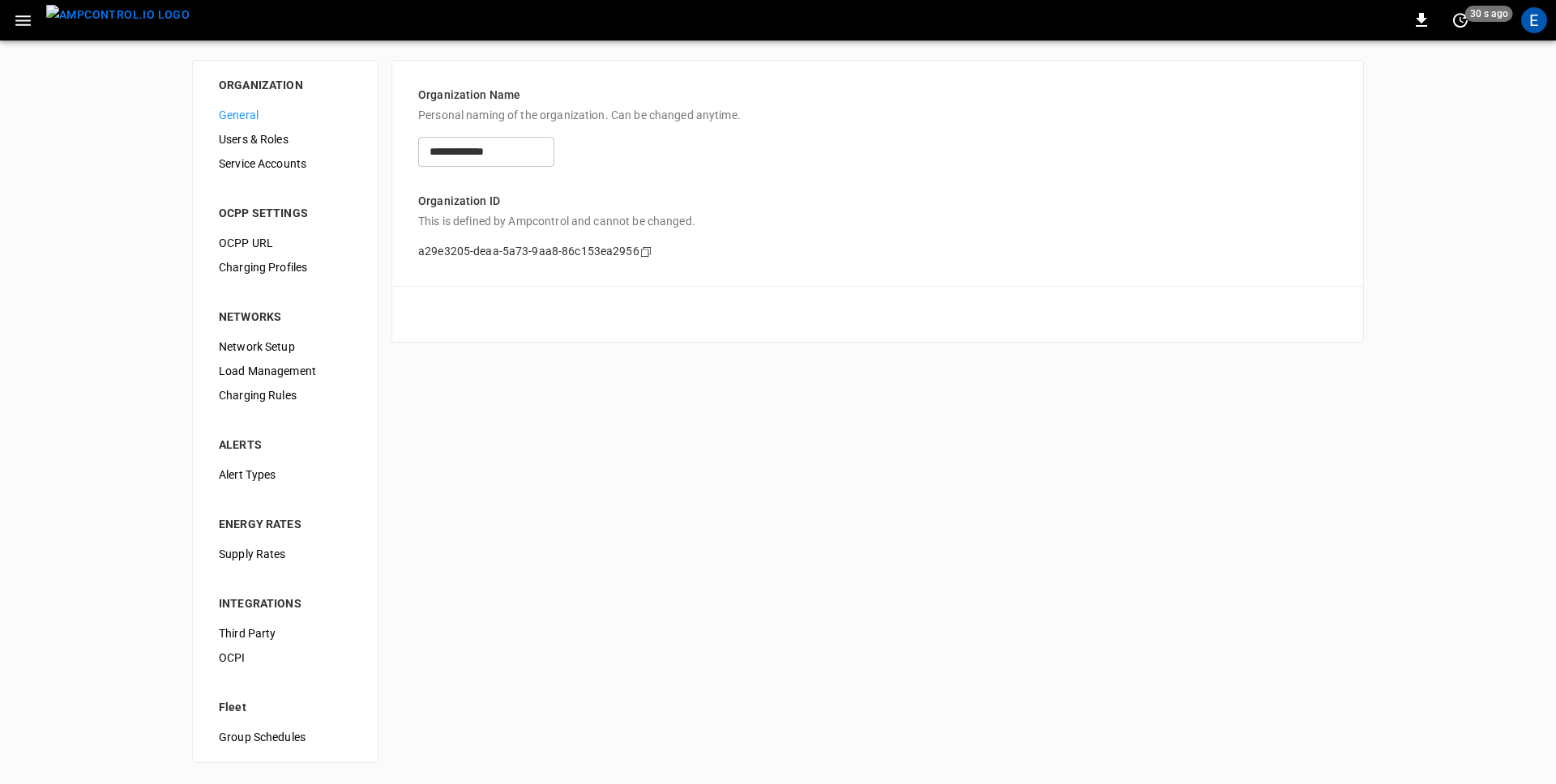 click on "**********" at bounding box center [778, 411] 